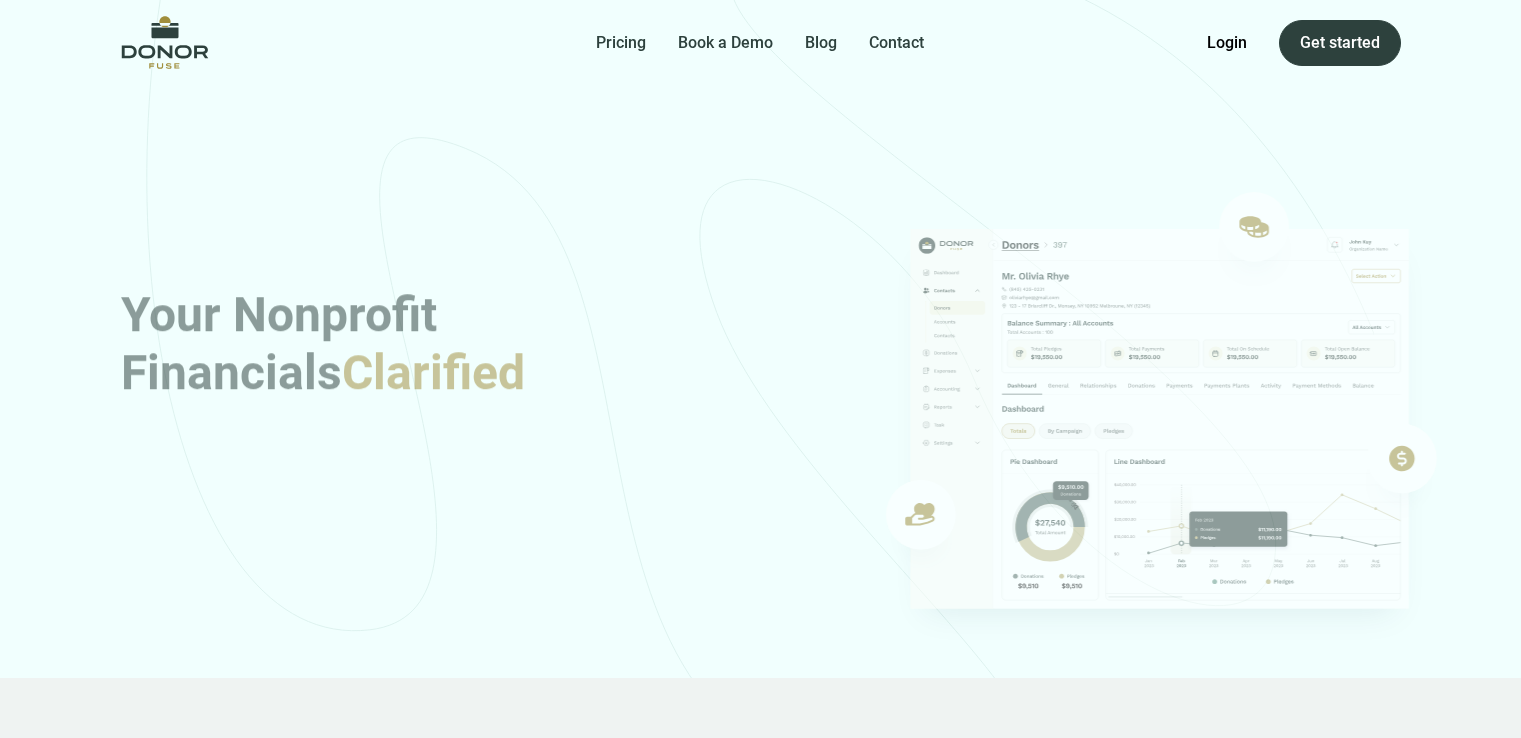 scroll, scrollTop: 0, scrollLeft: 0, axis: both 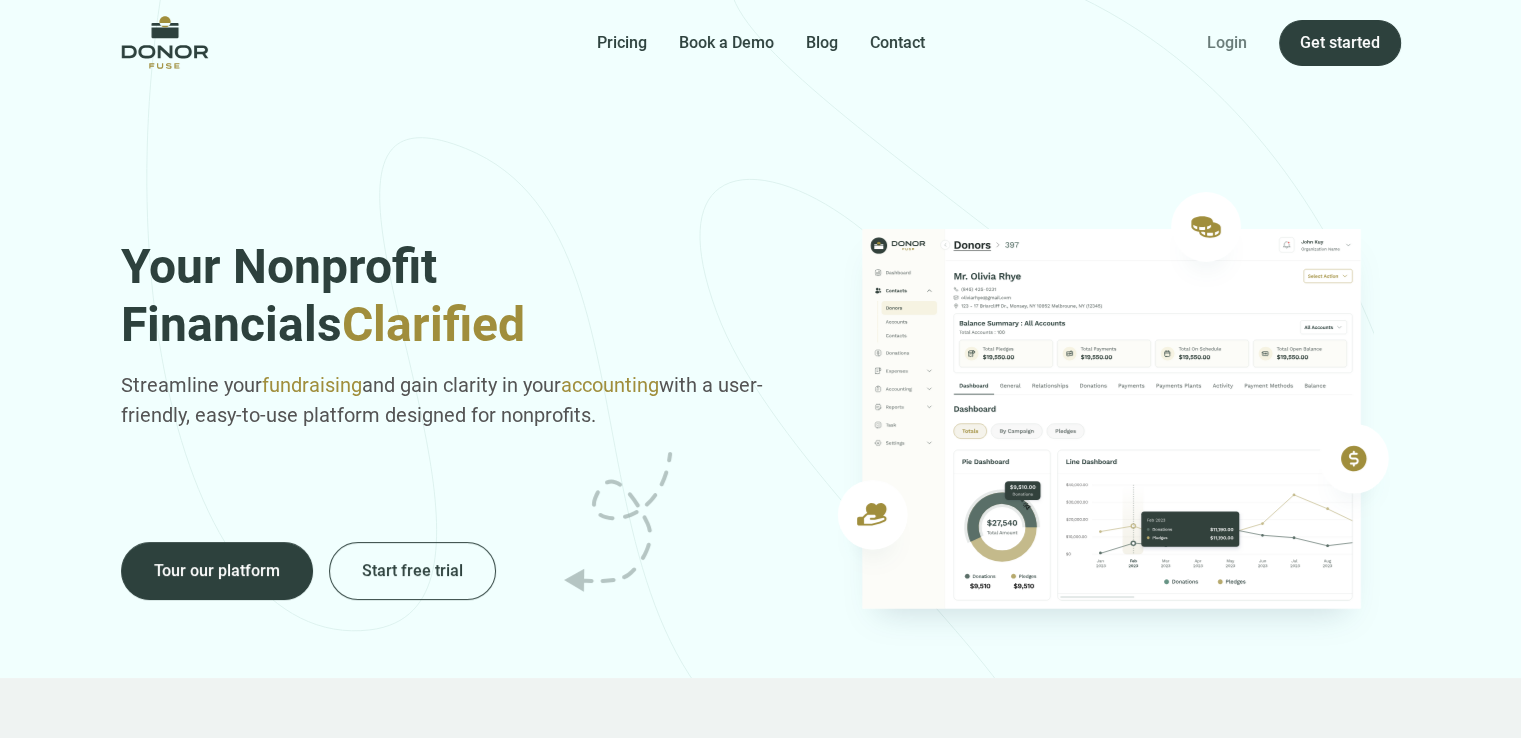 click on "Login" at bounding box center (1227, 43) 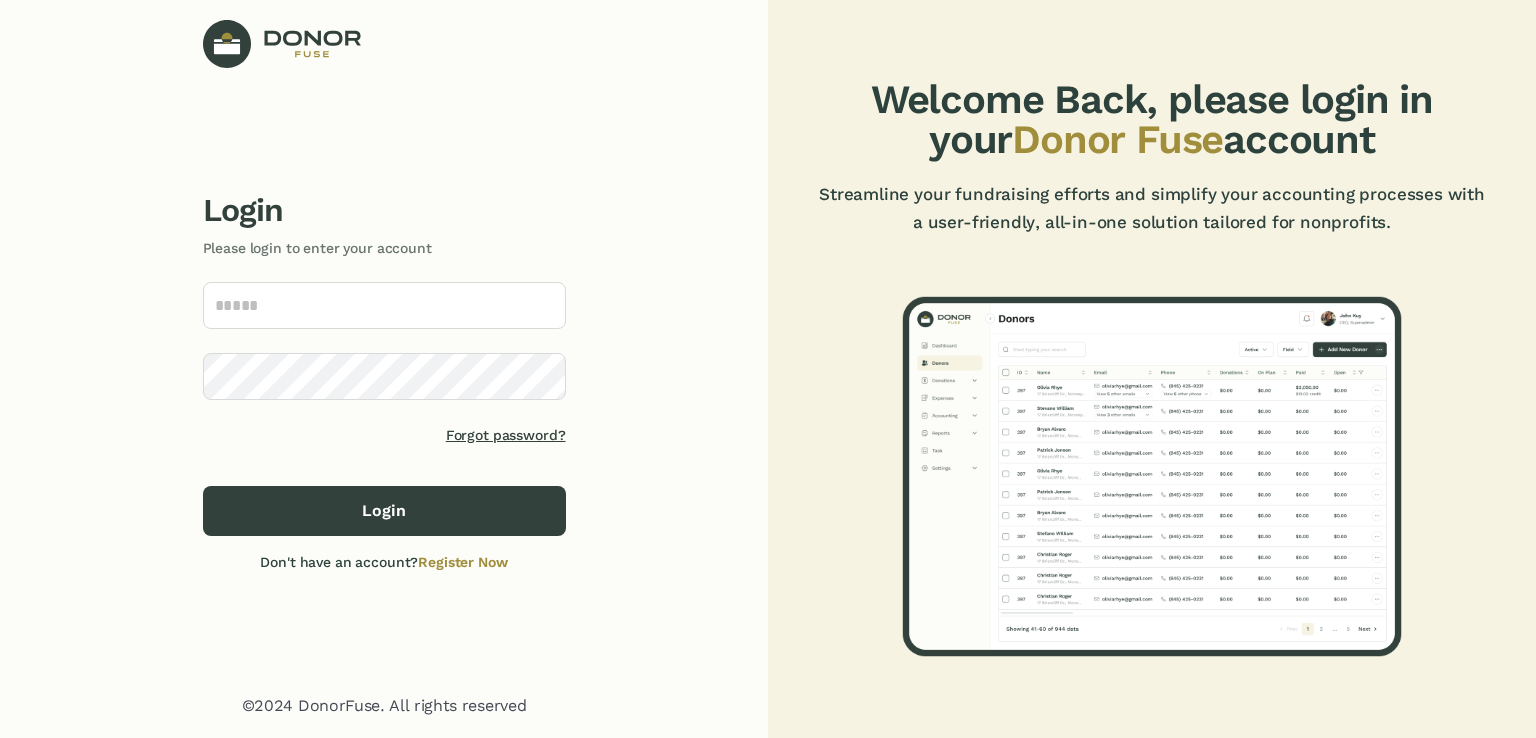 scroll, scrollTop: 0, scrollLeft: 0, axis: both 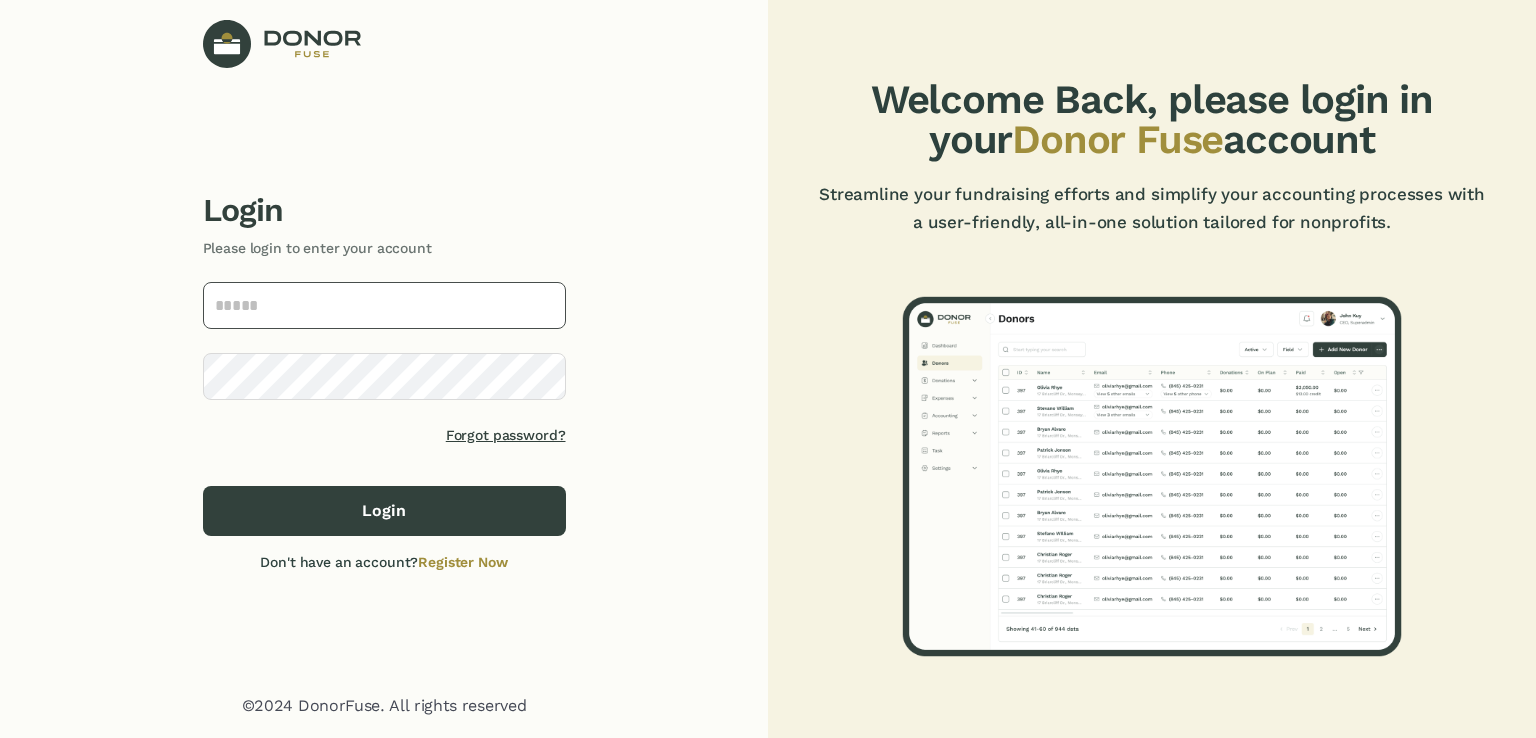 type on "**********" 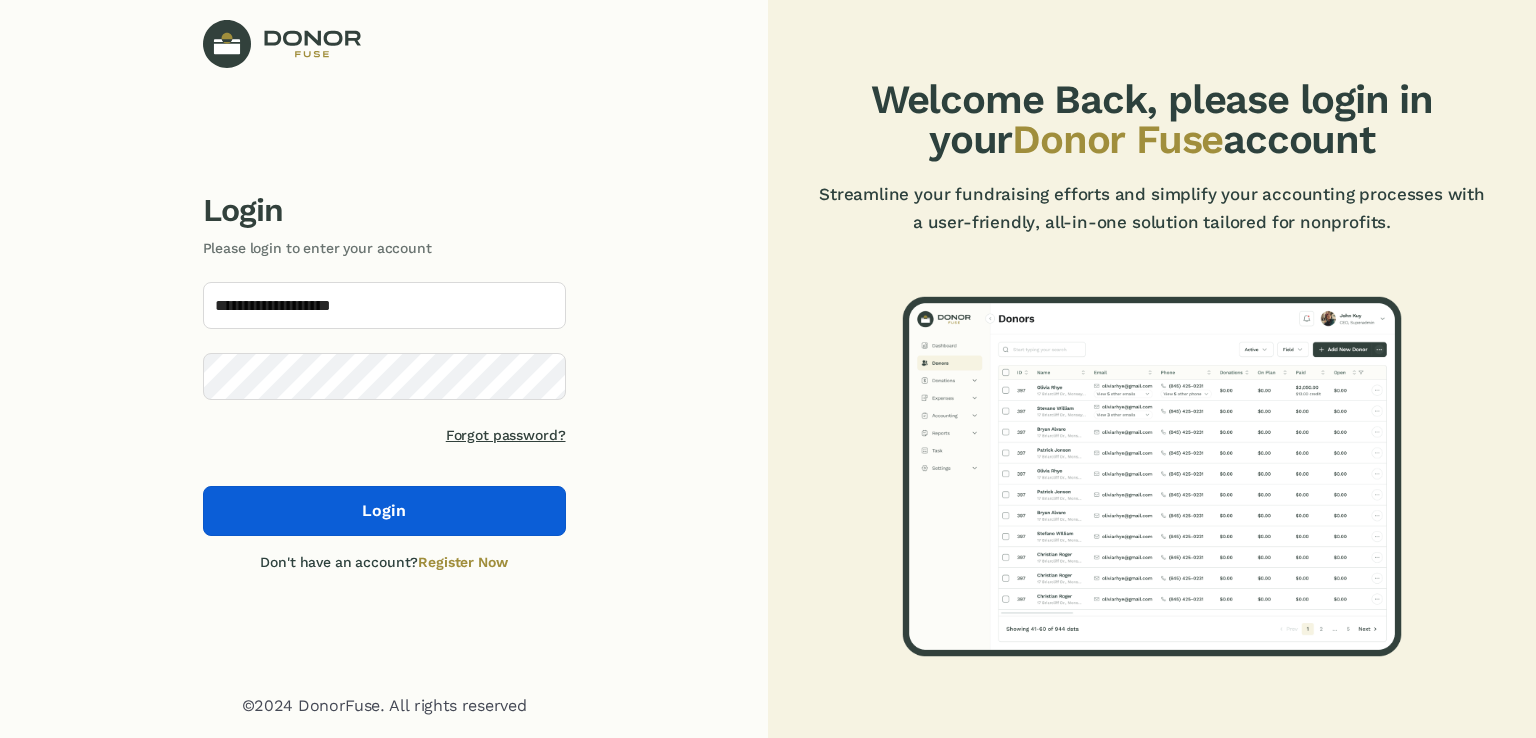 click on "Login" 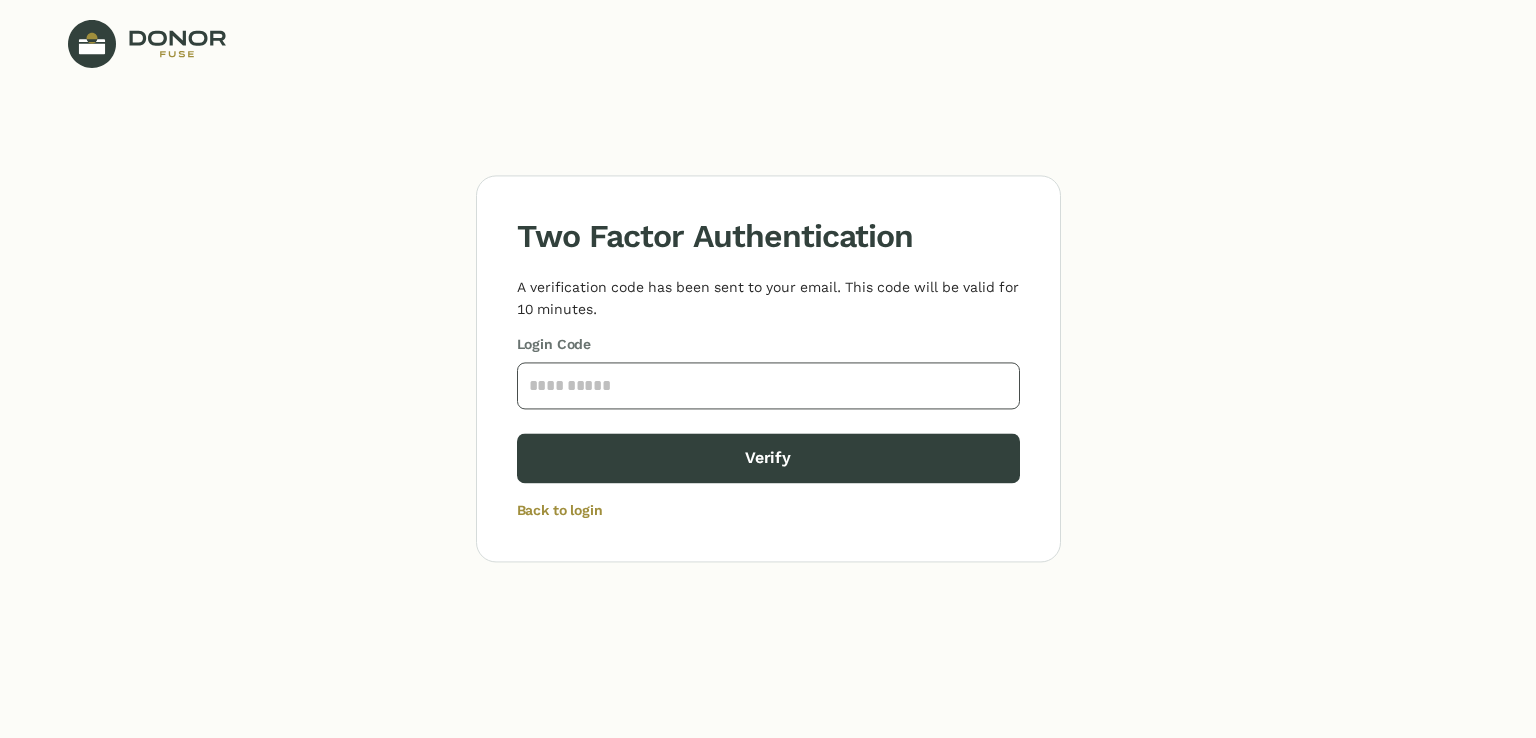 click 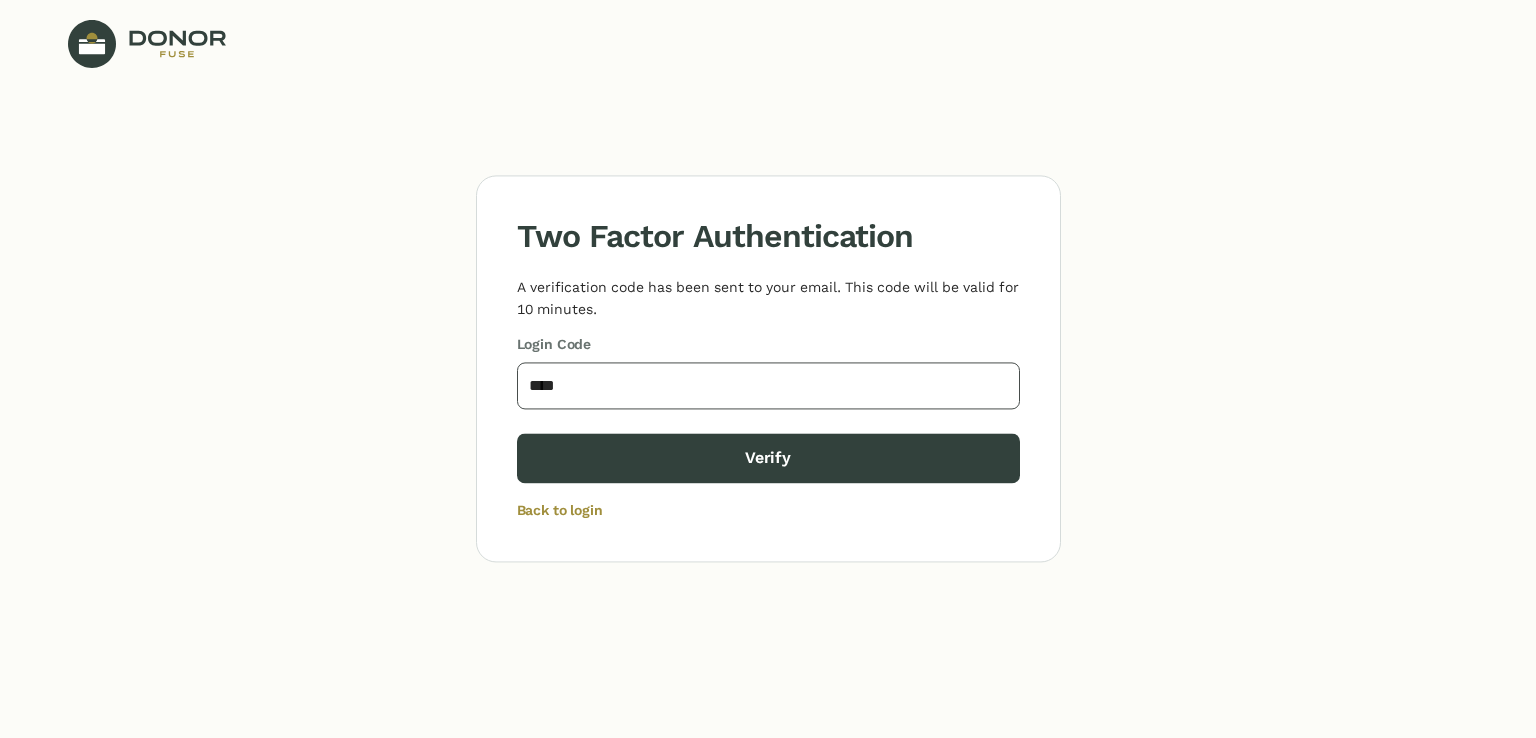 type on "****" 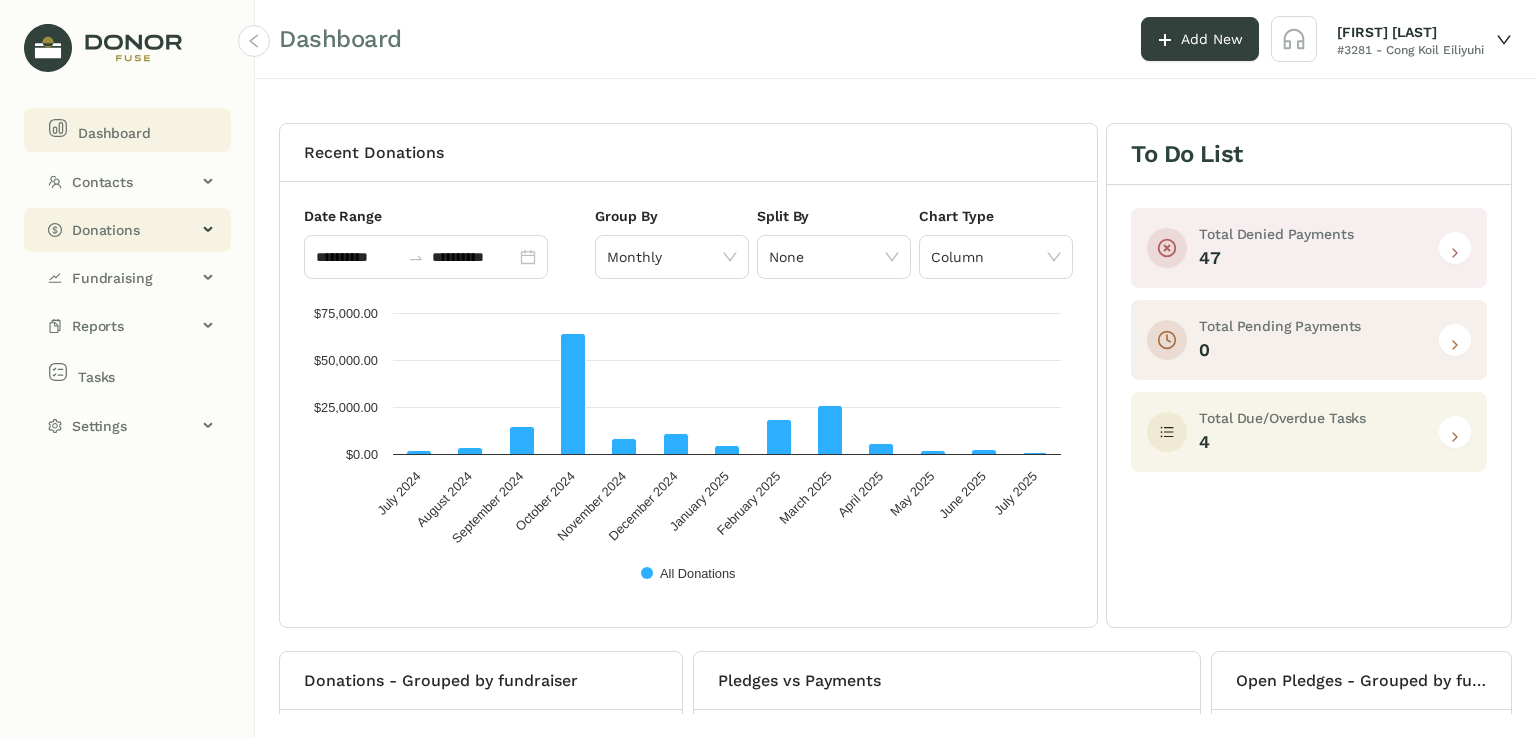 click on "Donations" 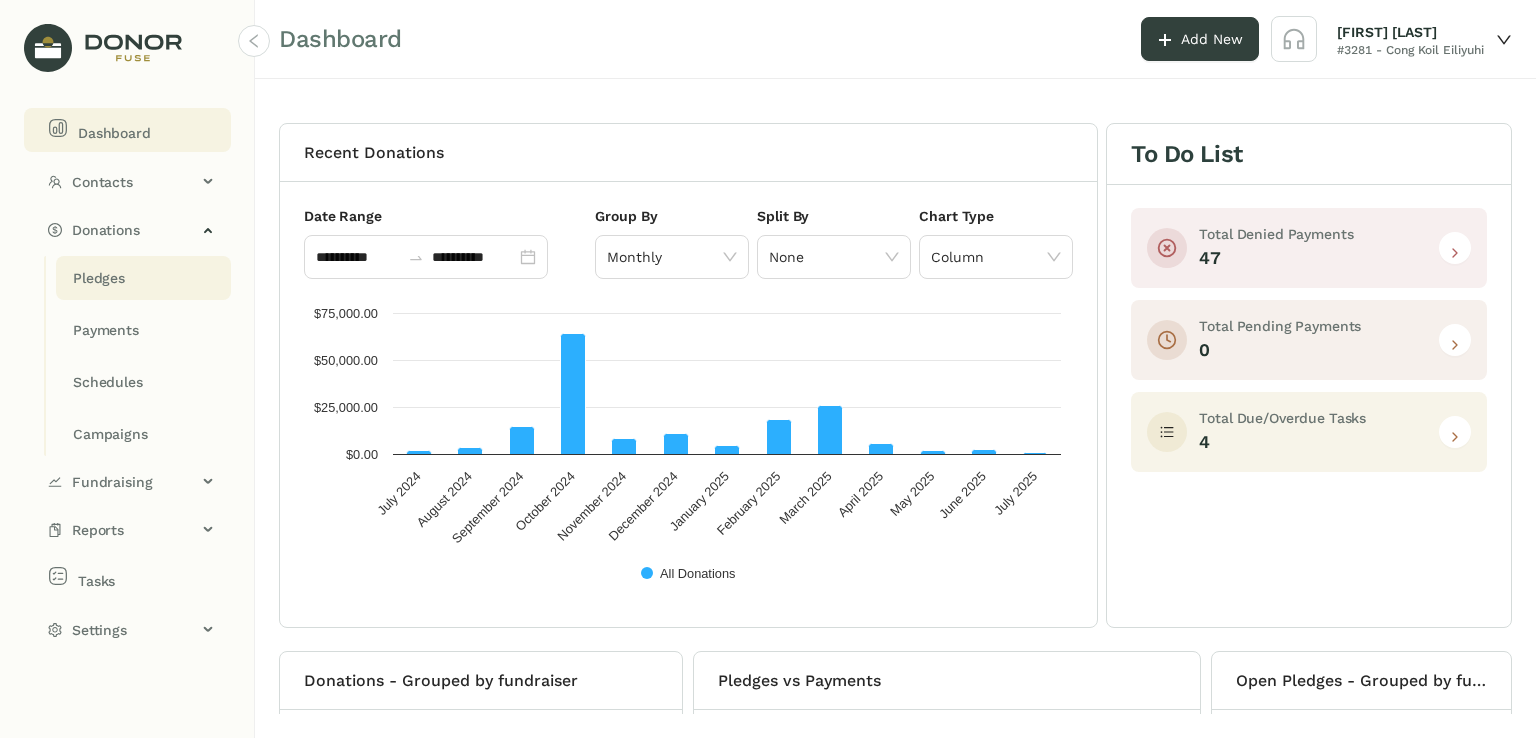 click on "Pledges" 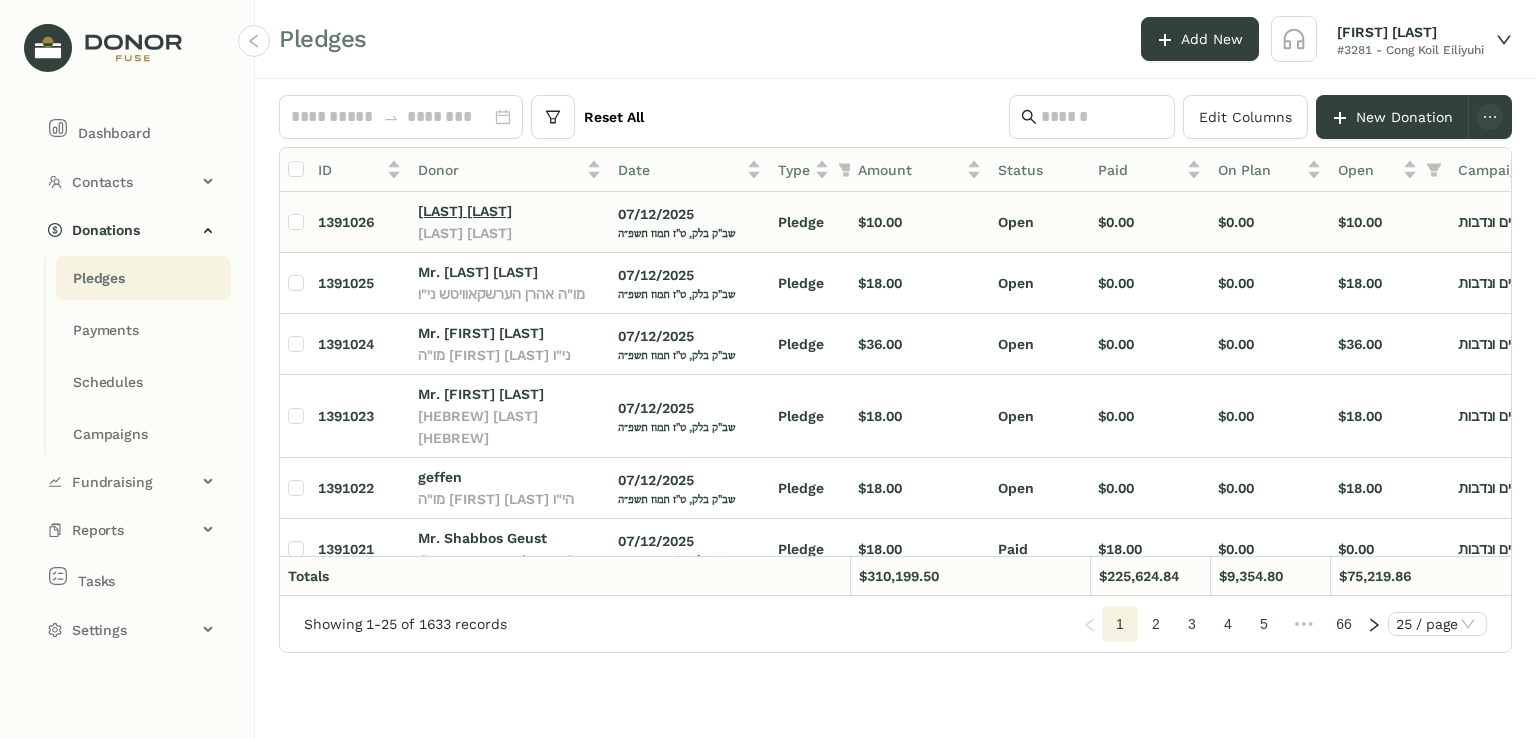 click on "[LAST] [LAST]" 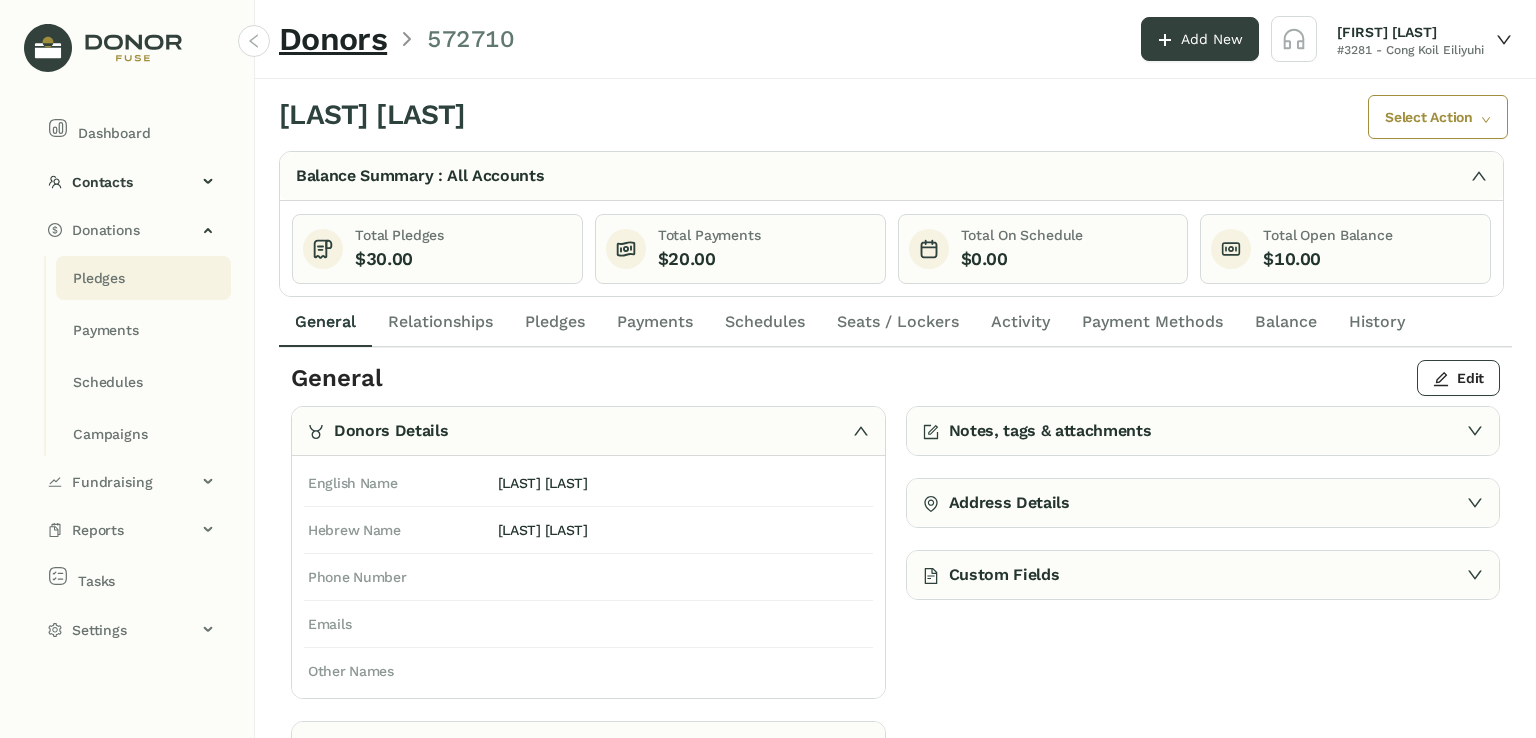 click on "Pledges" 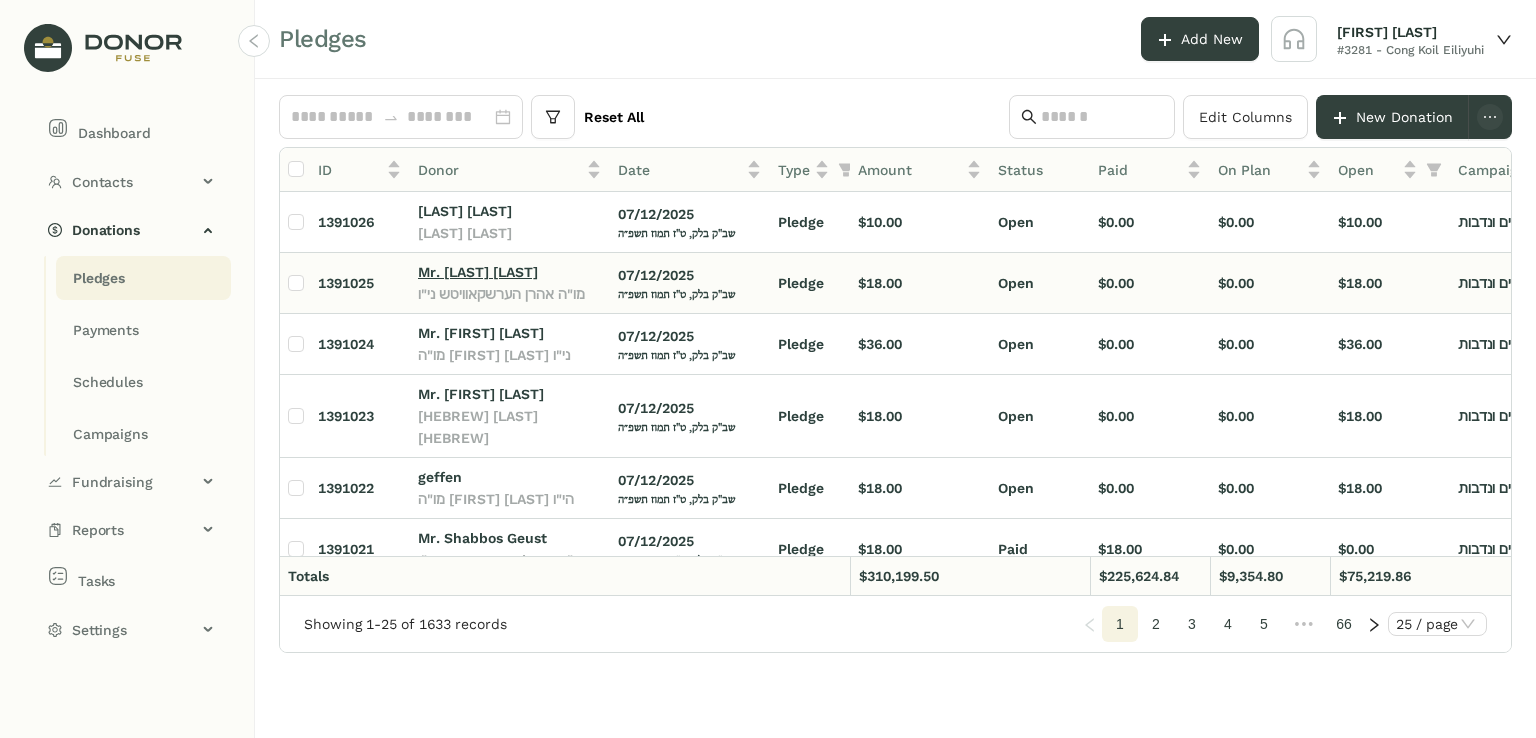 click on "Mr. [LAST] [LAST]" 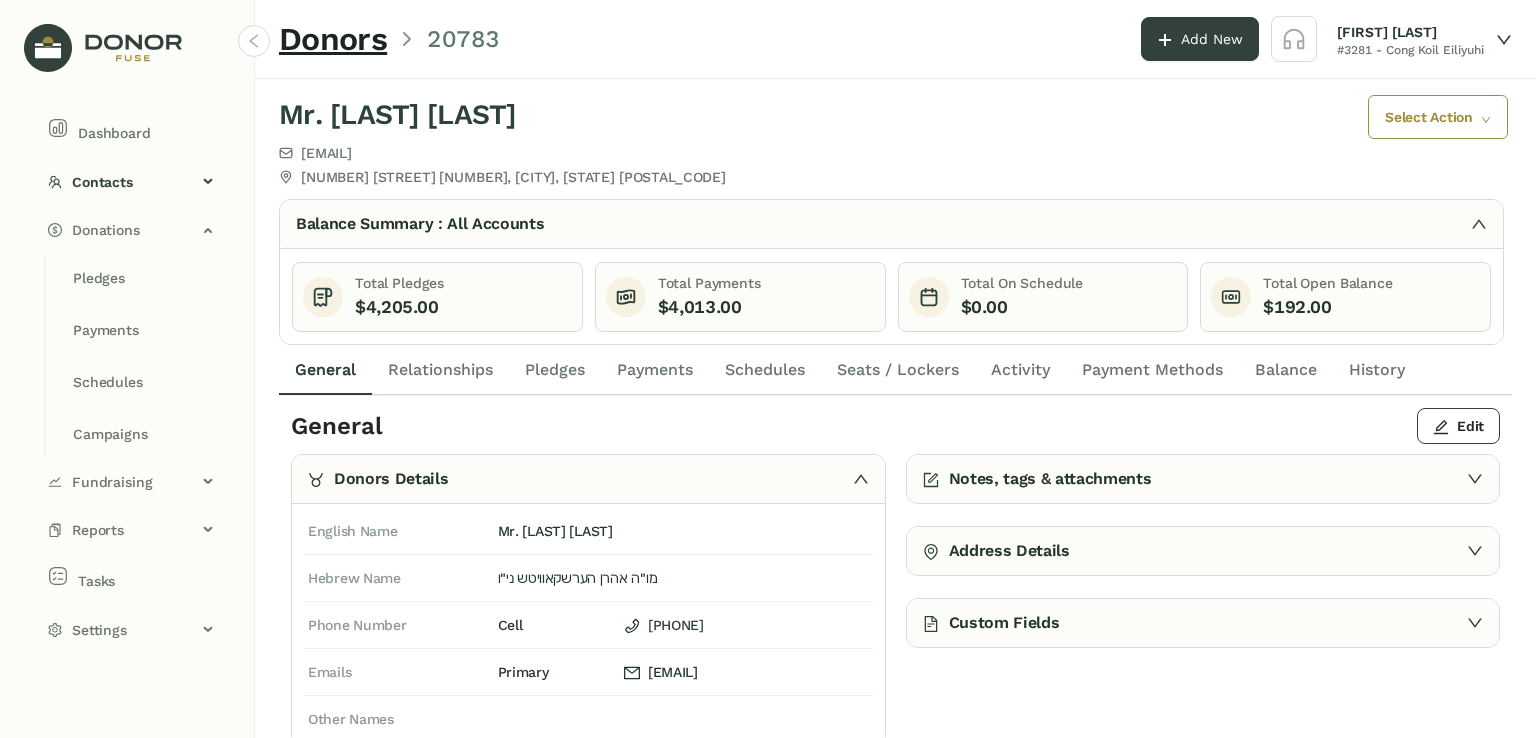 click on "Pledges" 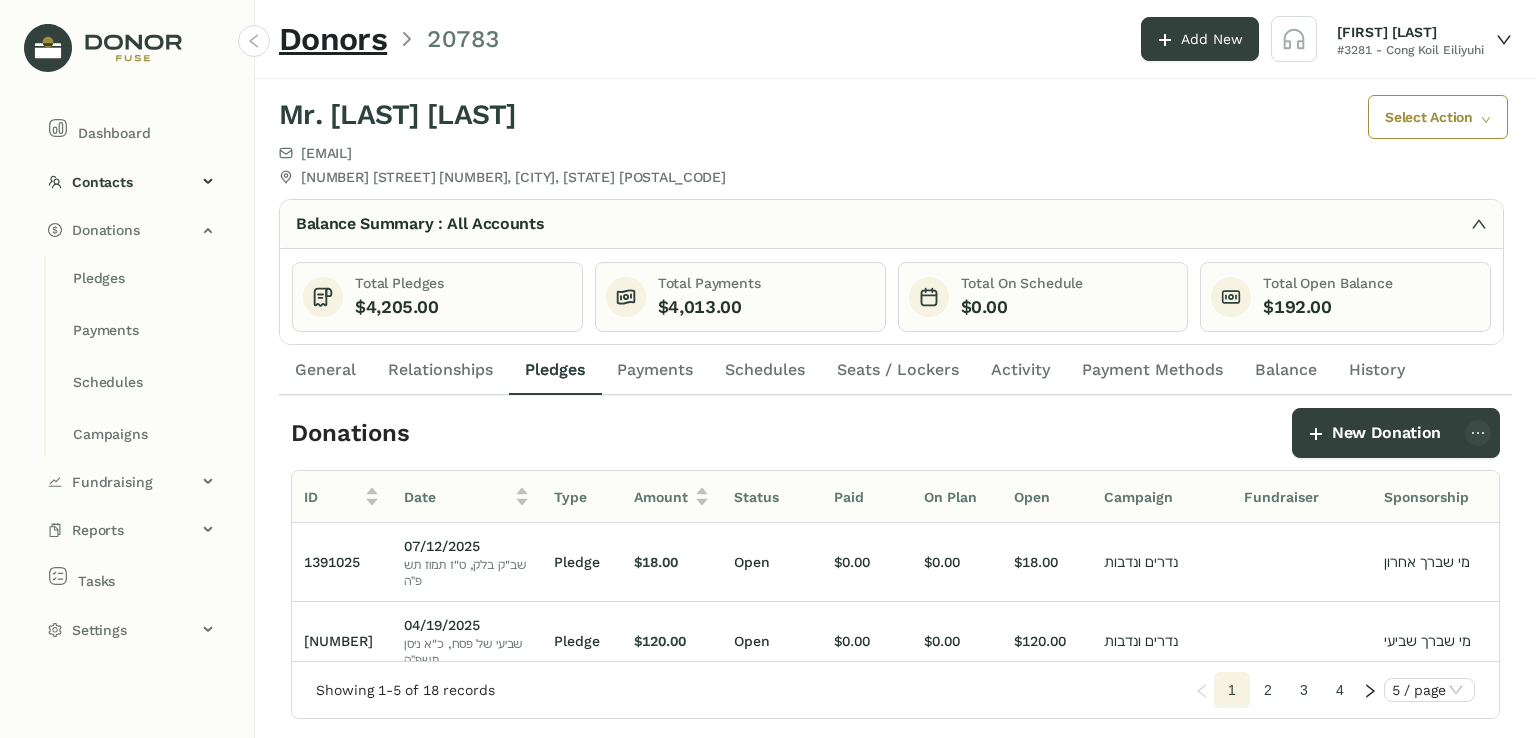 click on "General" 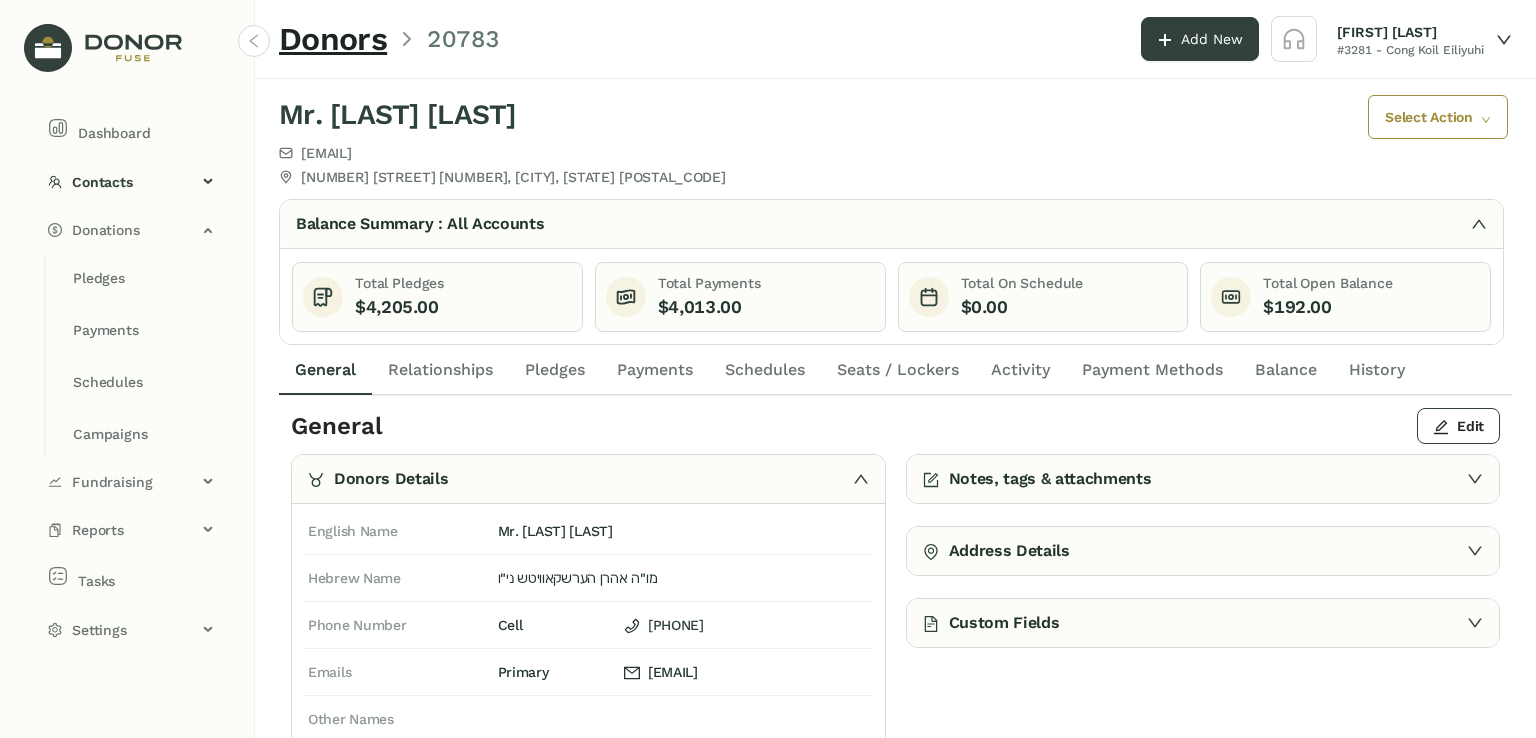 click on "Select Action" 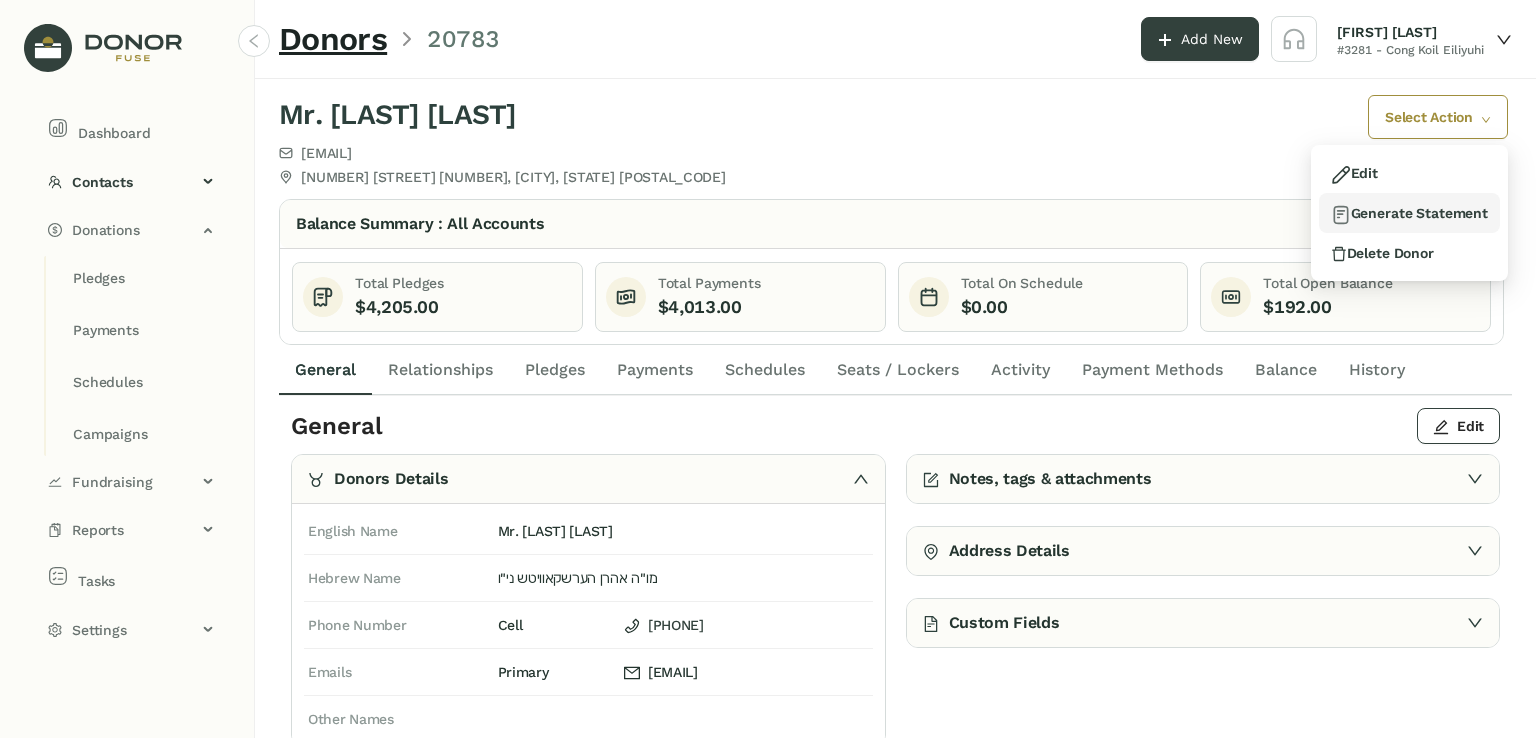 click on "Generate Statement" at bounding box center [1409, 213] 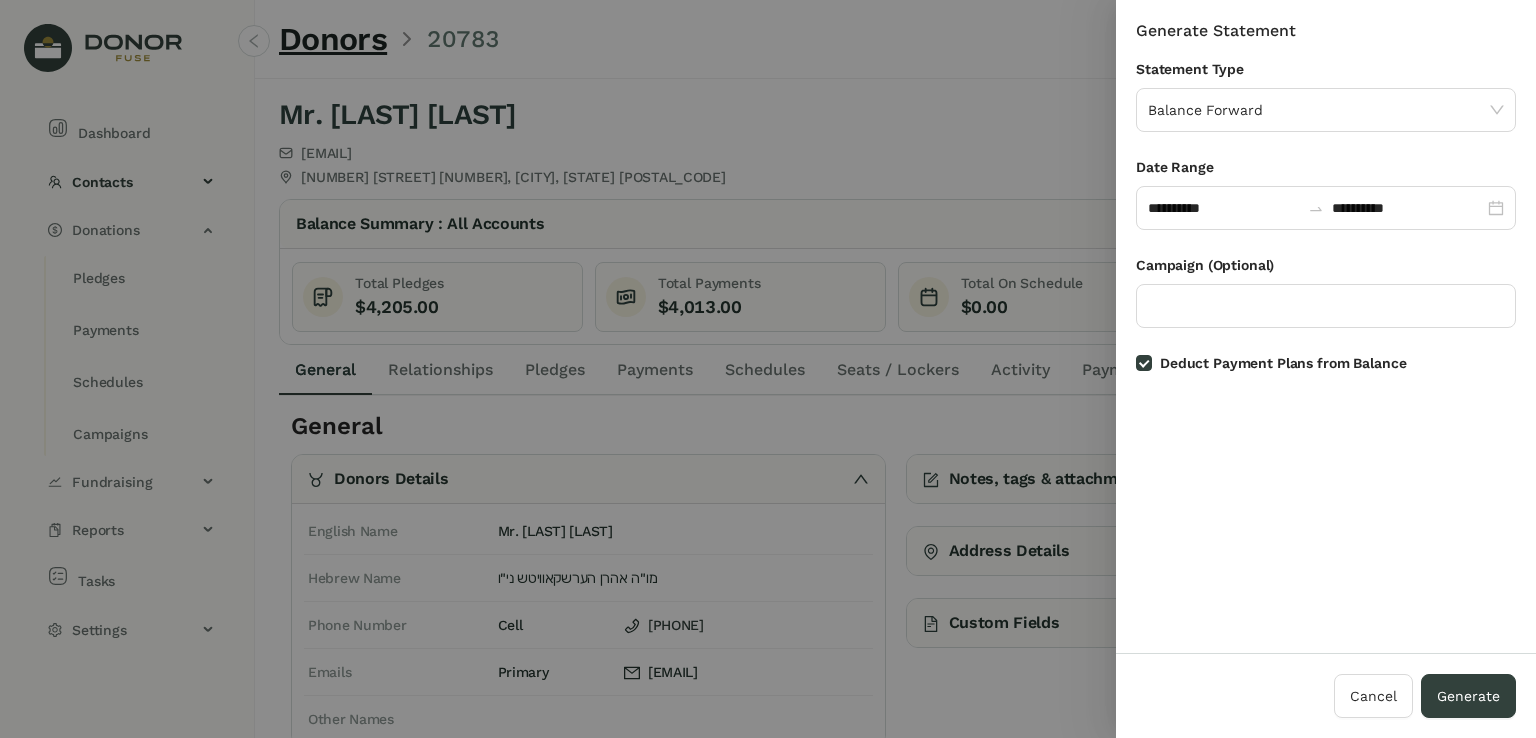 click at bounding box center (768, 369) 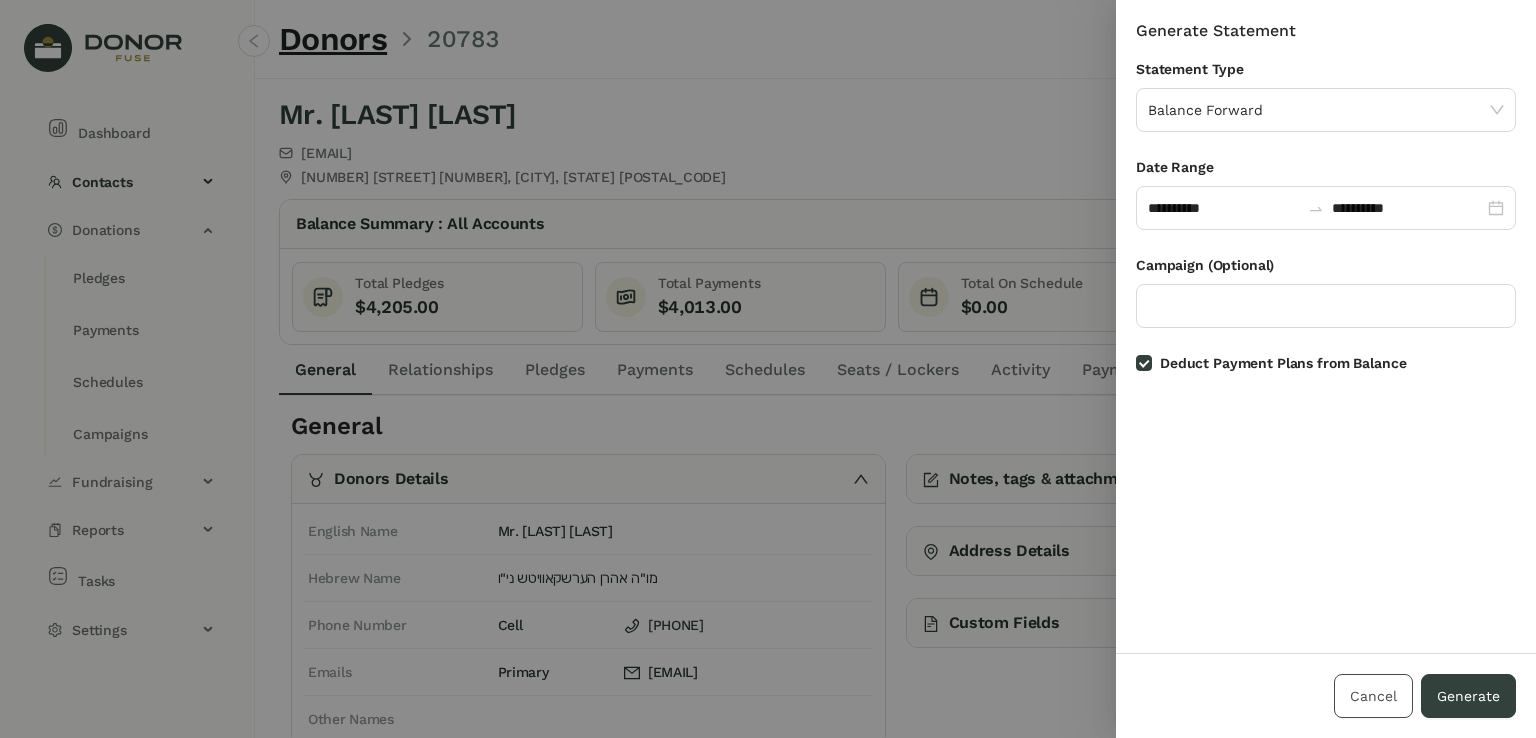 click on "Cancel" at bounding box center (1373, 696) 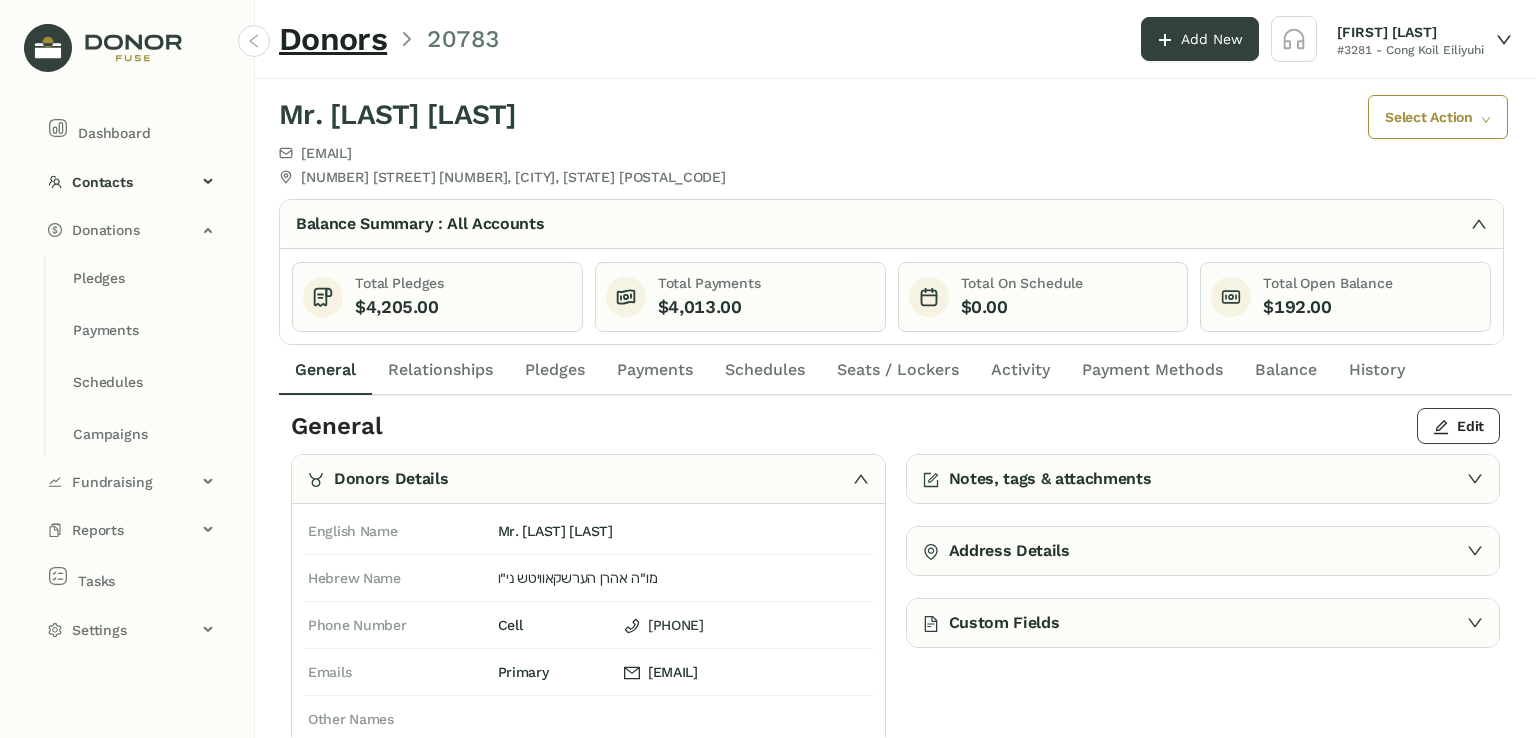 click on "Payments" 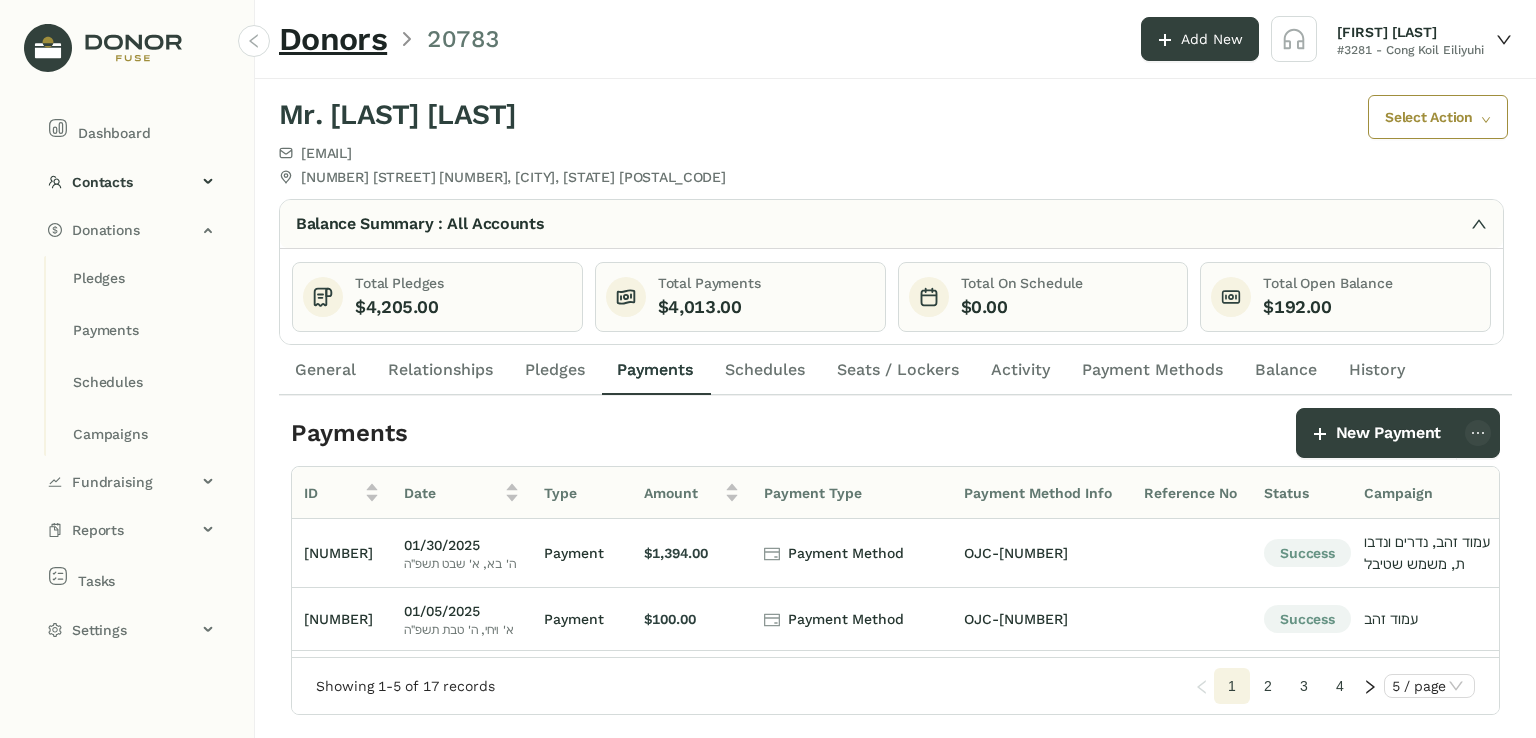 click on "Pledges" 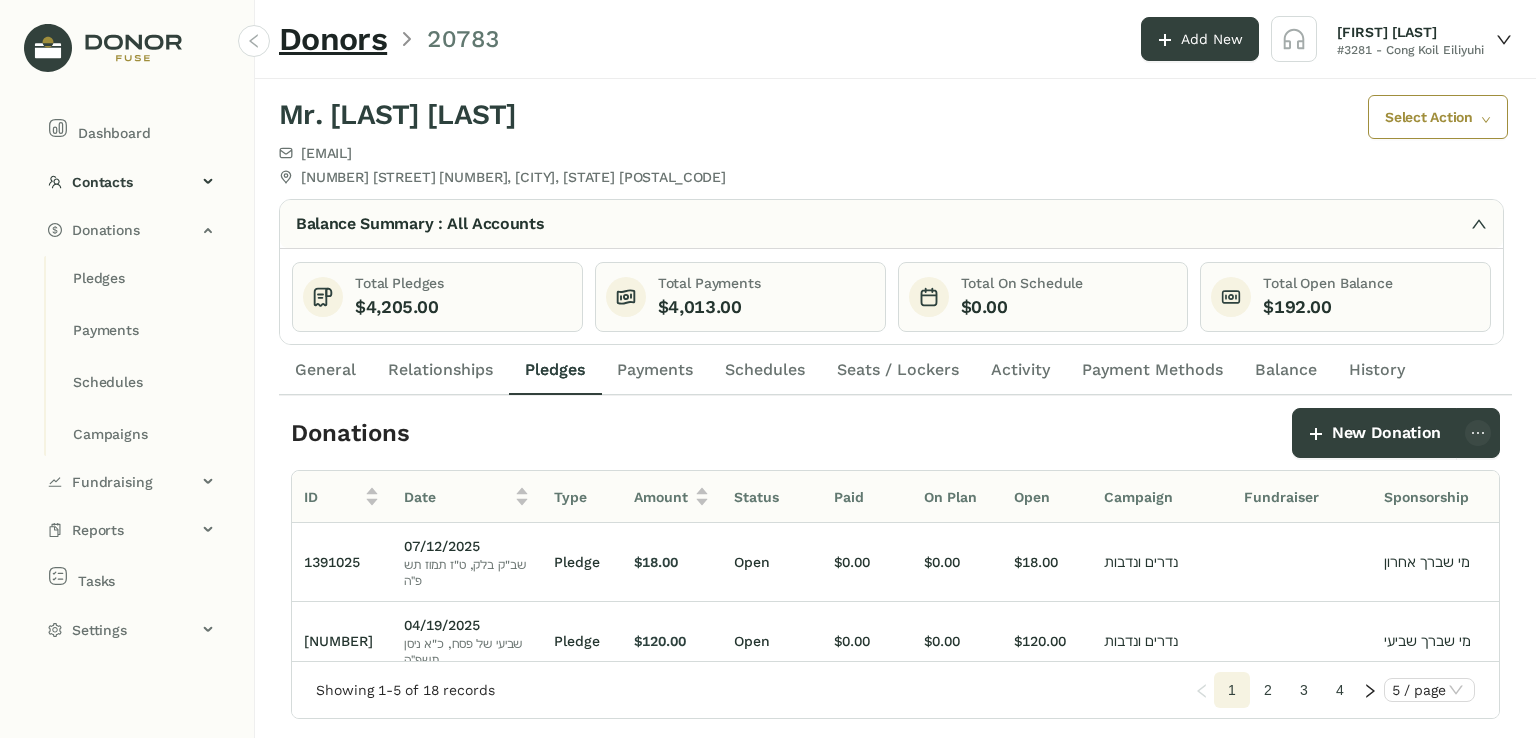 click on "$192.00" 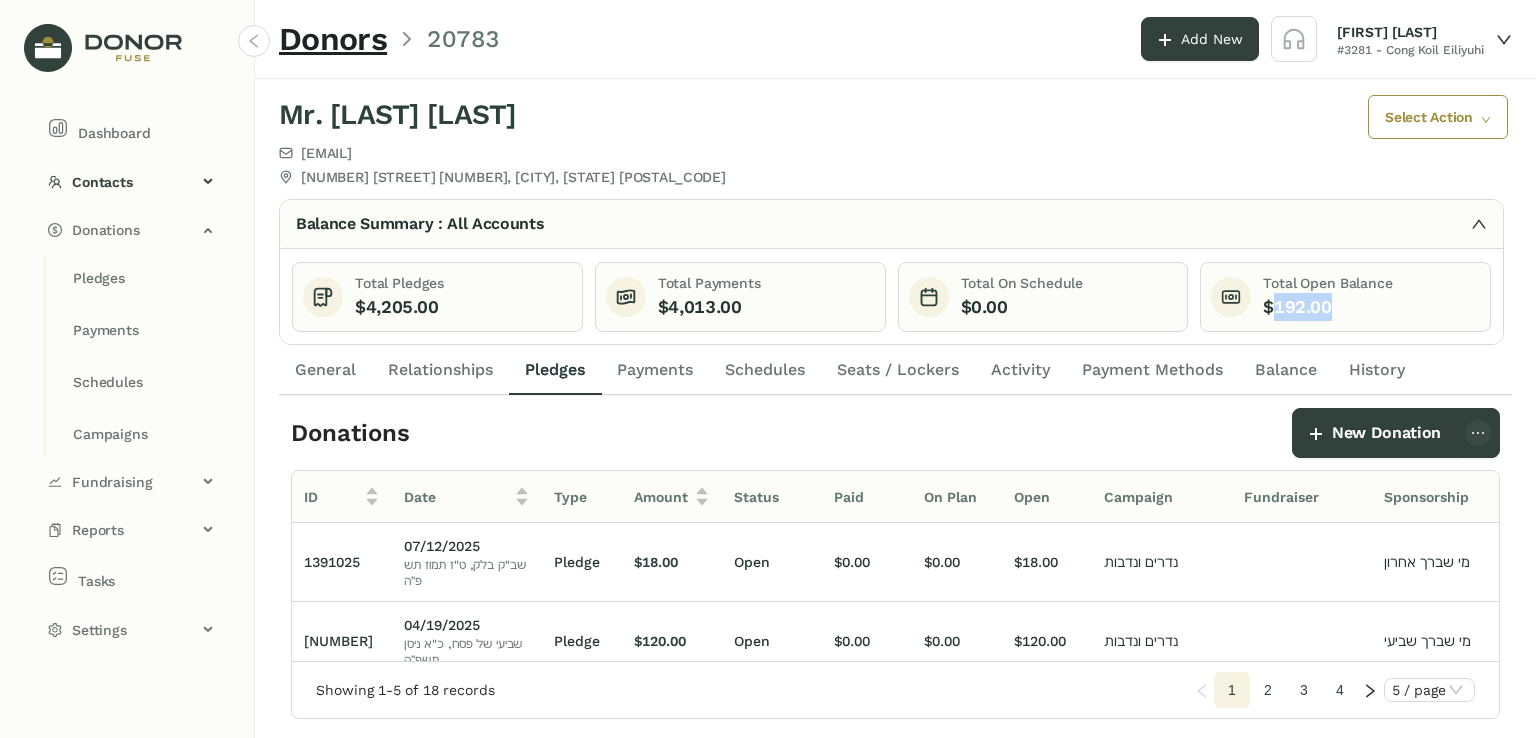 click on "$192.00" 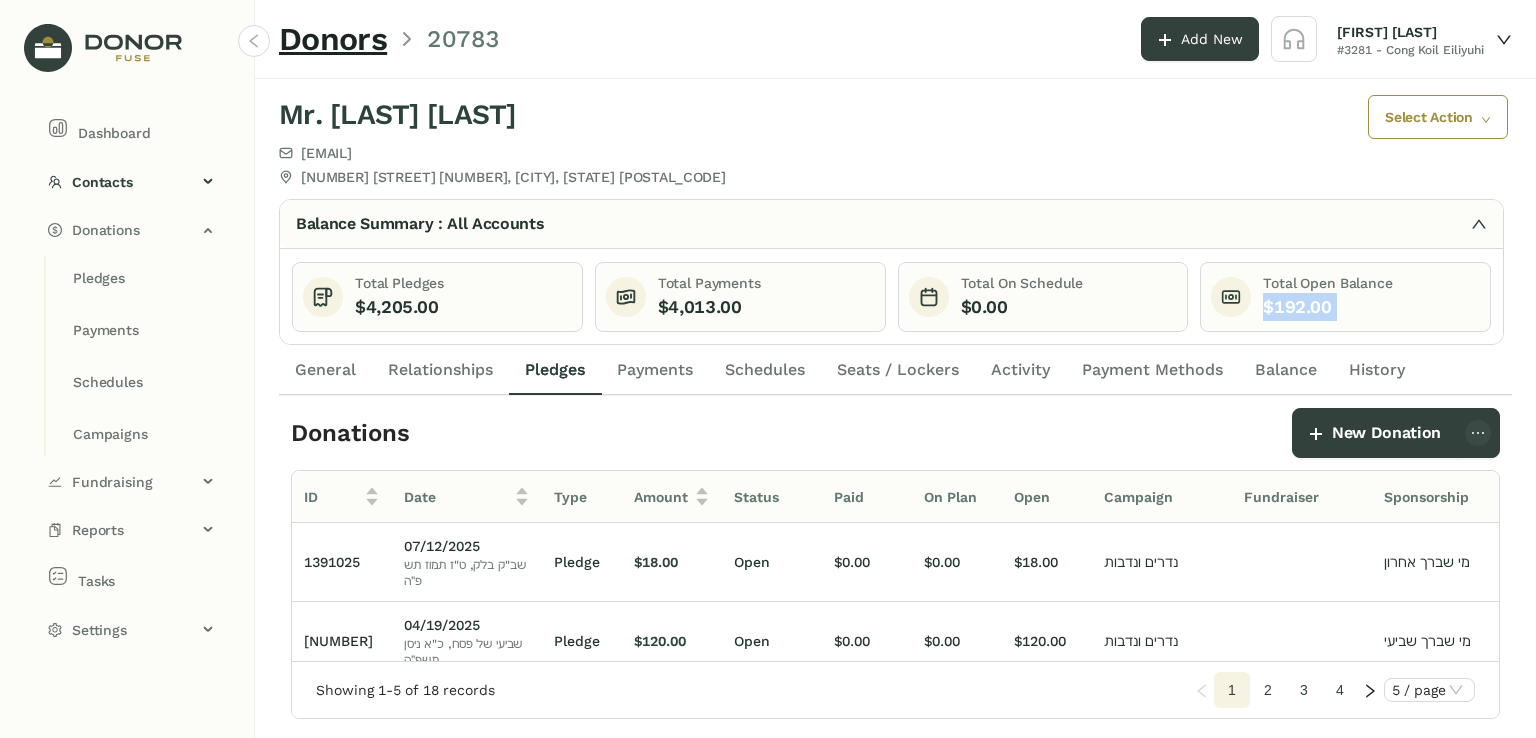 click on "$192.00" 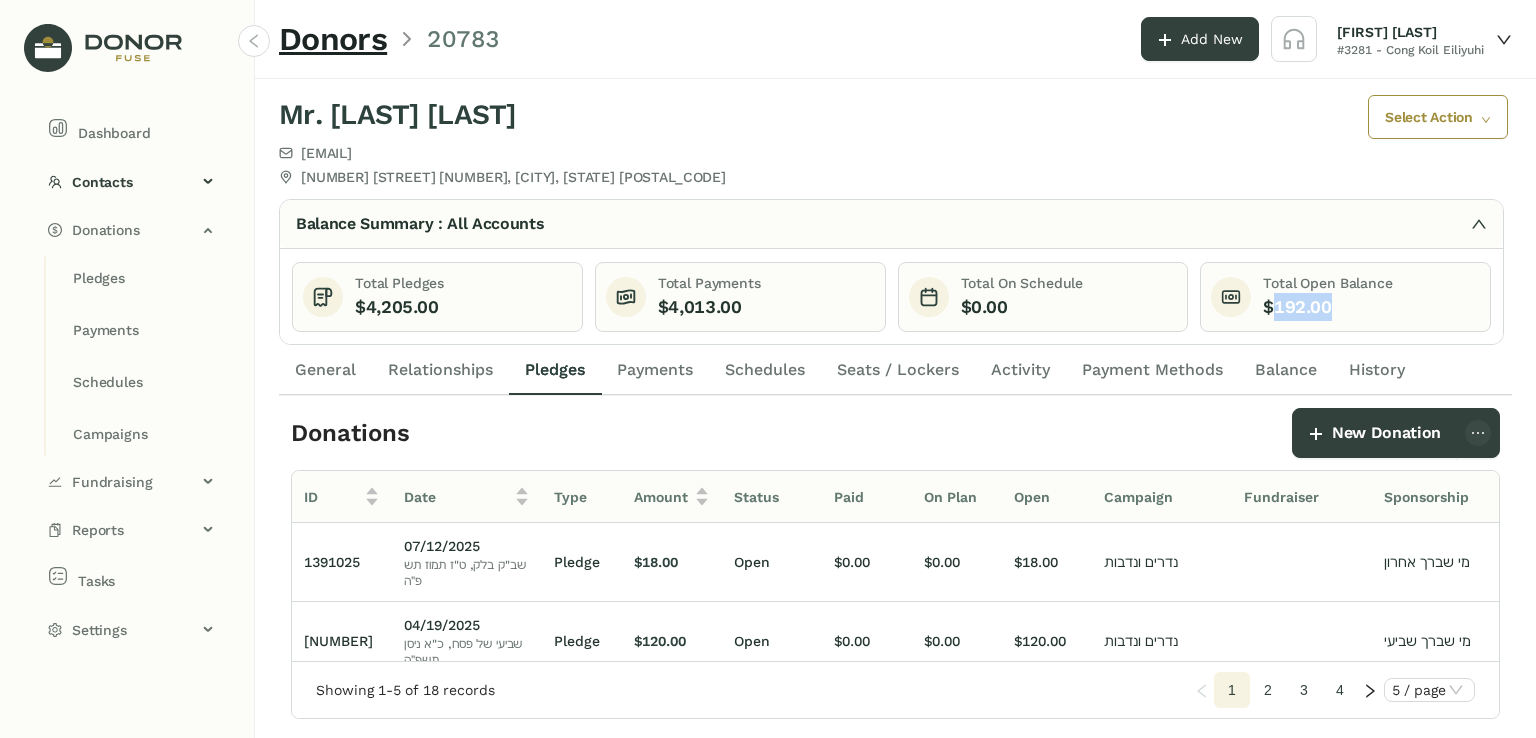 click on "$192.00" 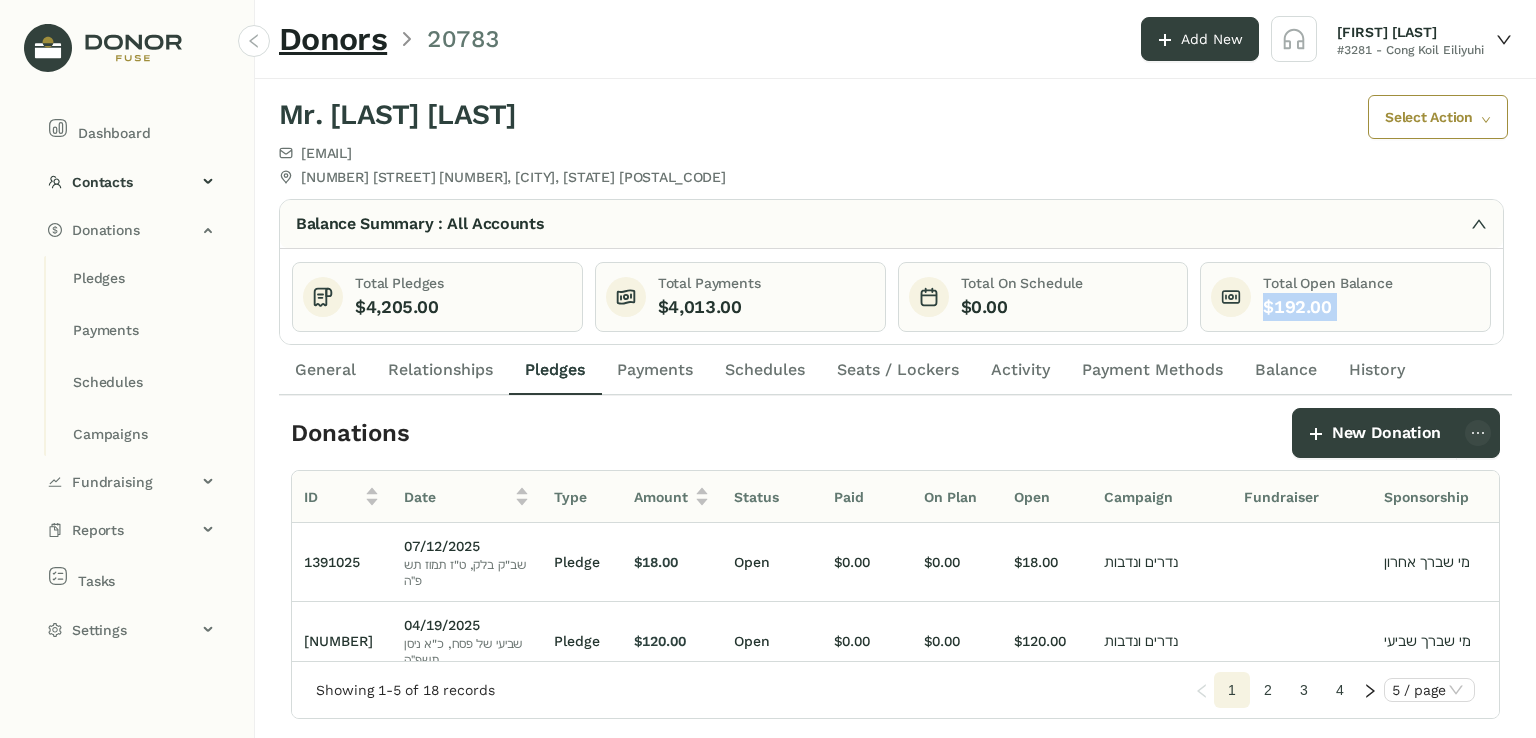 click on "$192.00" 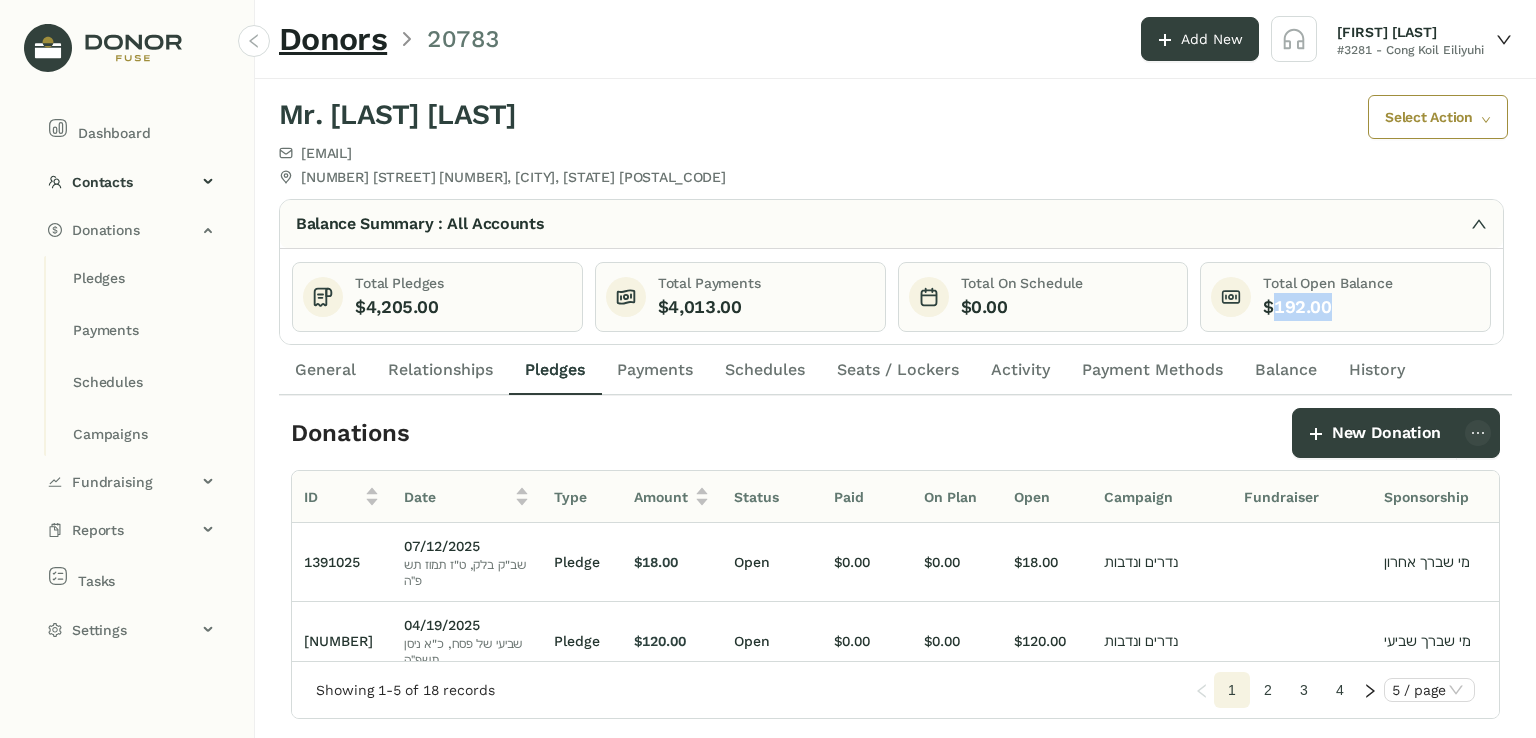 click on "$192.00" 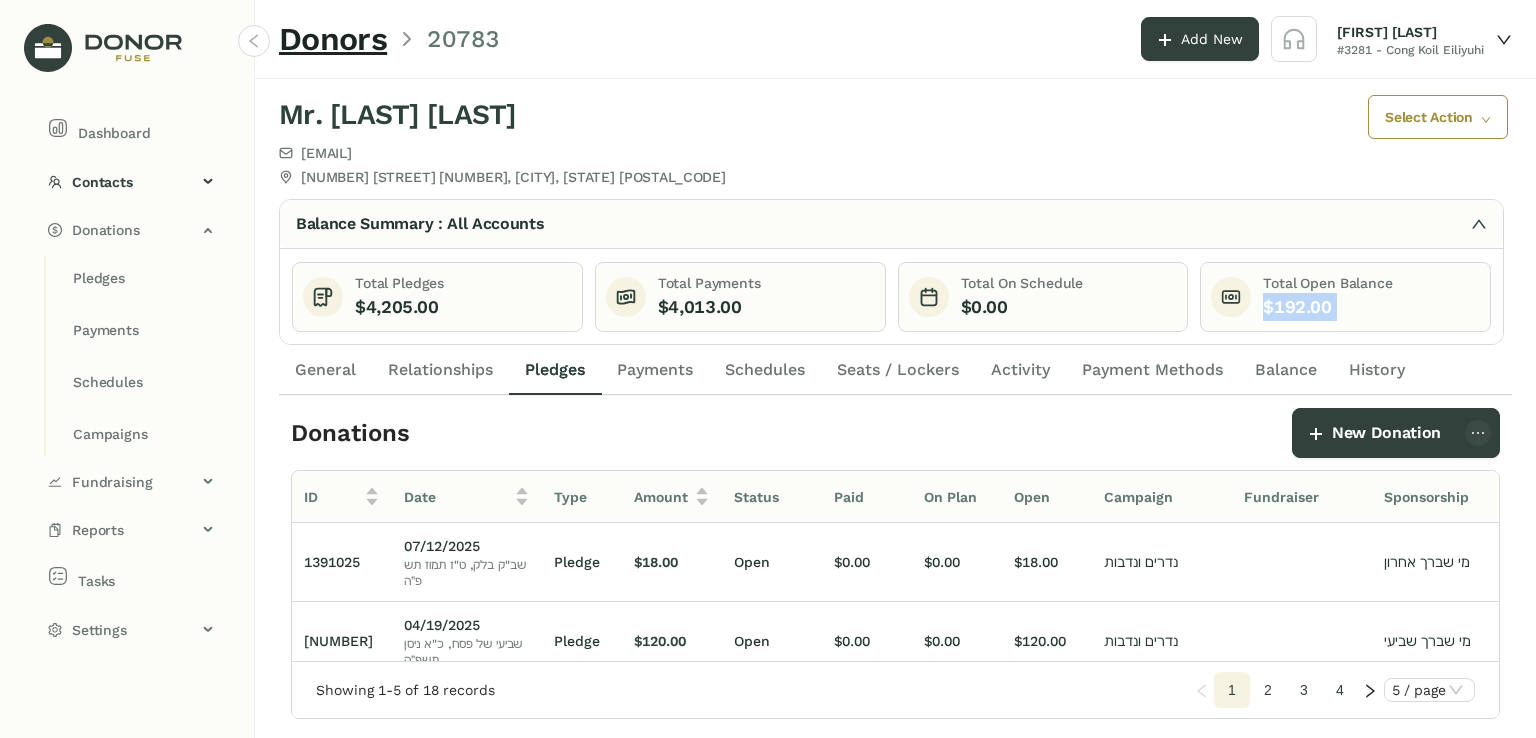 click on "$192.00" 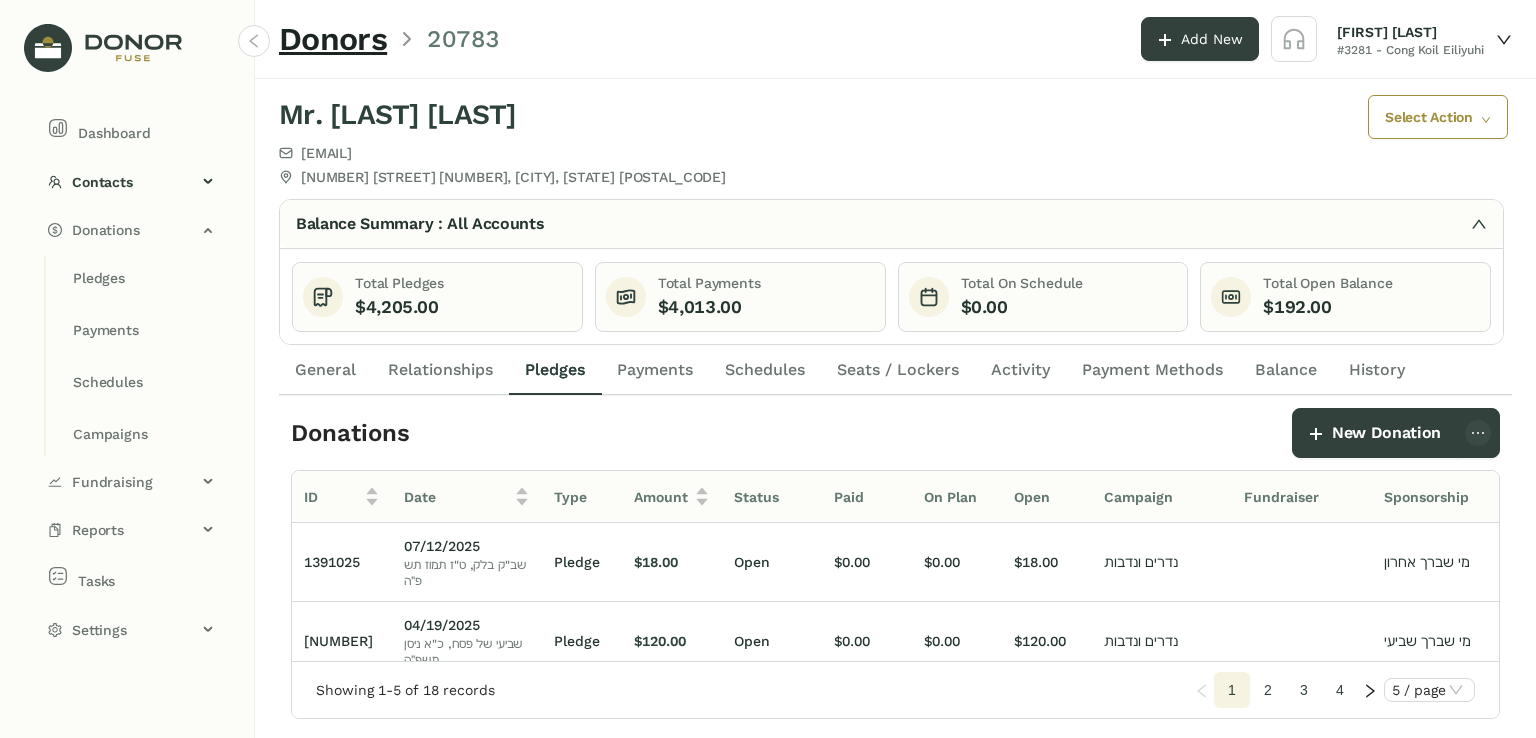 click on "Payments" 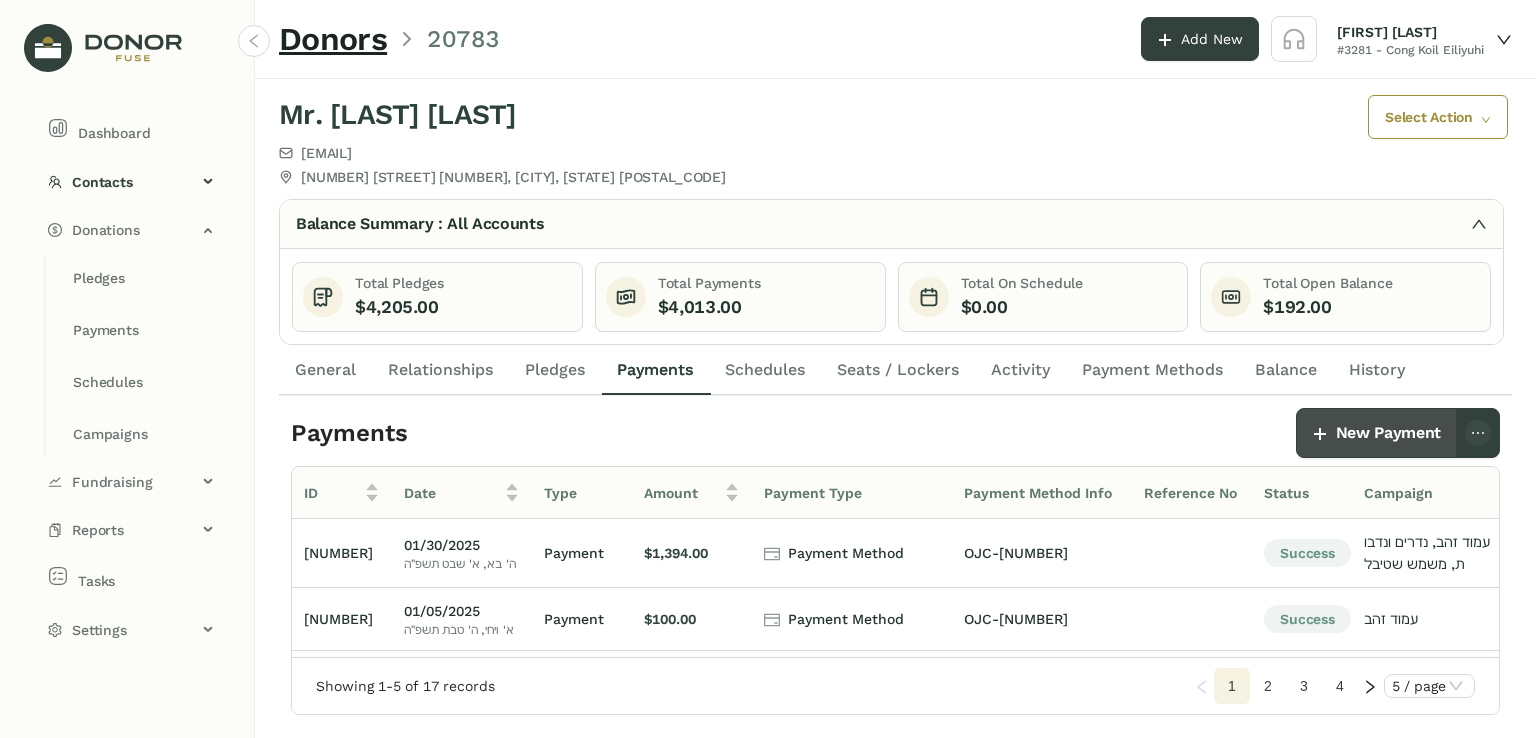 click on "New Payment" 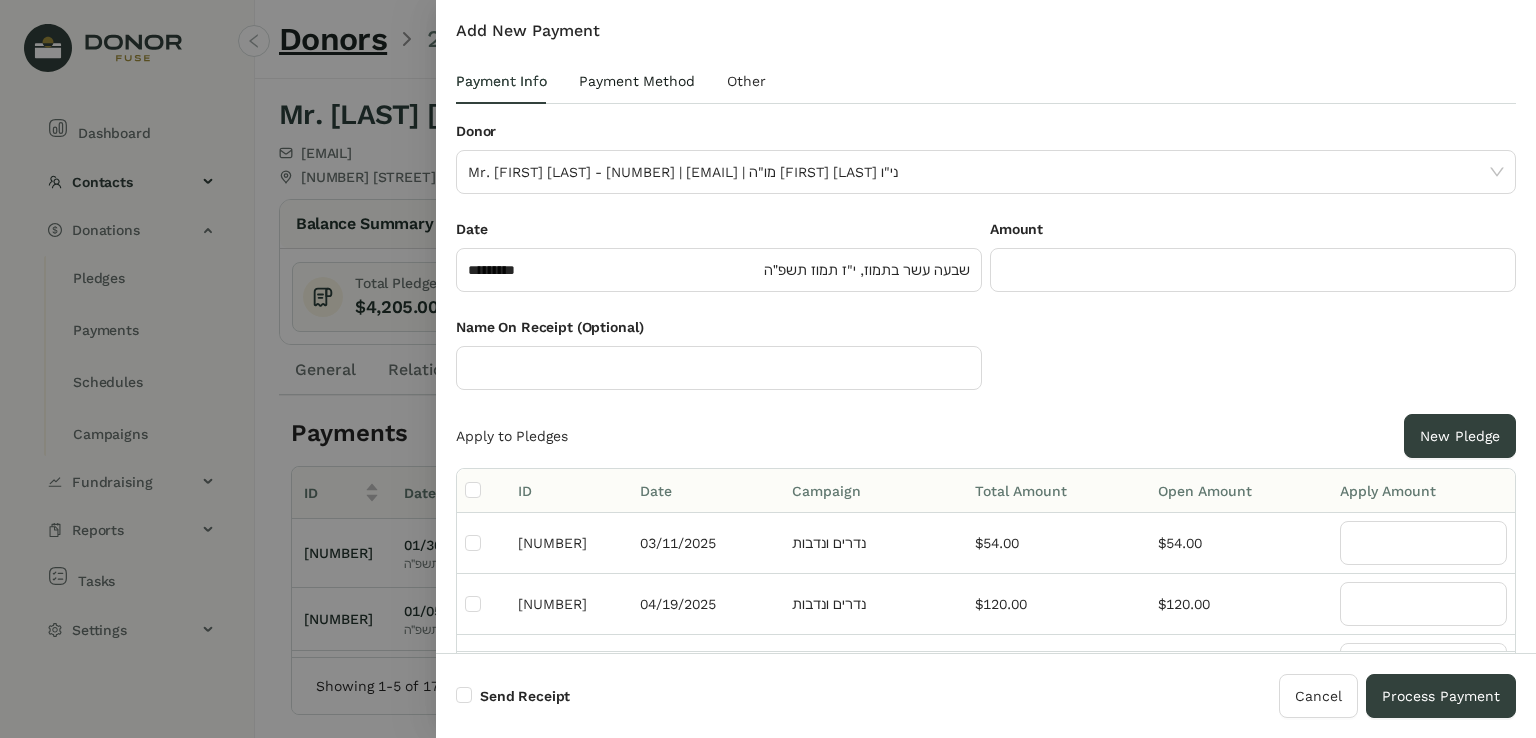 click on "Payment Method" at bounding box center (637, 81) 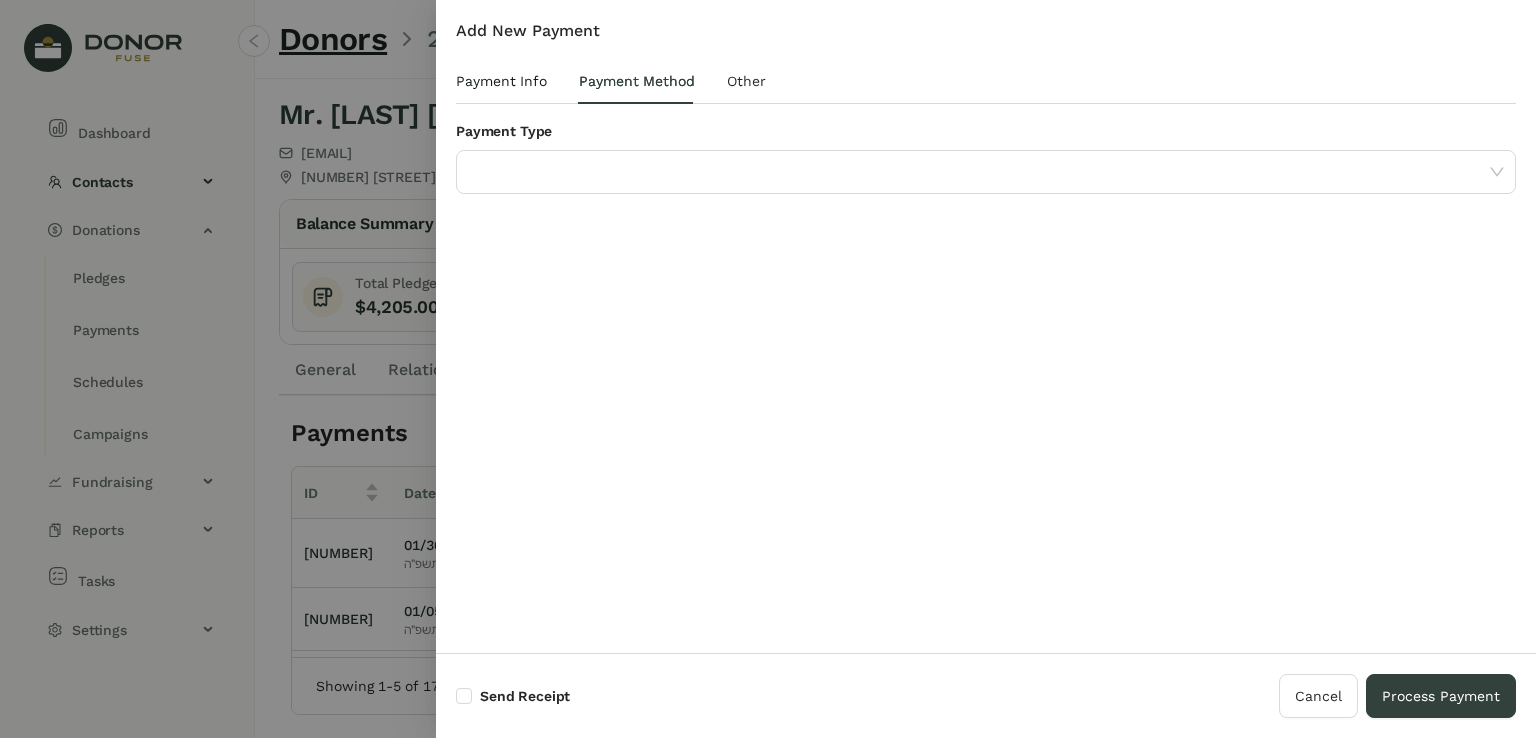 click on "Payment Info" at bounding box center (501, 81) 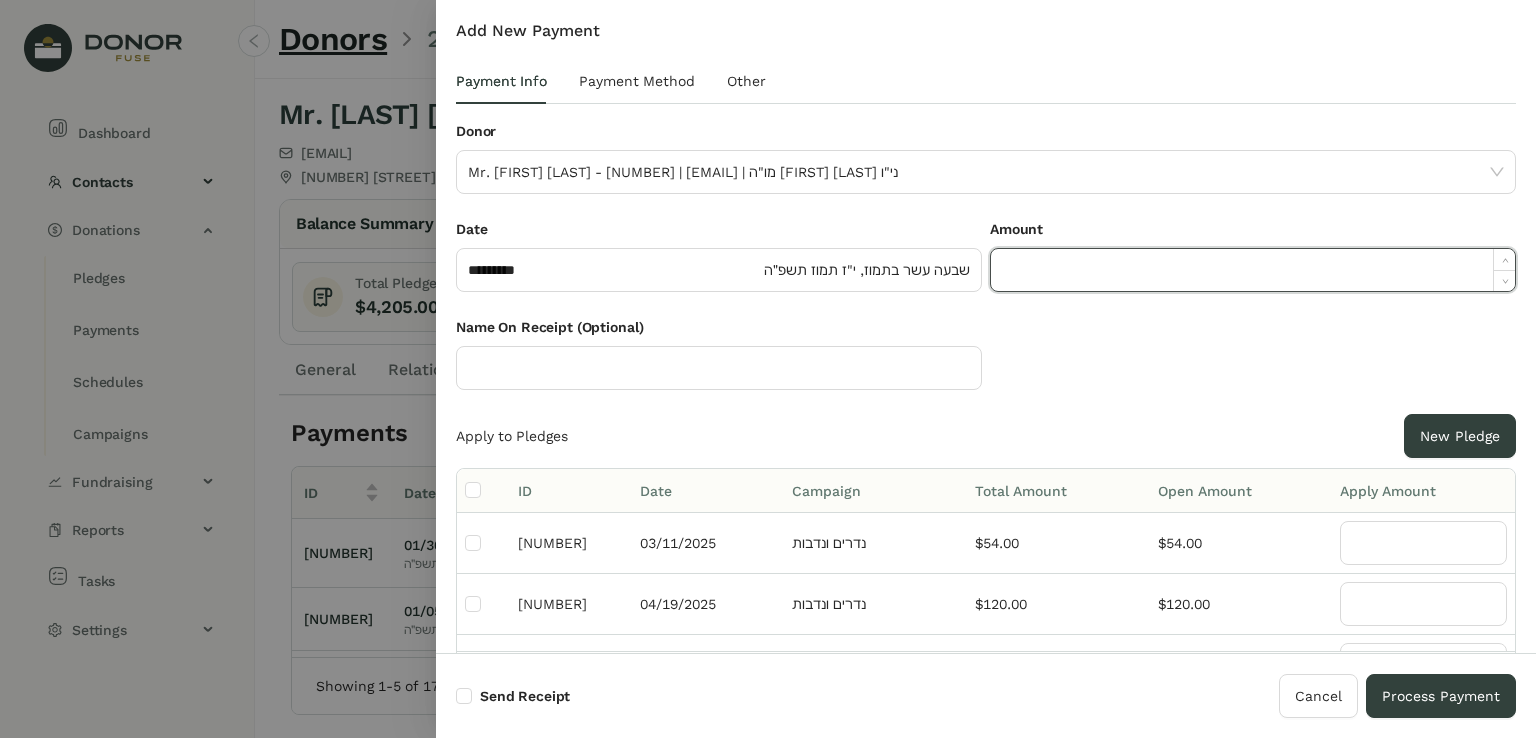 click 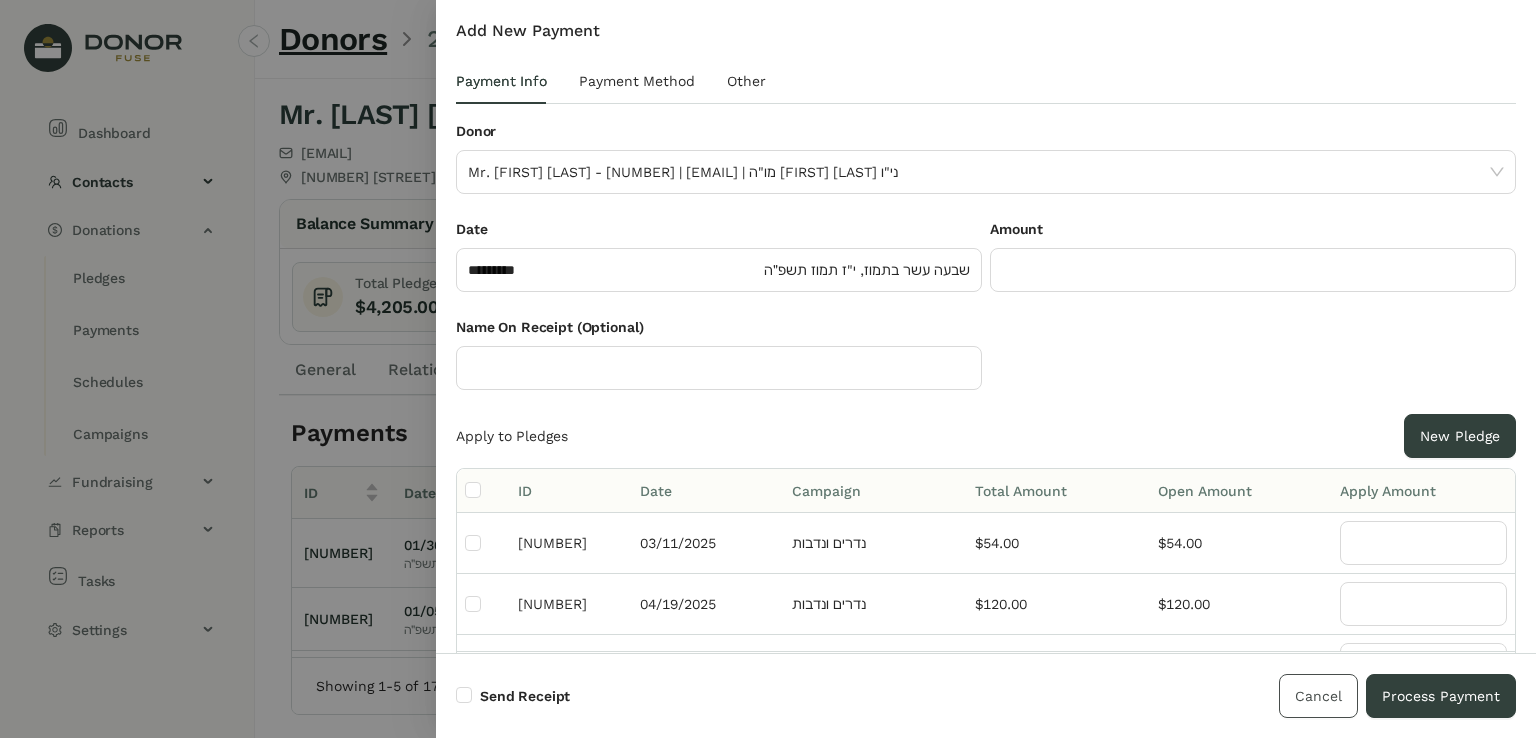 click on "Cancel" at bounding box center [1318, 696] 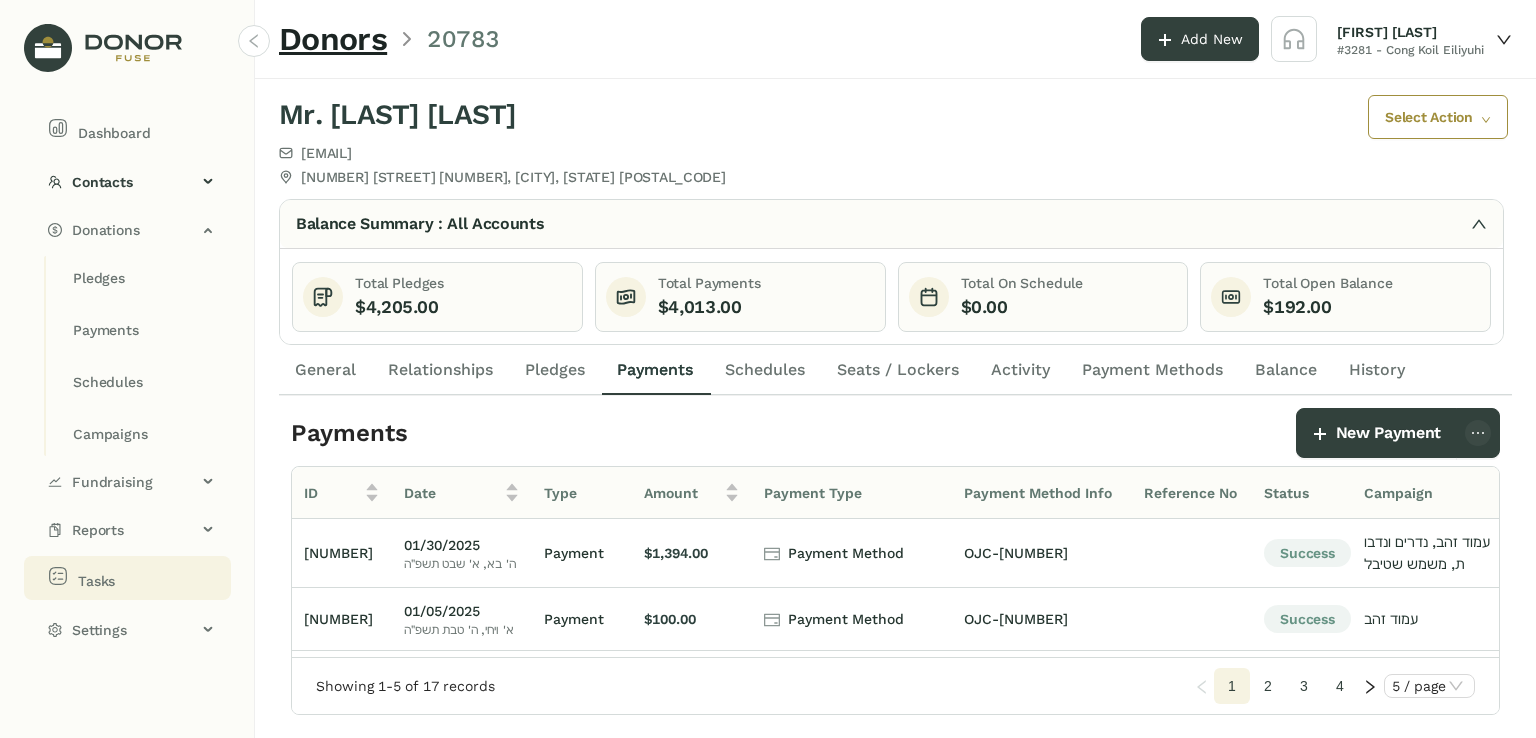 click on "Tasks" 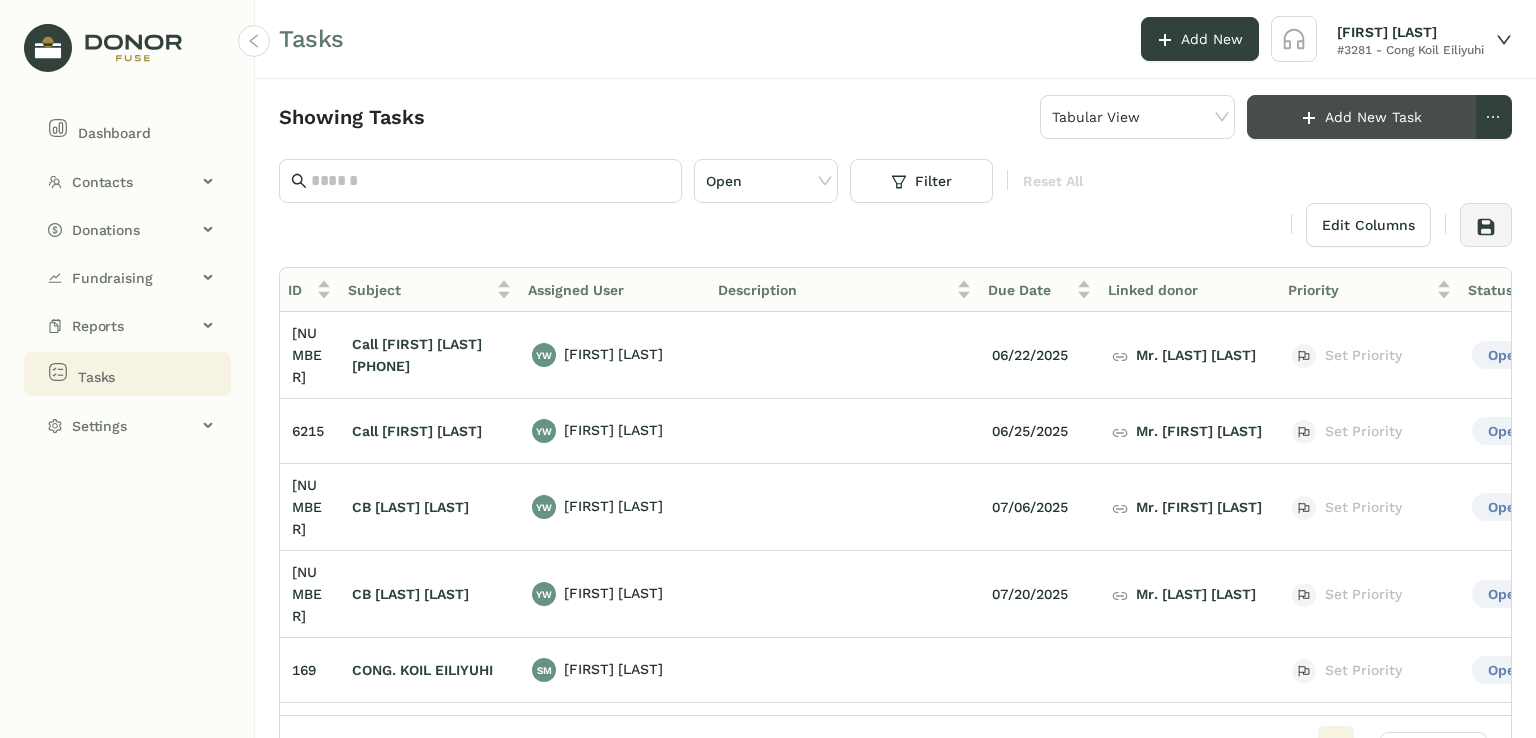 click on "Add New Task" 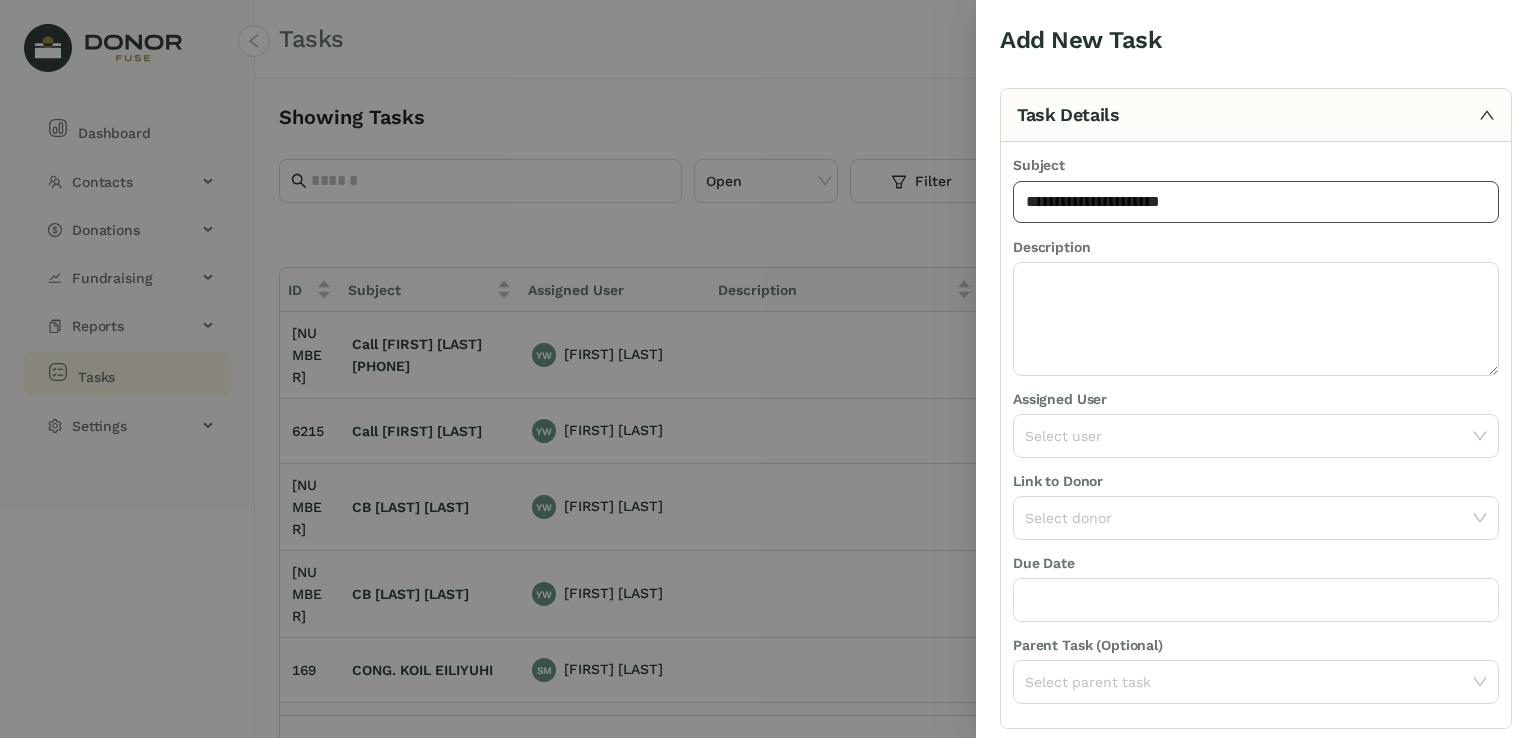 click on "**********" 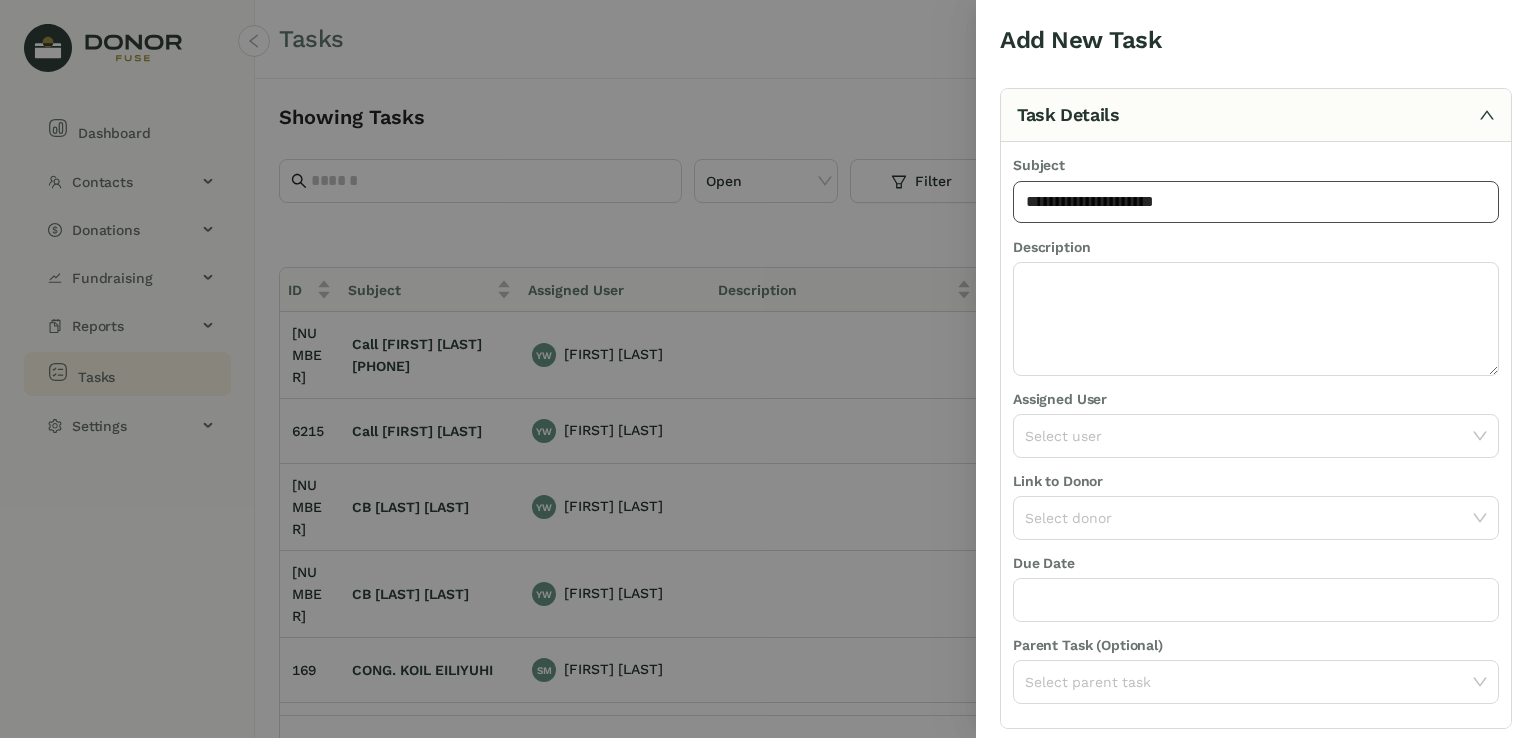 click on "**********" 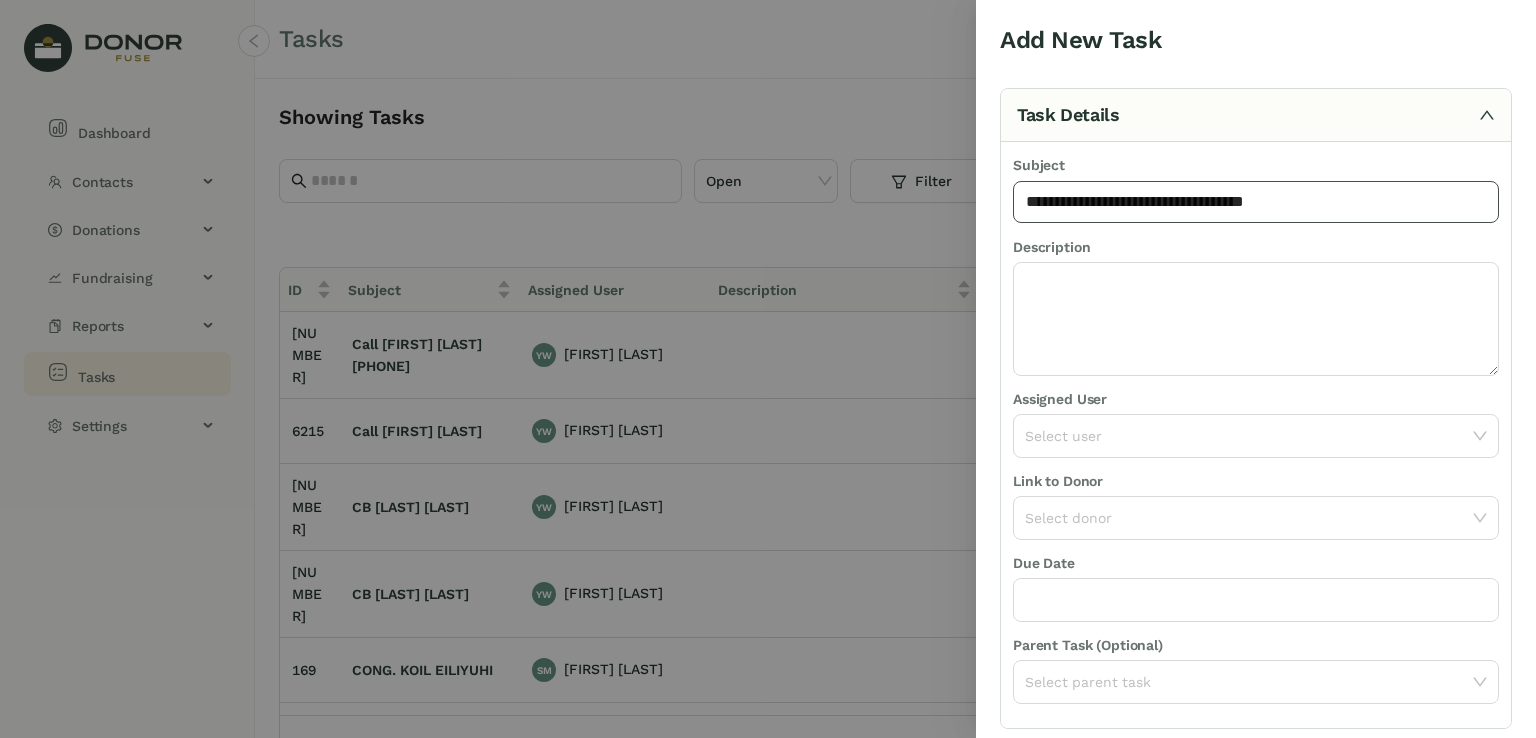type on "**********" 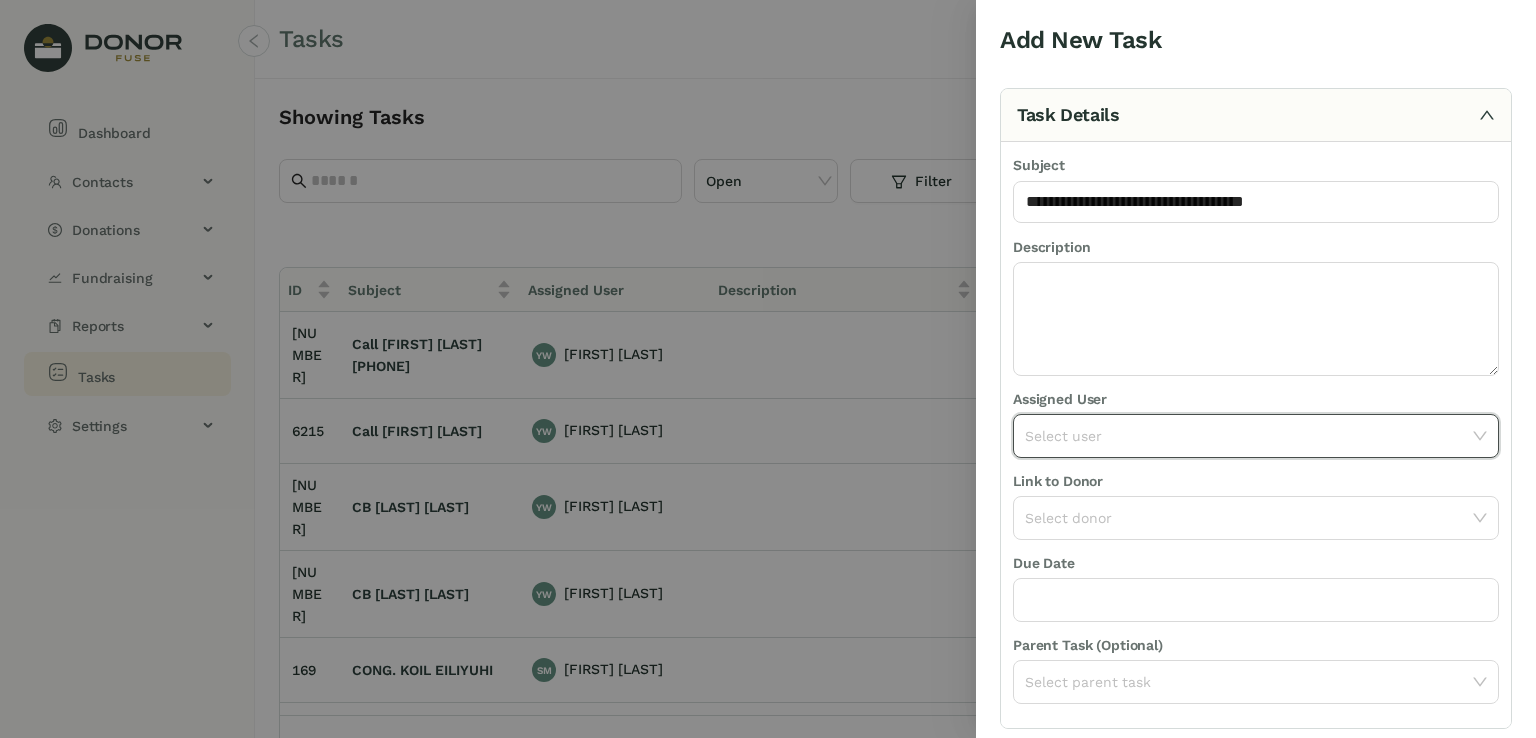 click 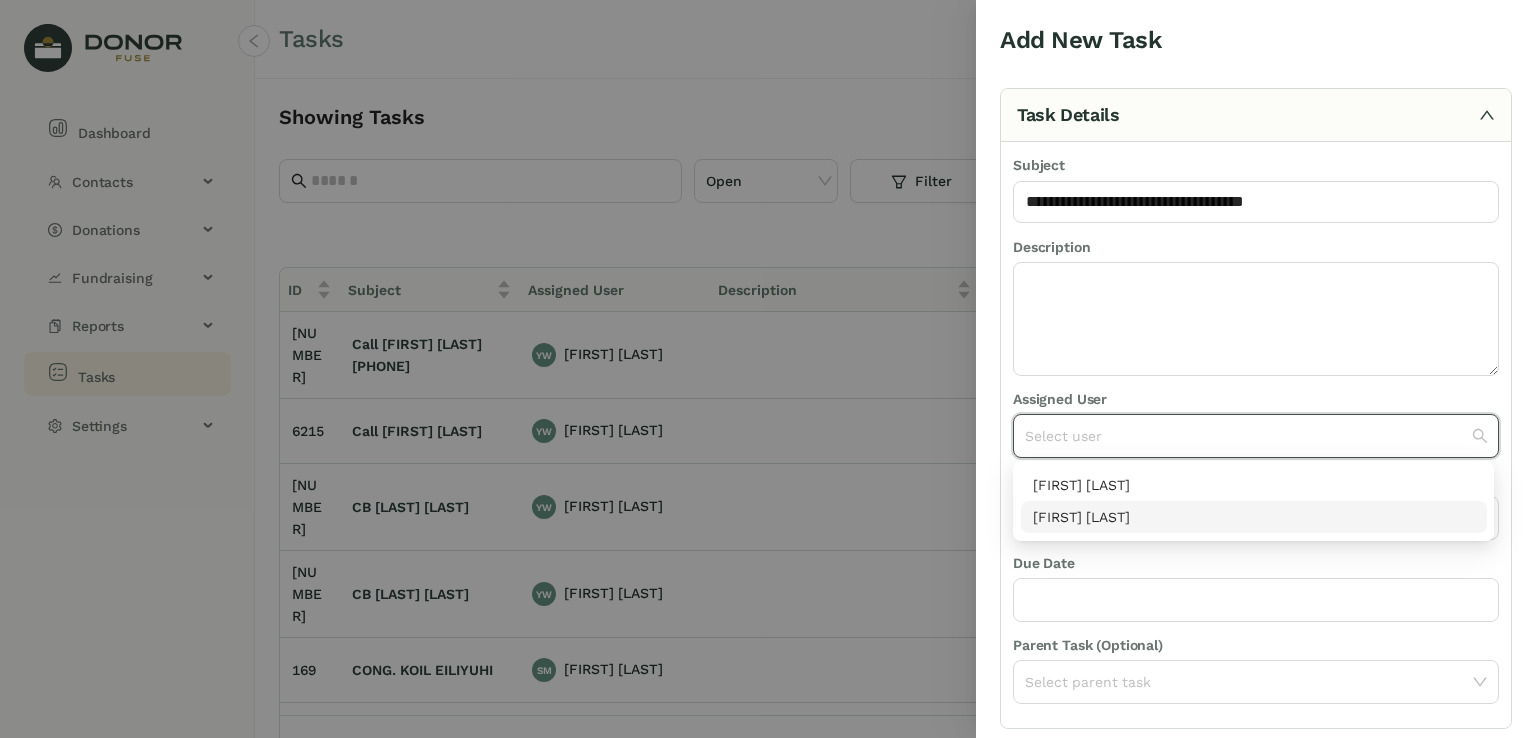 click on "[FIRST] [LAST]" at bounding box center [1254, 517] 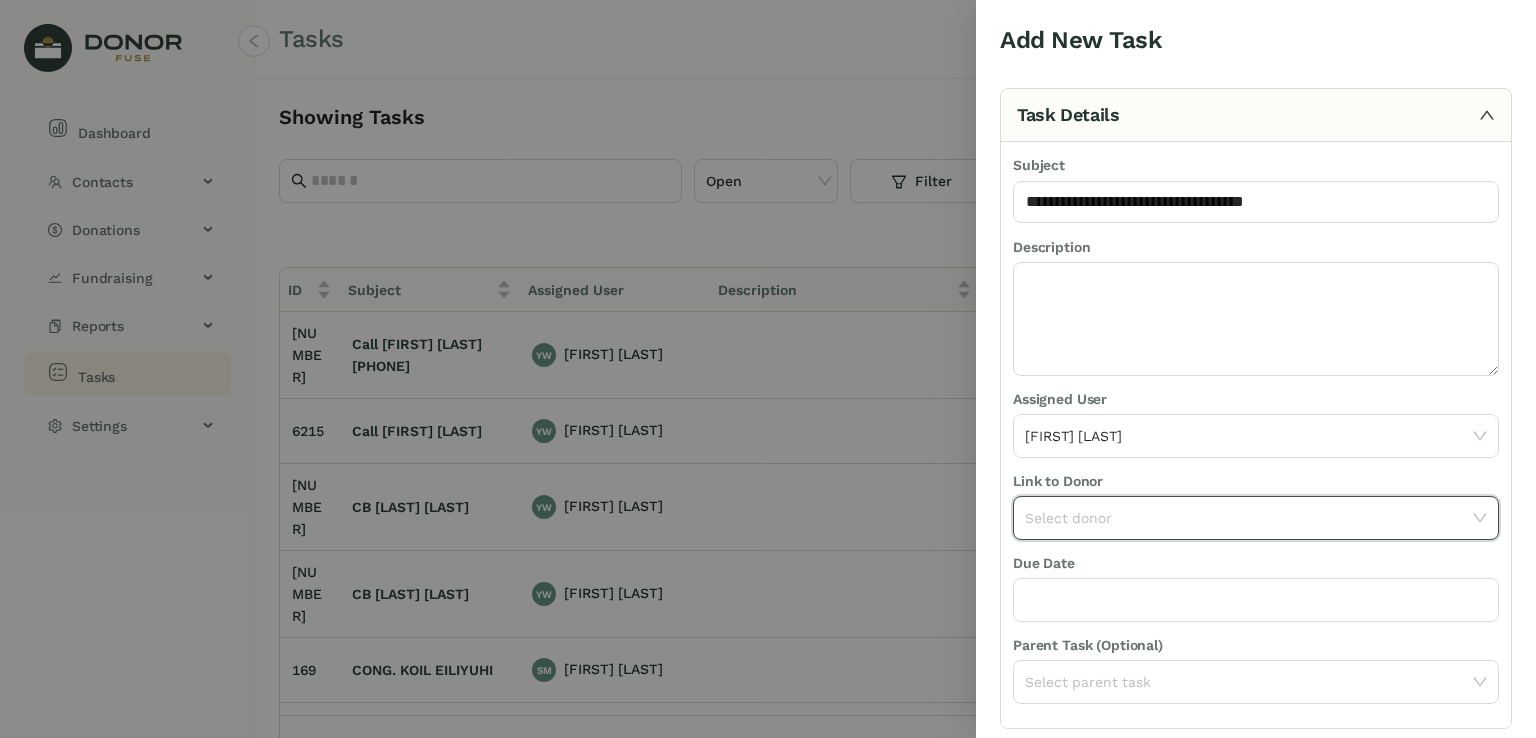 click 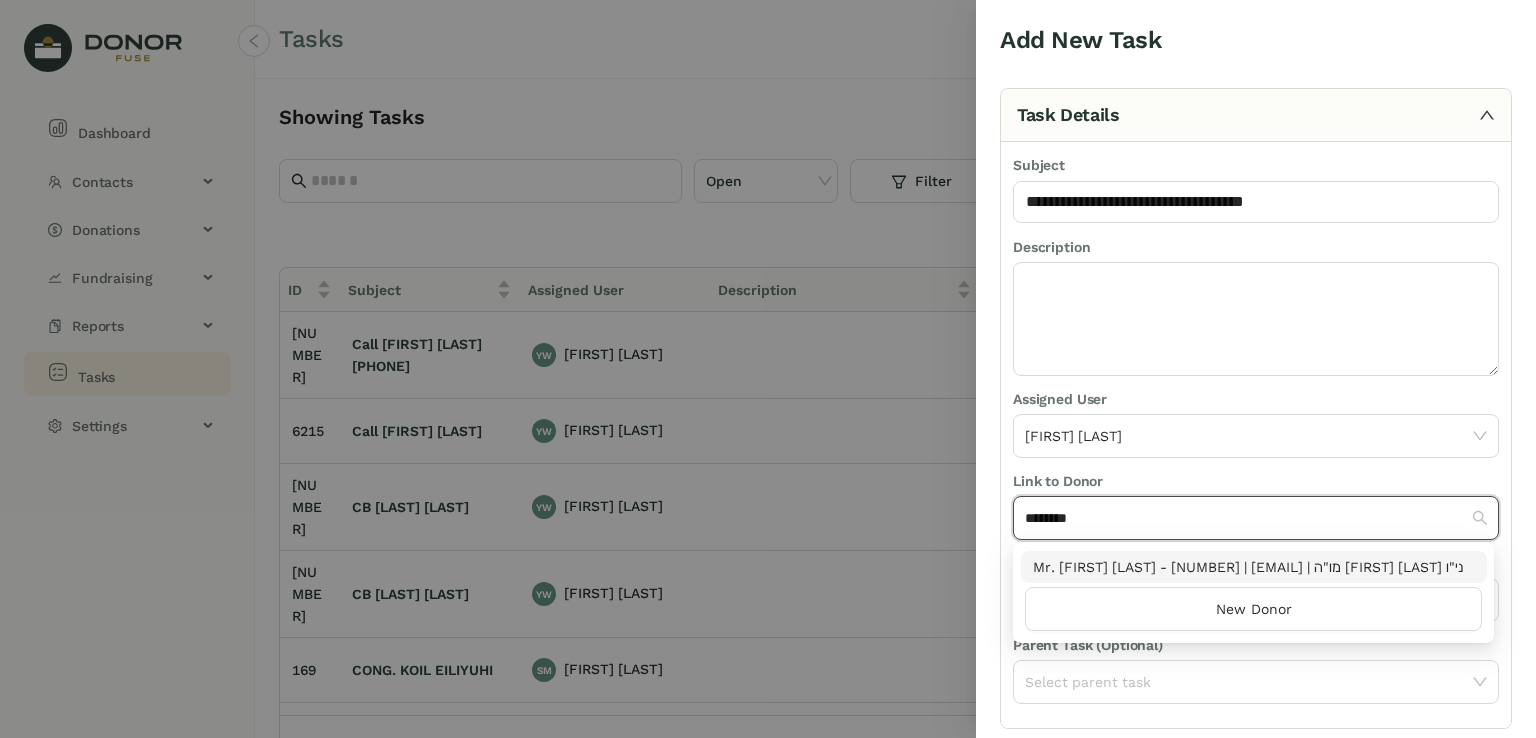 type on "********" 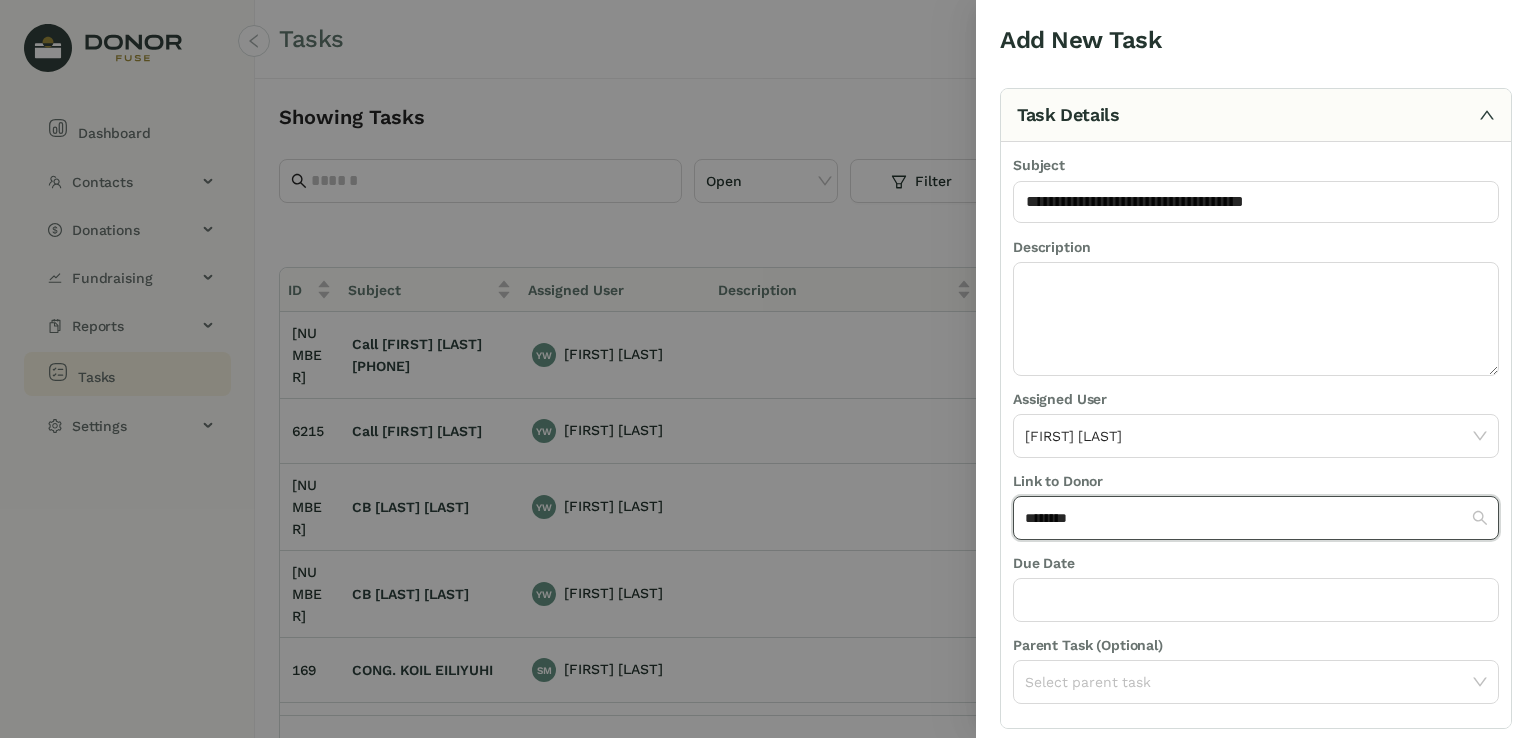 type 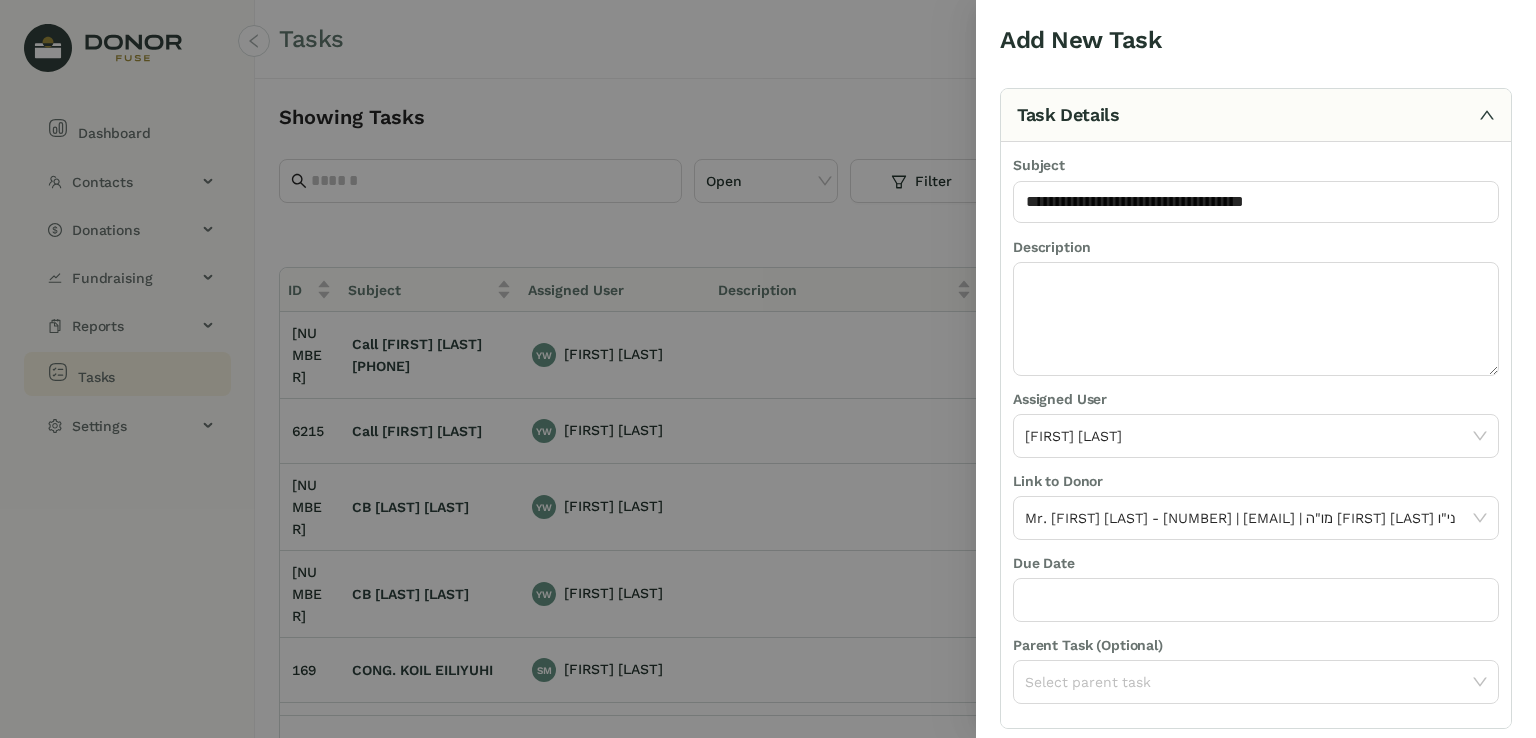 scroll, scrollTop: 112, scrollLeft: 0, axis: vertical 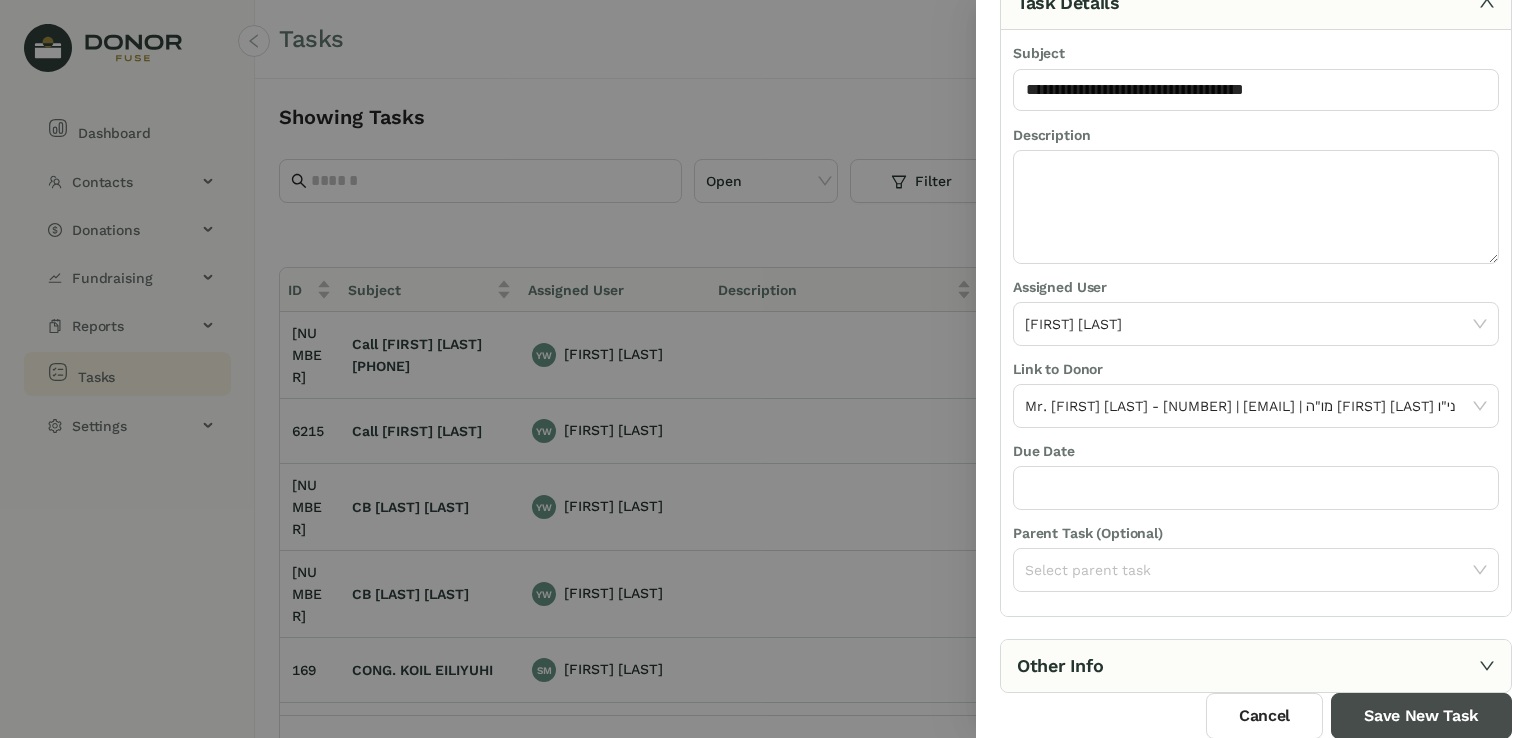 click on "Save New Task" at bounding box center [1421, 716] 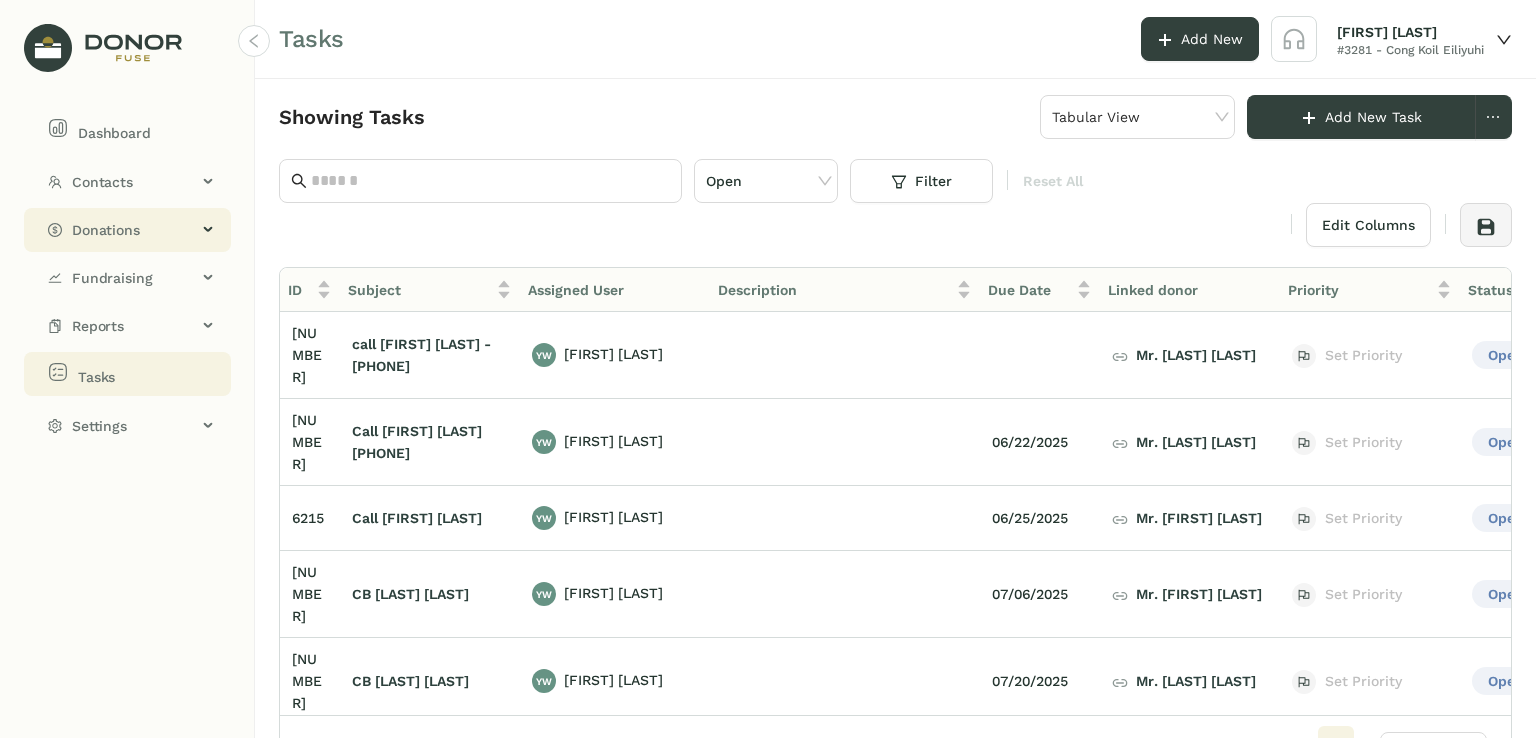 click on "Donations" 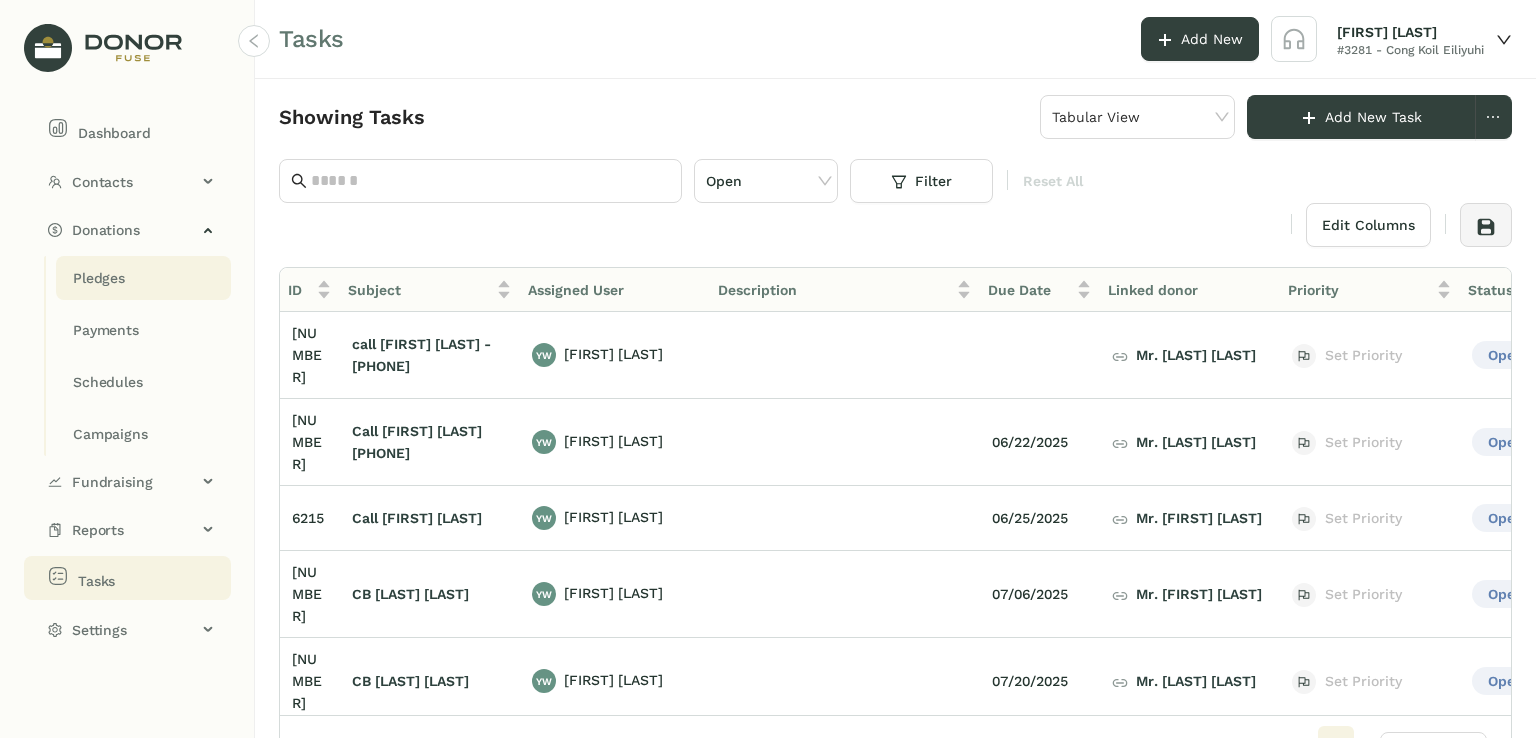 click on "Pledges" 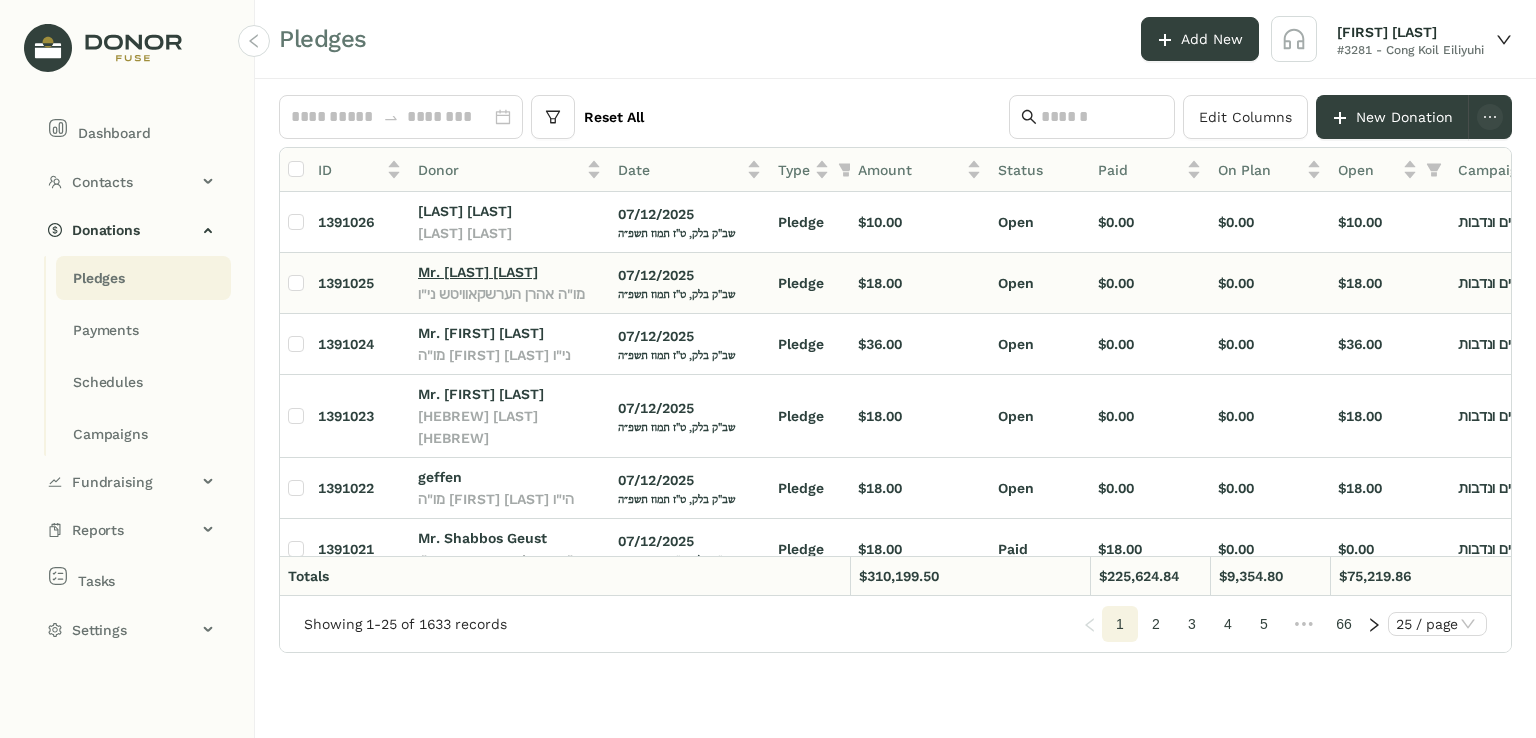 click on "Mr. [LAST] [LAST]" 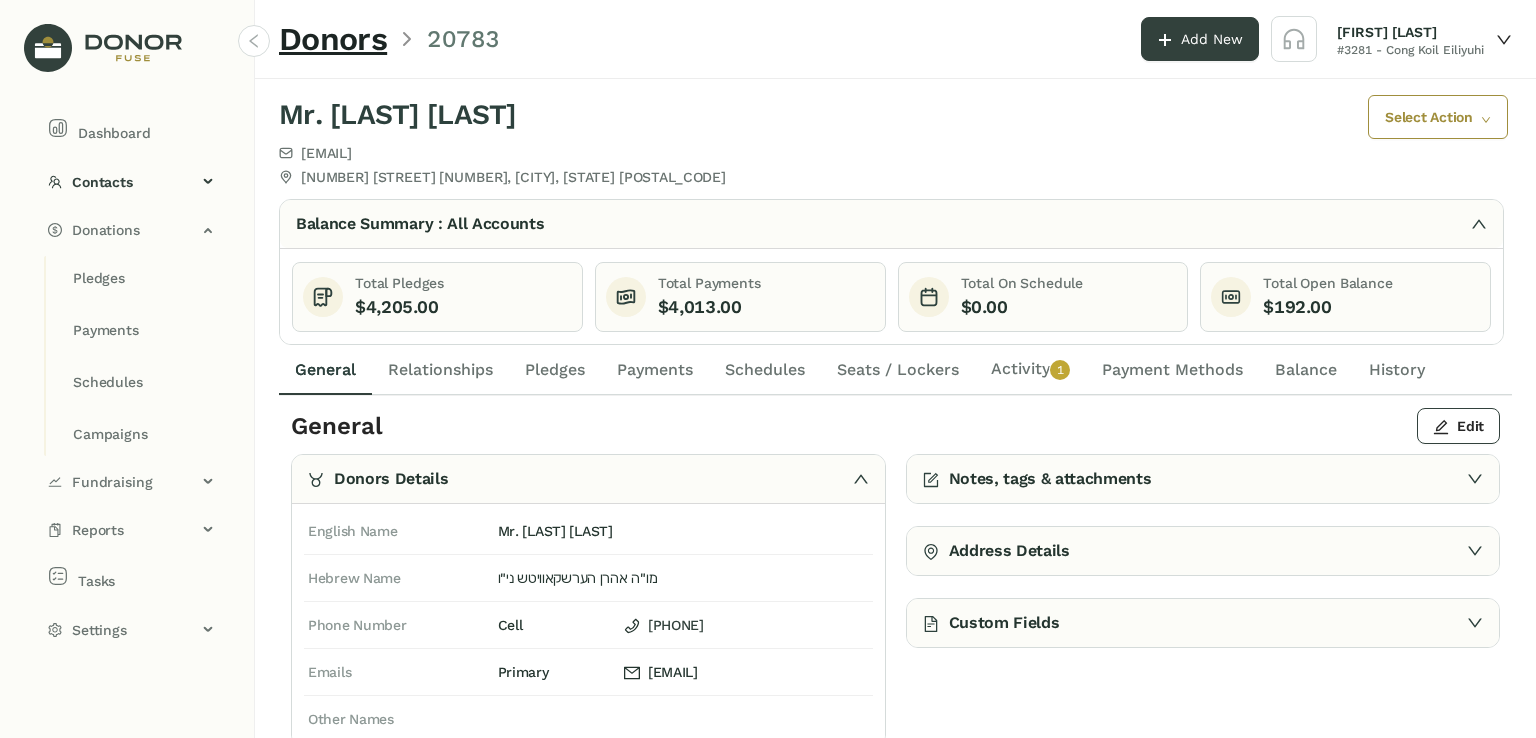 click on "Select Action" 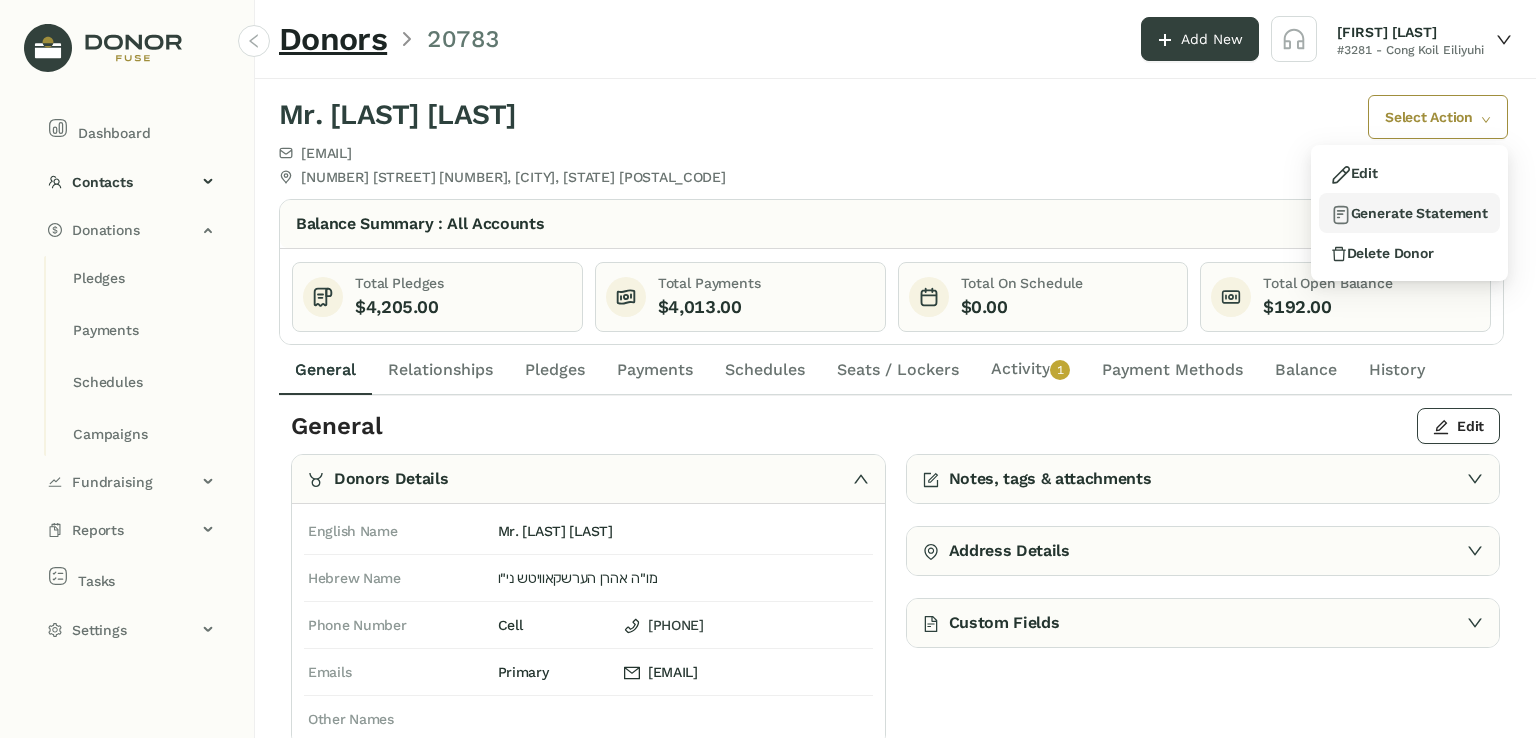 click 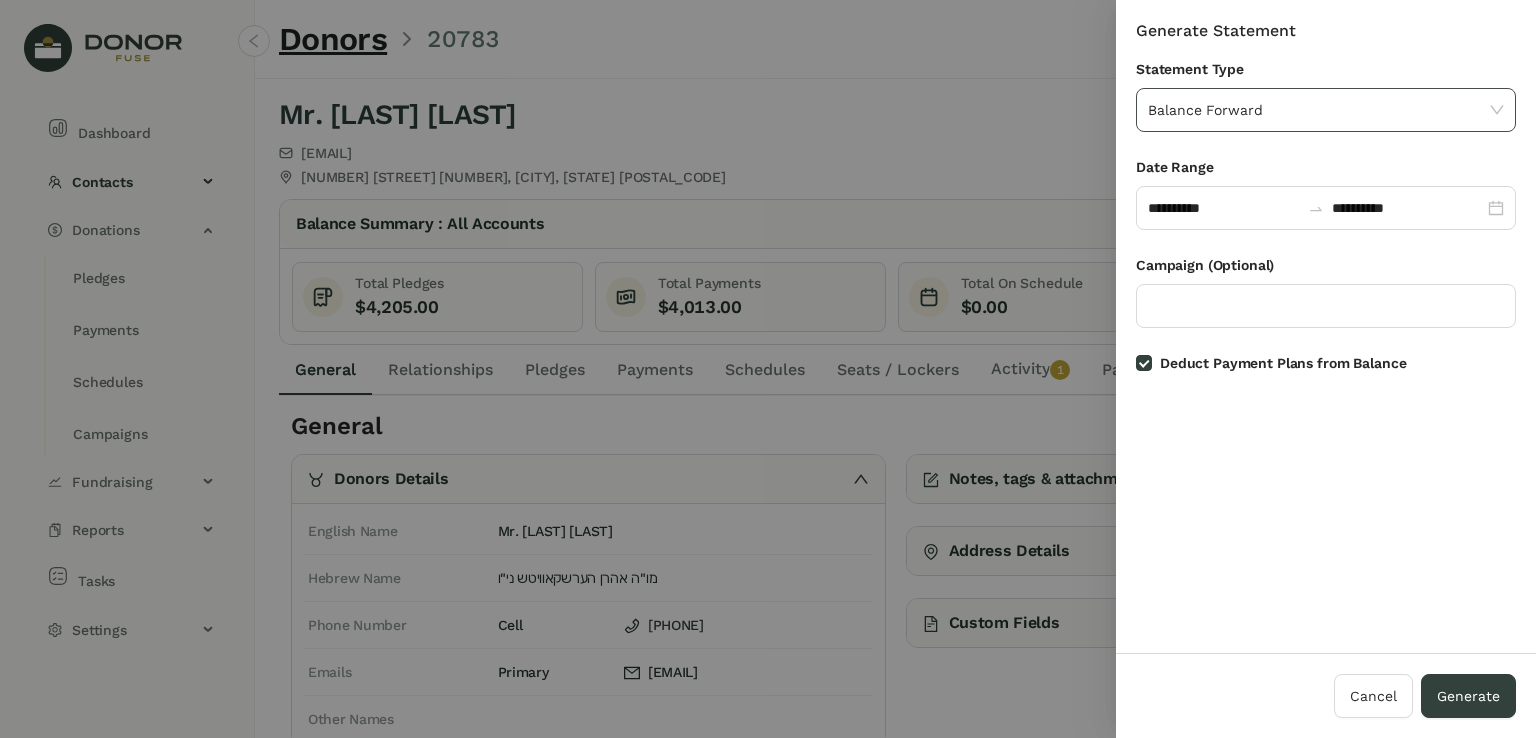 click on "Balance Forward" 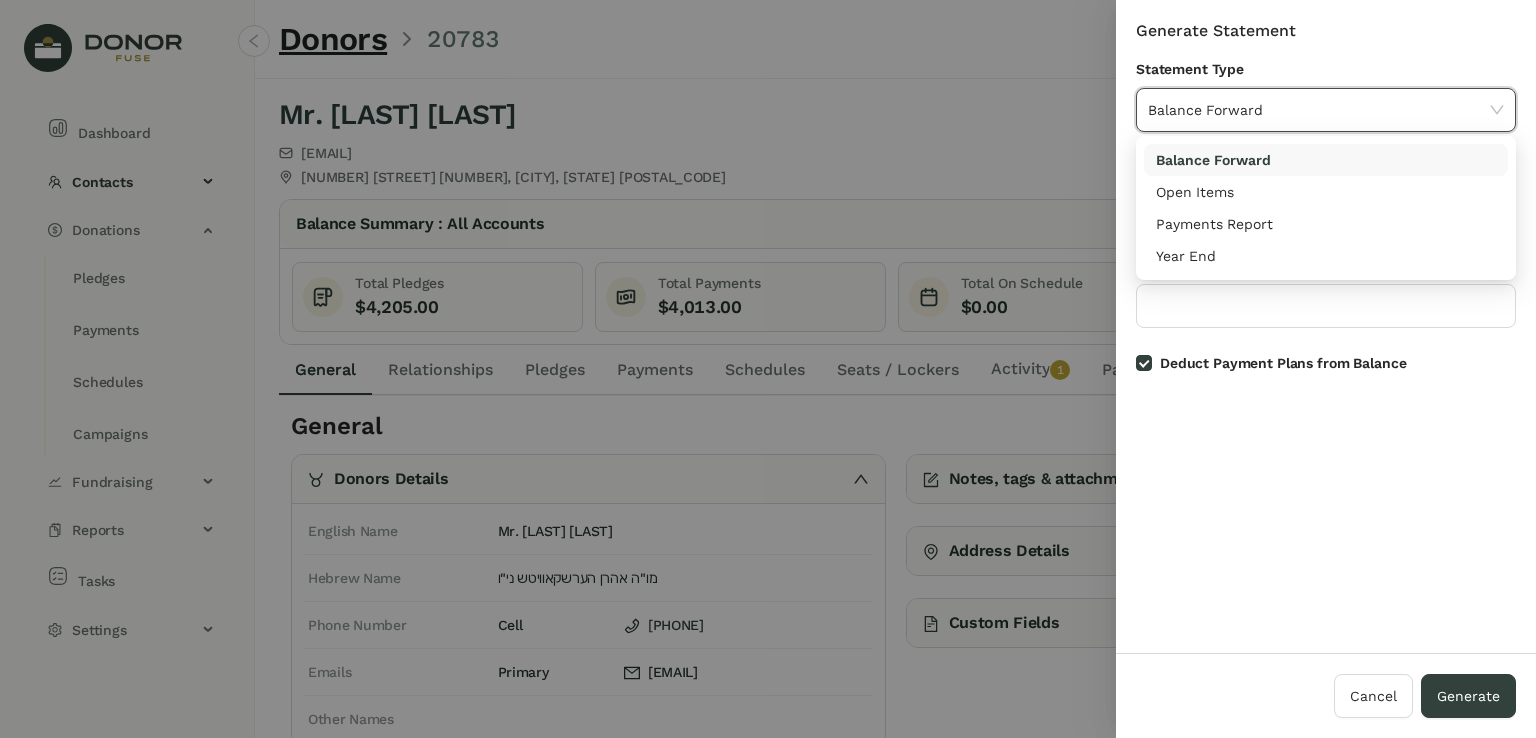 click on "Balance Forward" at bounding box center (1326, 160) 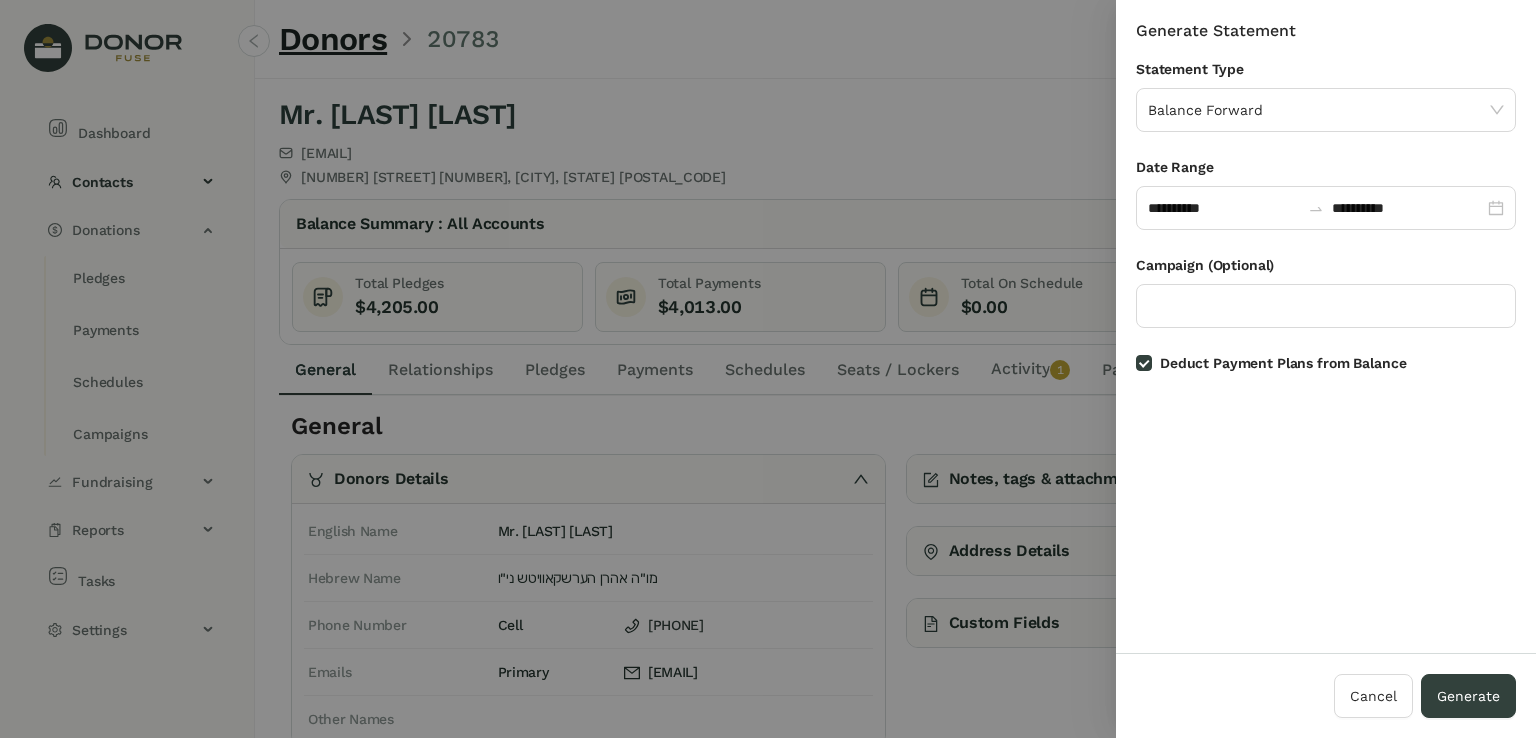 click on "Date Range" at bounding box center [1326, 171] 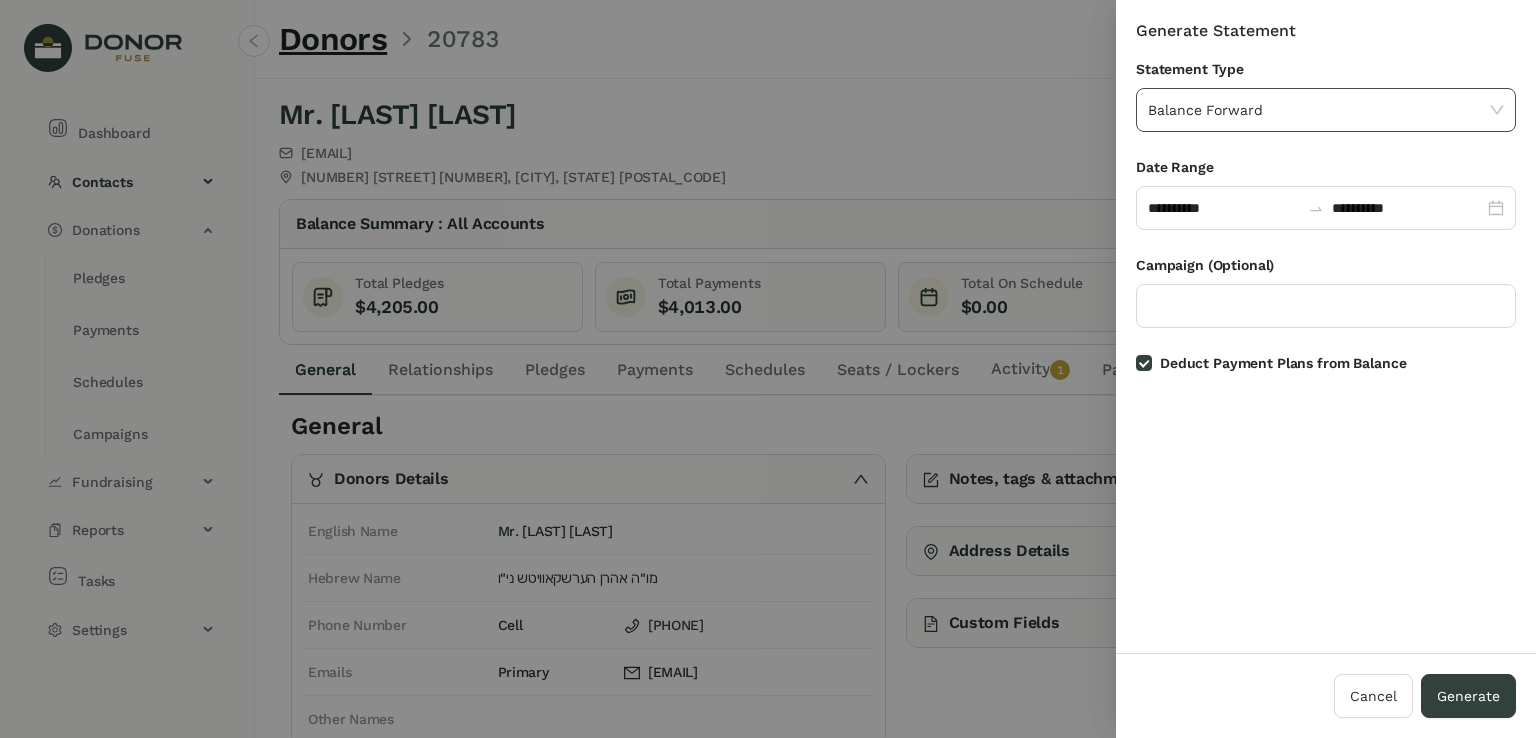 click on "Balance Forward" 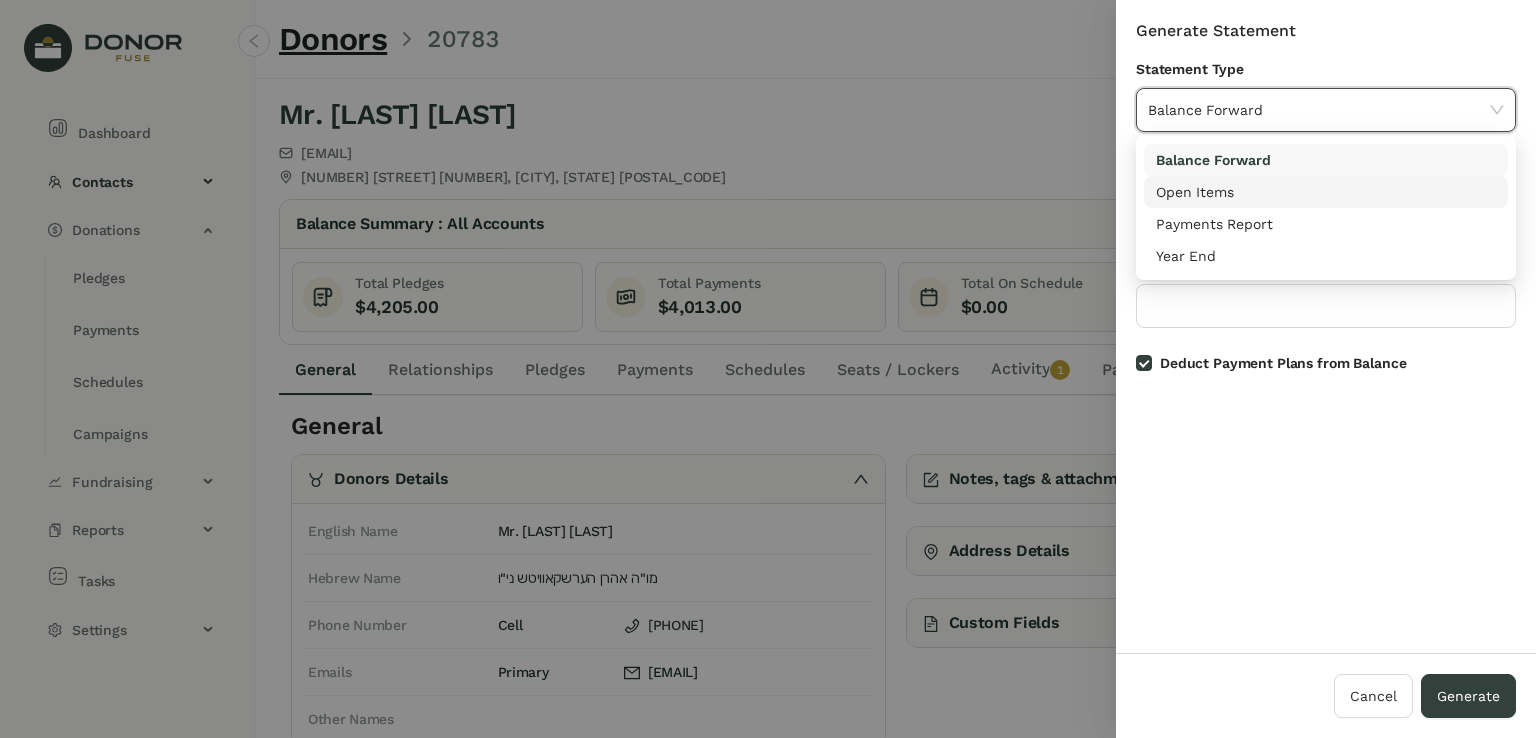 click on "Open Items" at bounding box center [1326, 192] 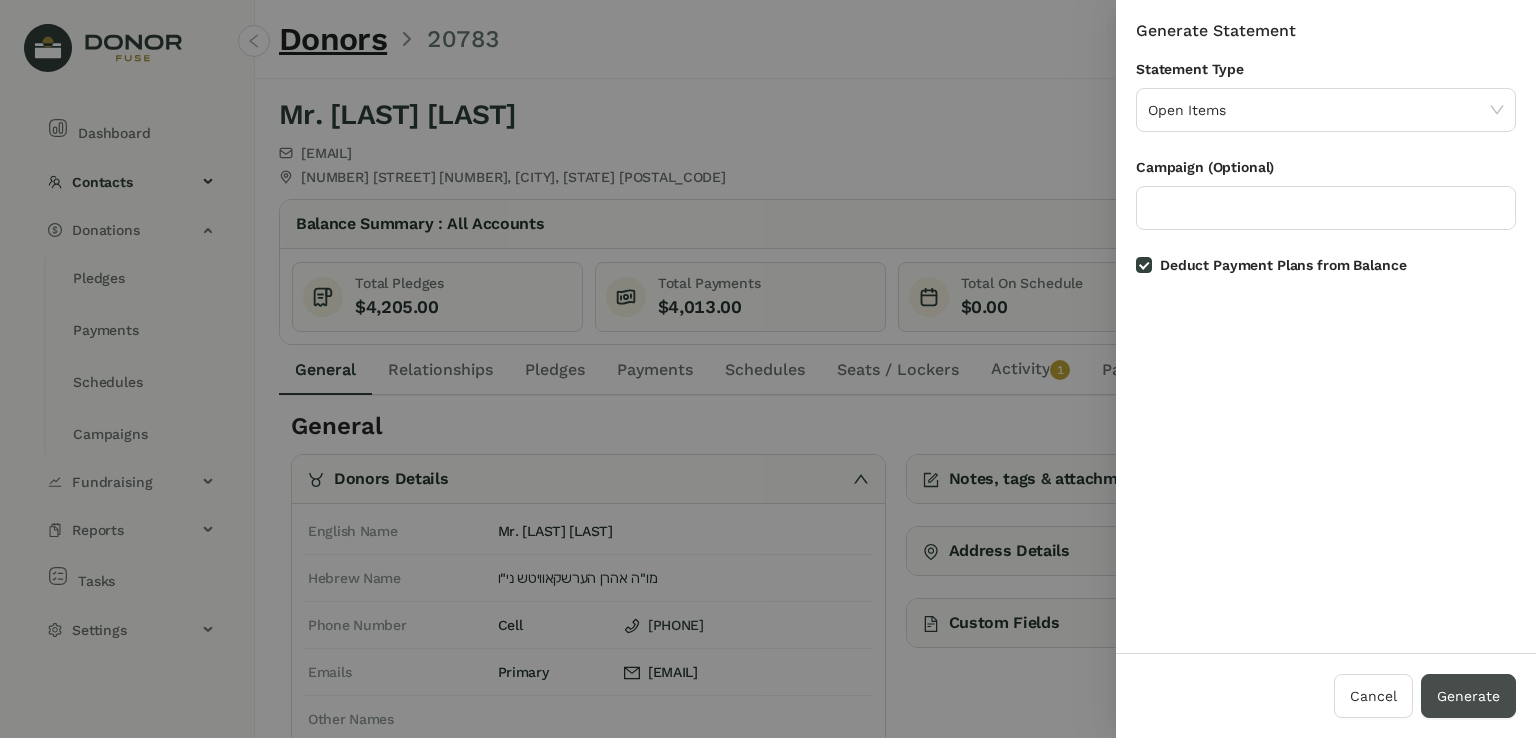click on "Generate" at bounding box center [1468, 696] 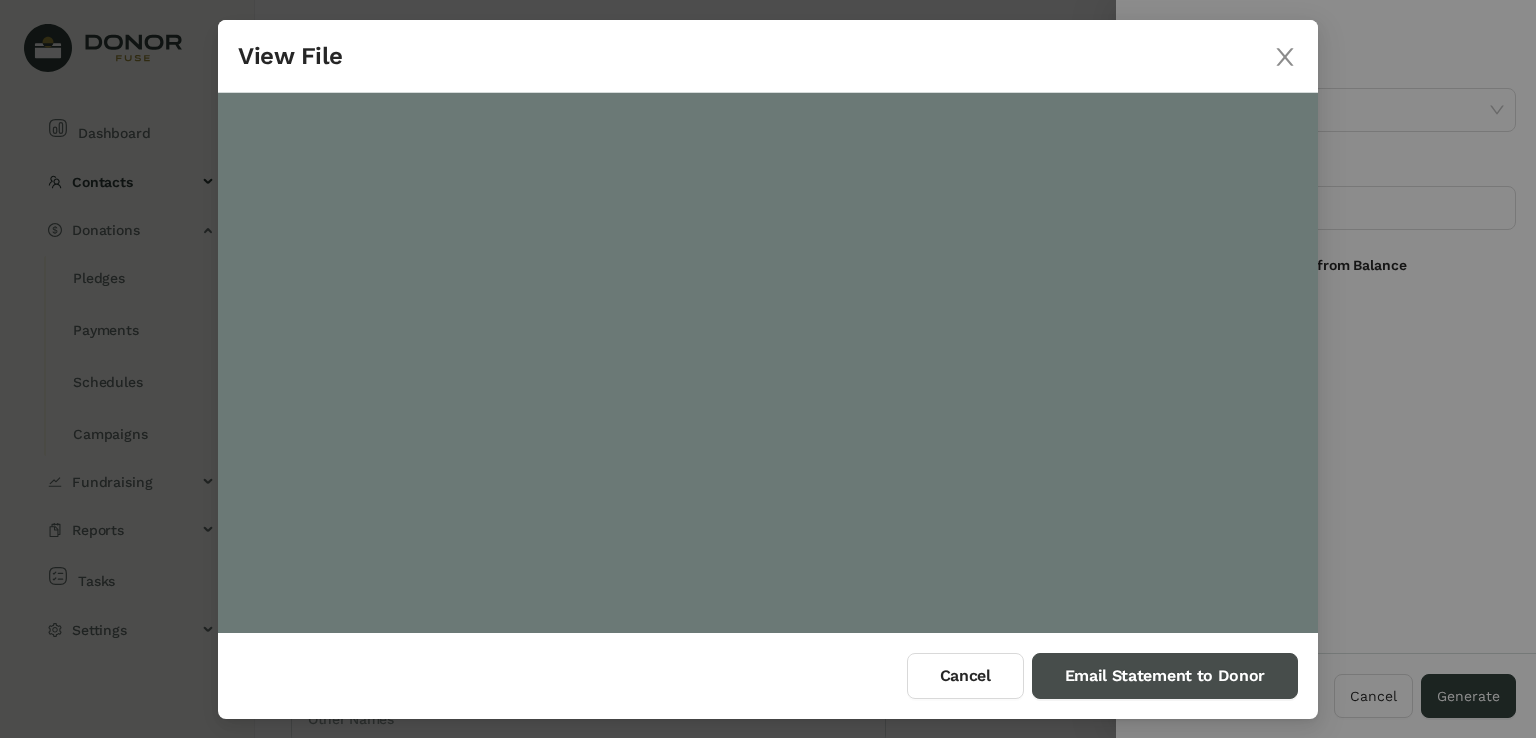 click on "Email Statement to Donor" at bounding box center [1165, 676] 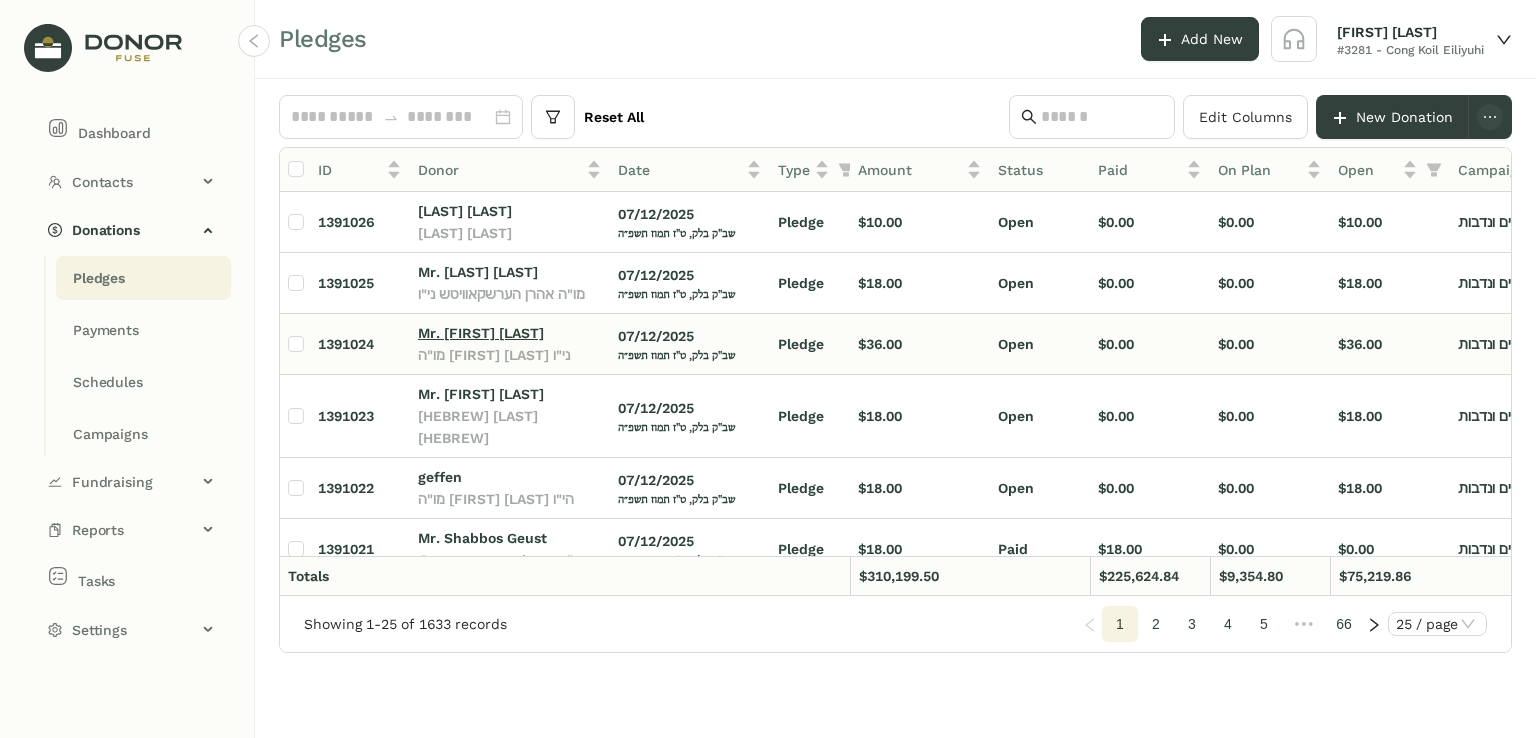 click on "Mr. [FIRST] [LAST]" 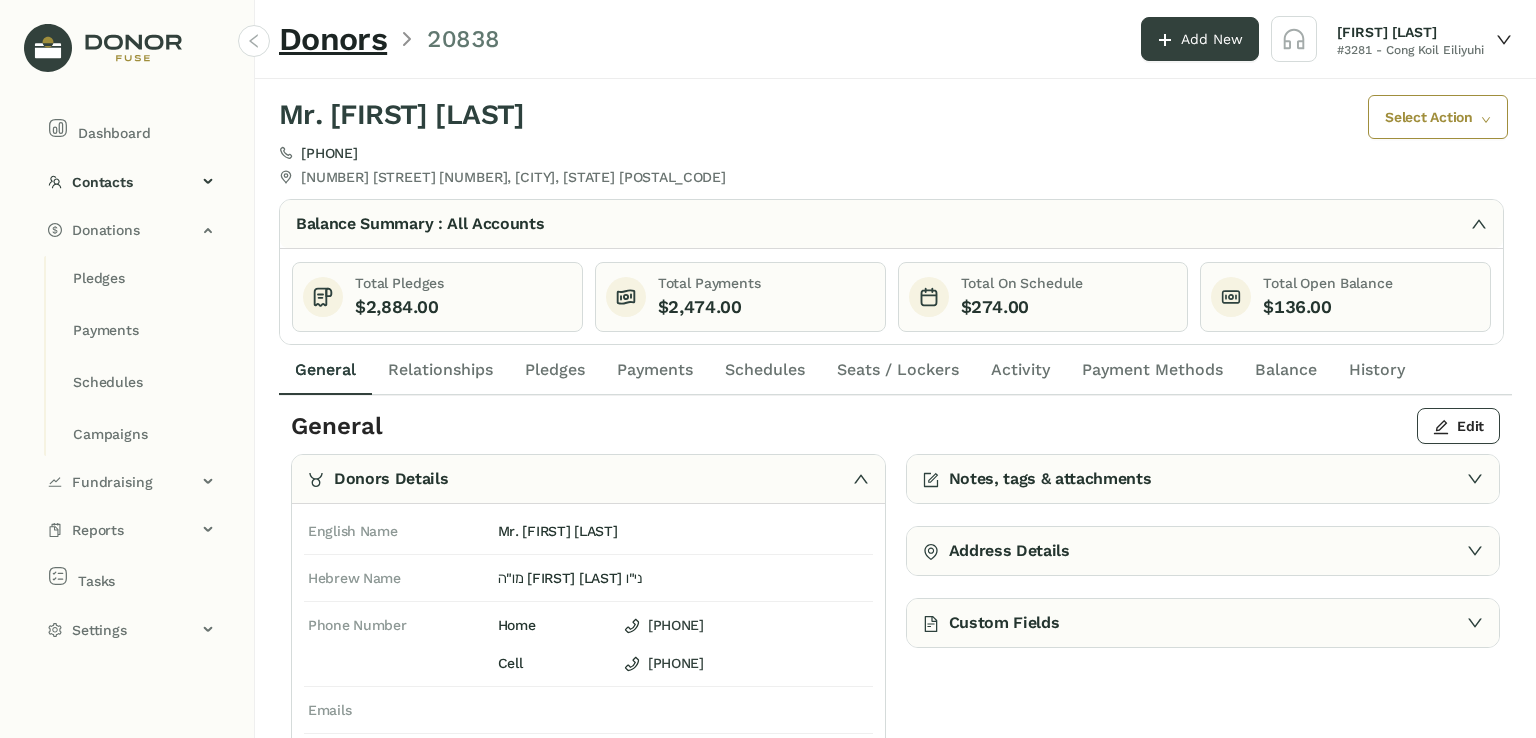 click on "Schedules" 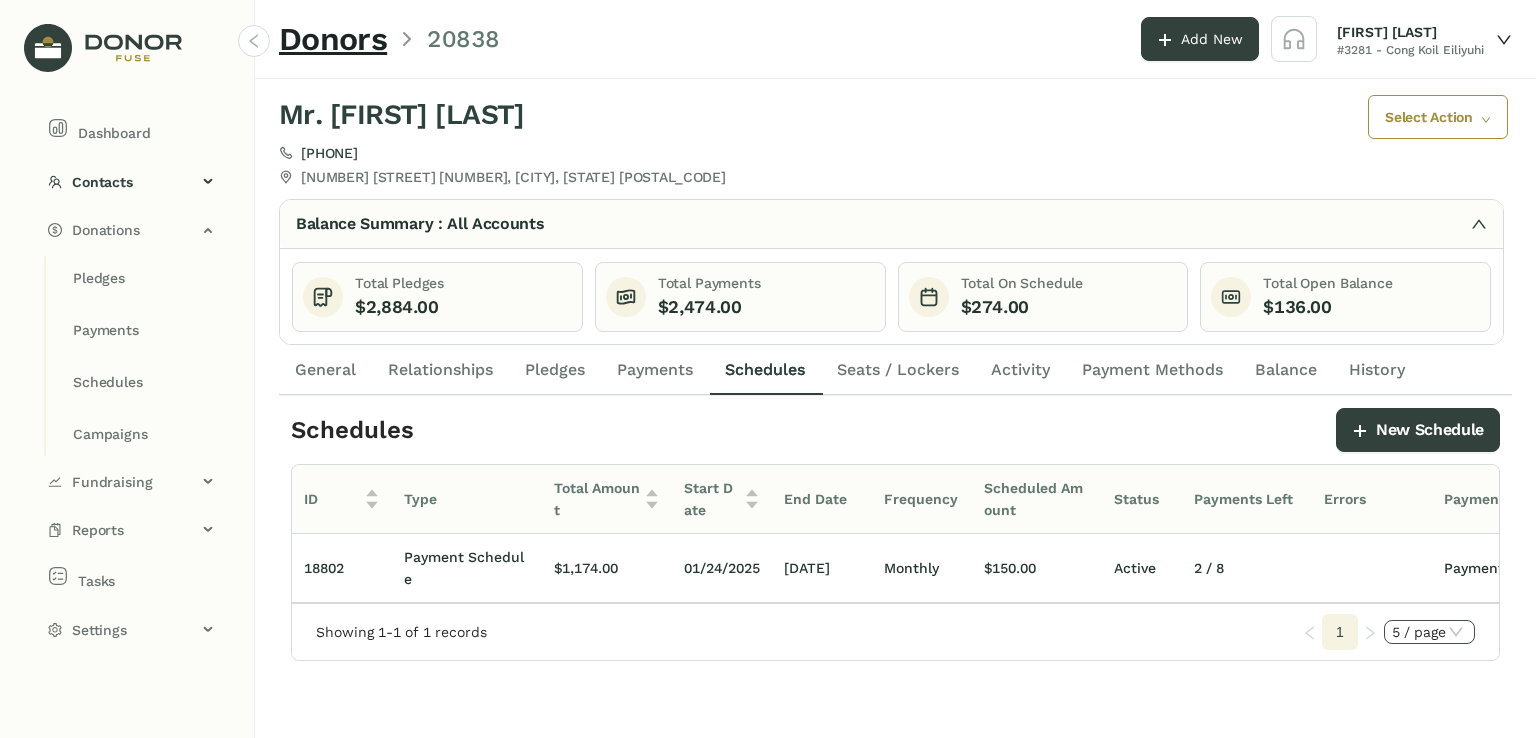 click on "5 / page" 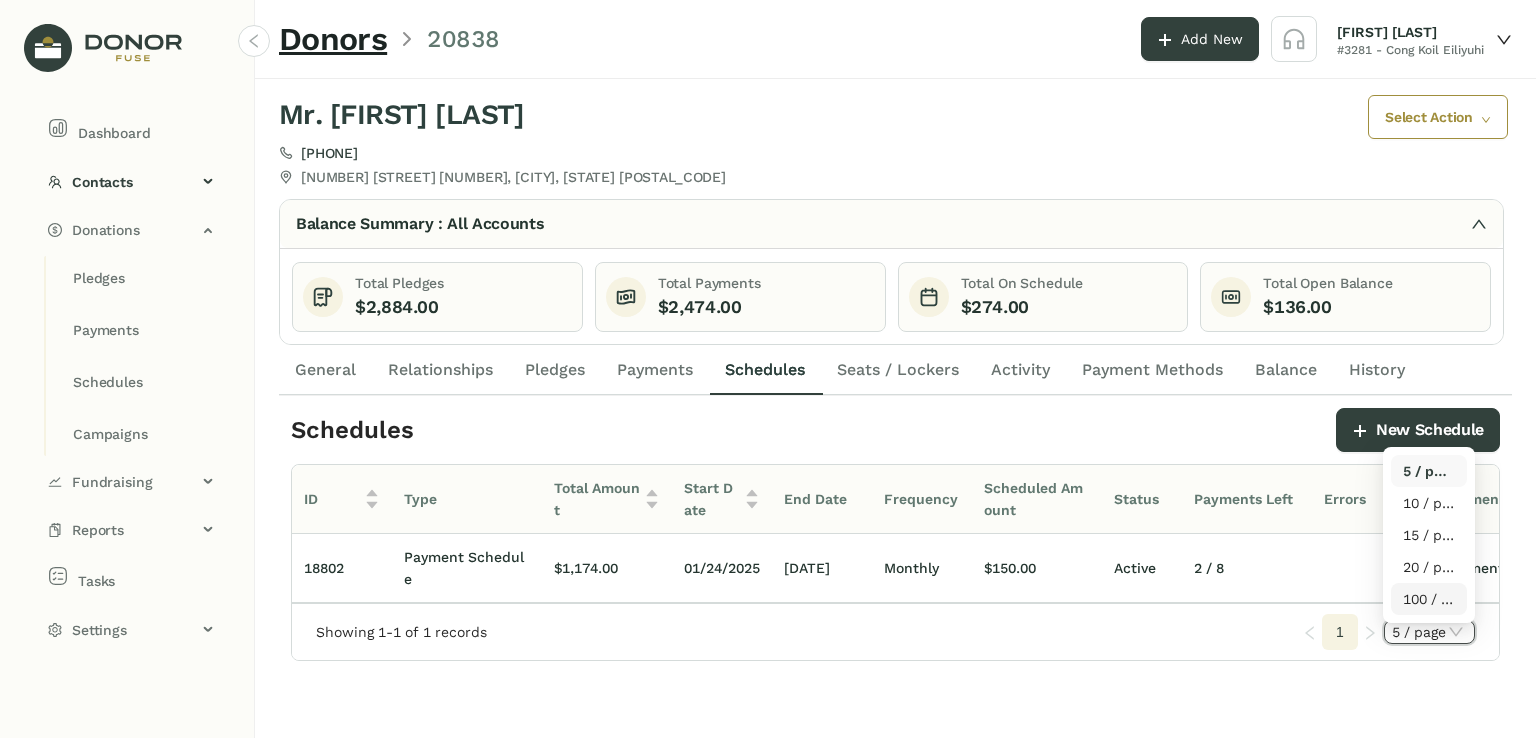 click on "100 / page" at bounding box center [1429, 599] 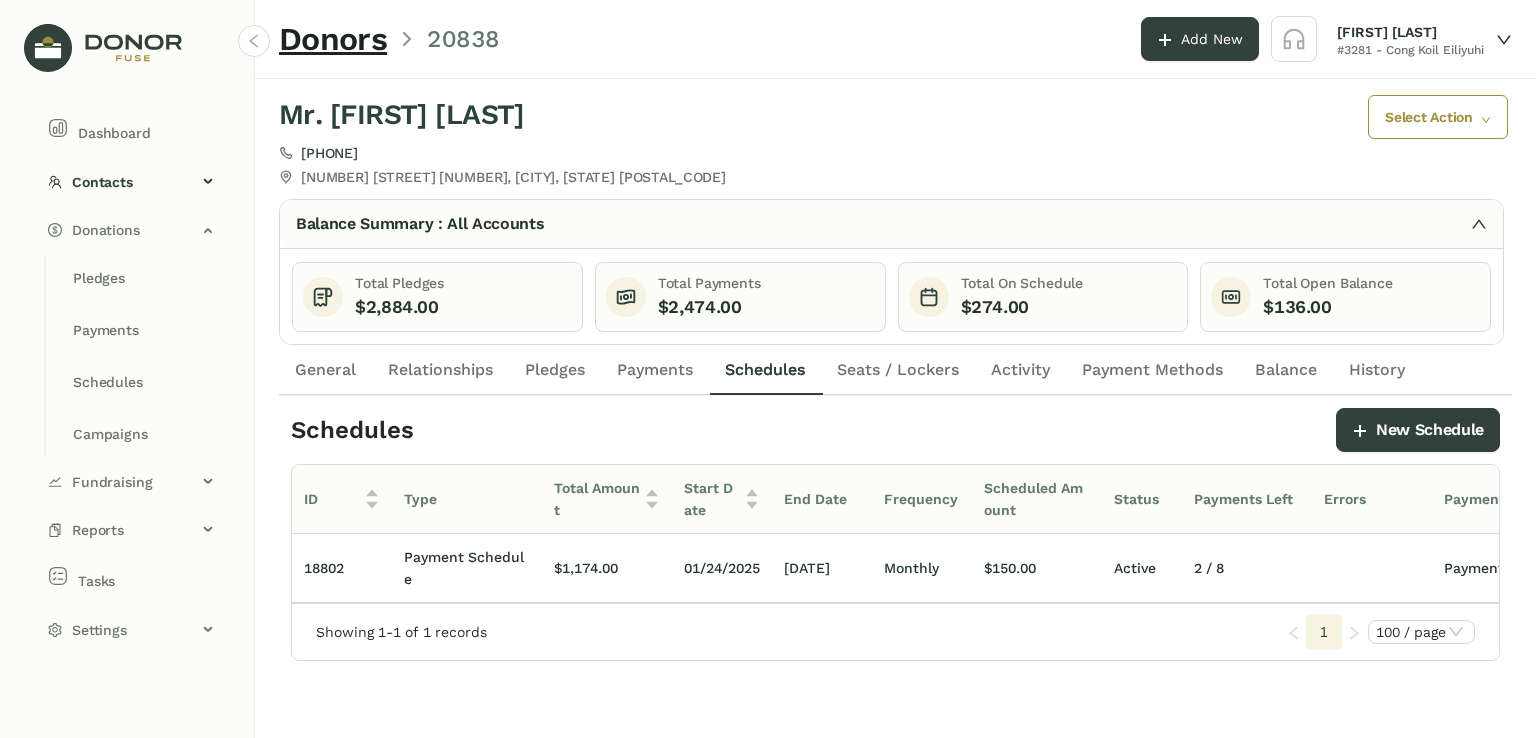 drag, startPoint x: 787, startPoint y: 554, endPoint x: 815, endPoint y: 613, distance: 65.30697 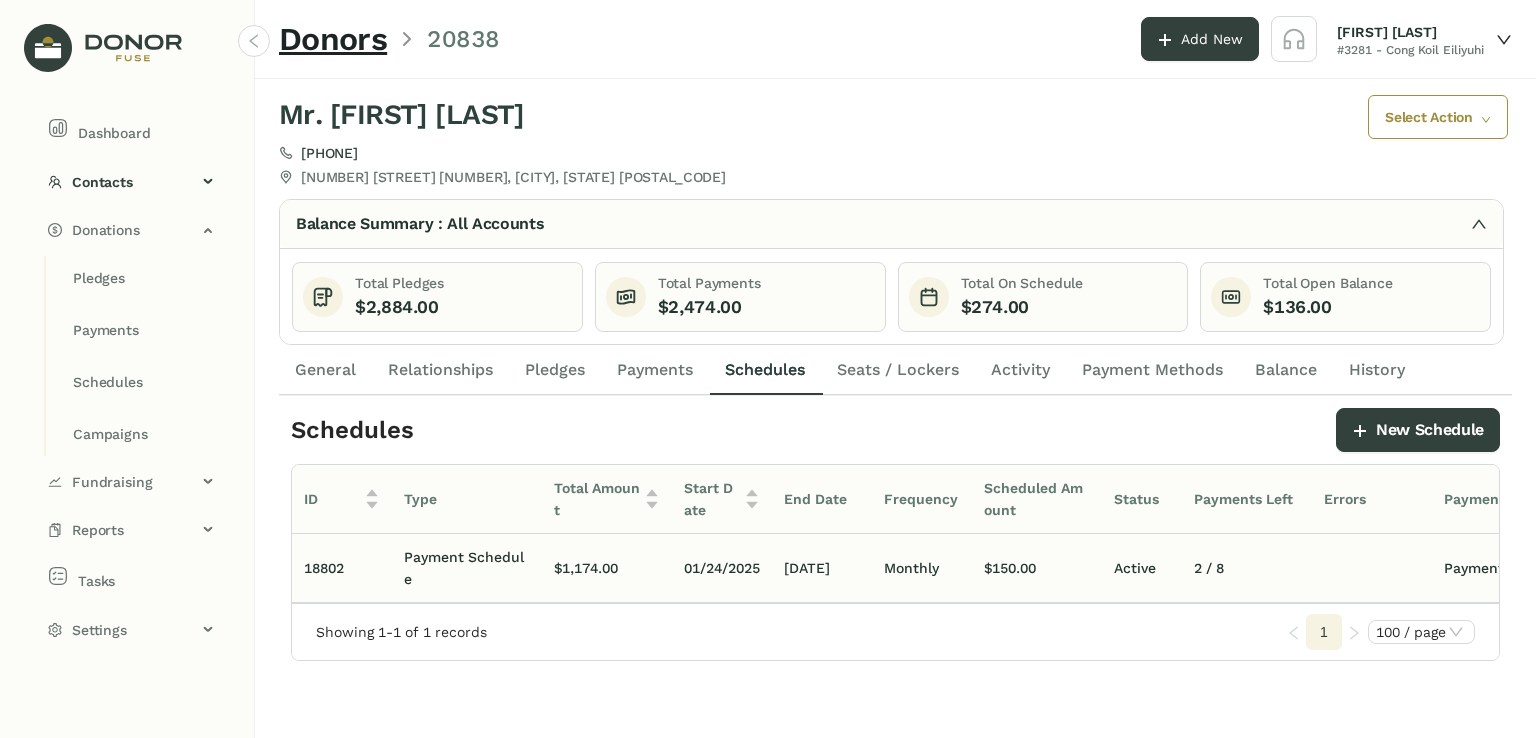click on "[DATE]" 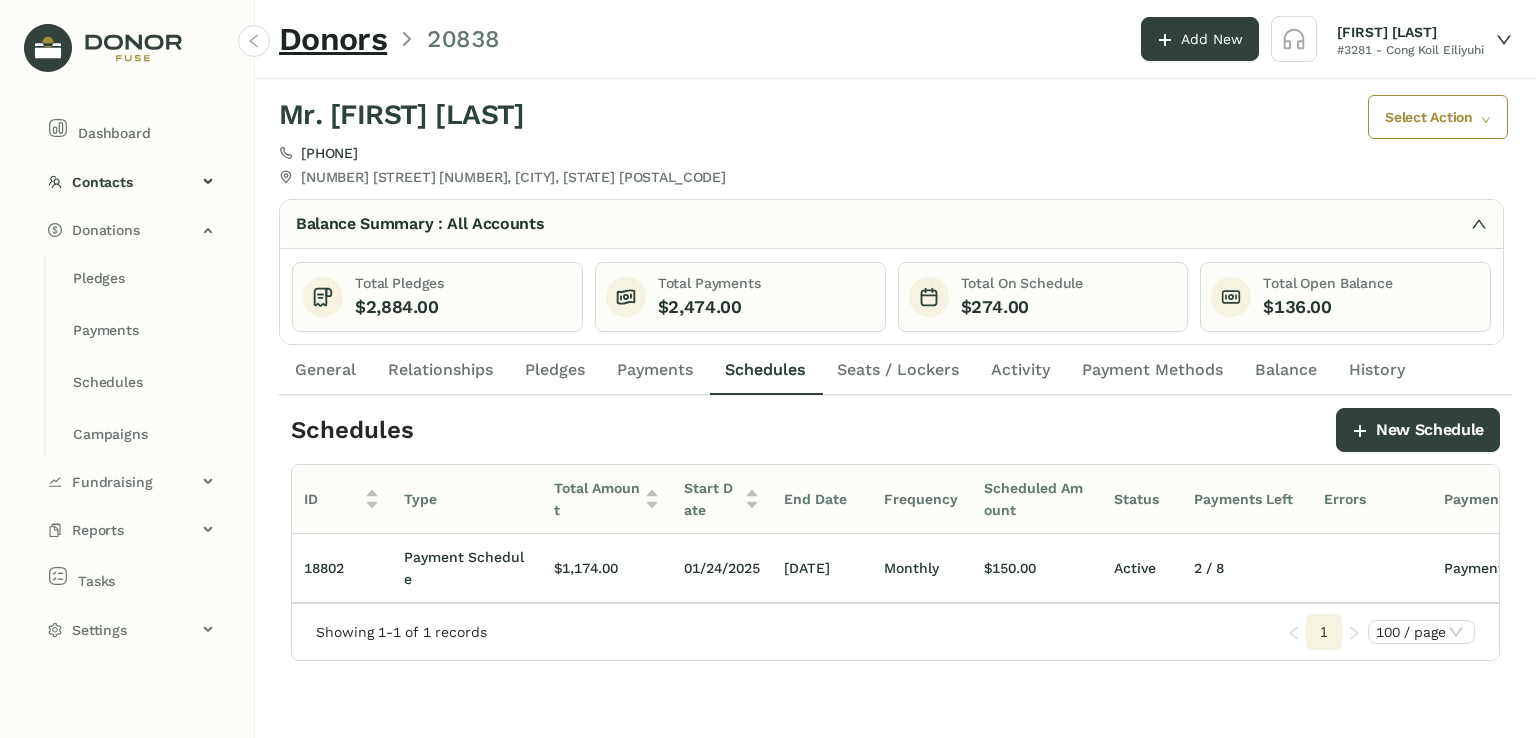 scroll, scrollTop: 0, scrollLeft: 250, axis: horizontal 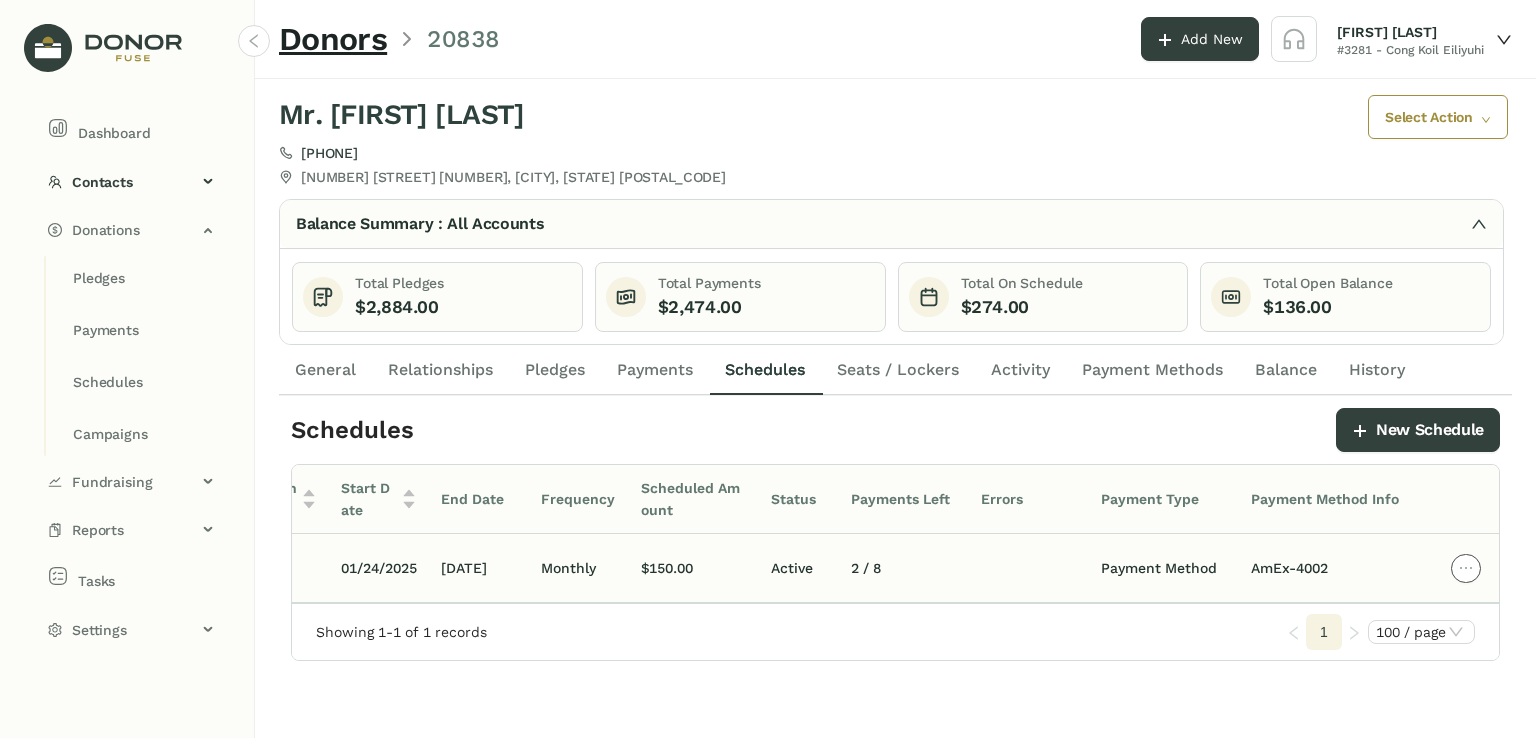 click 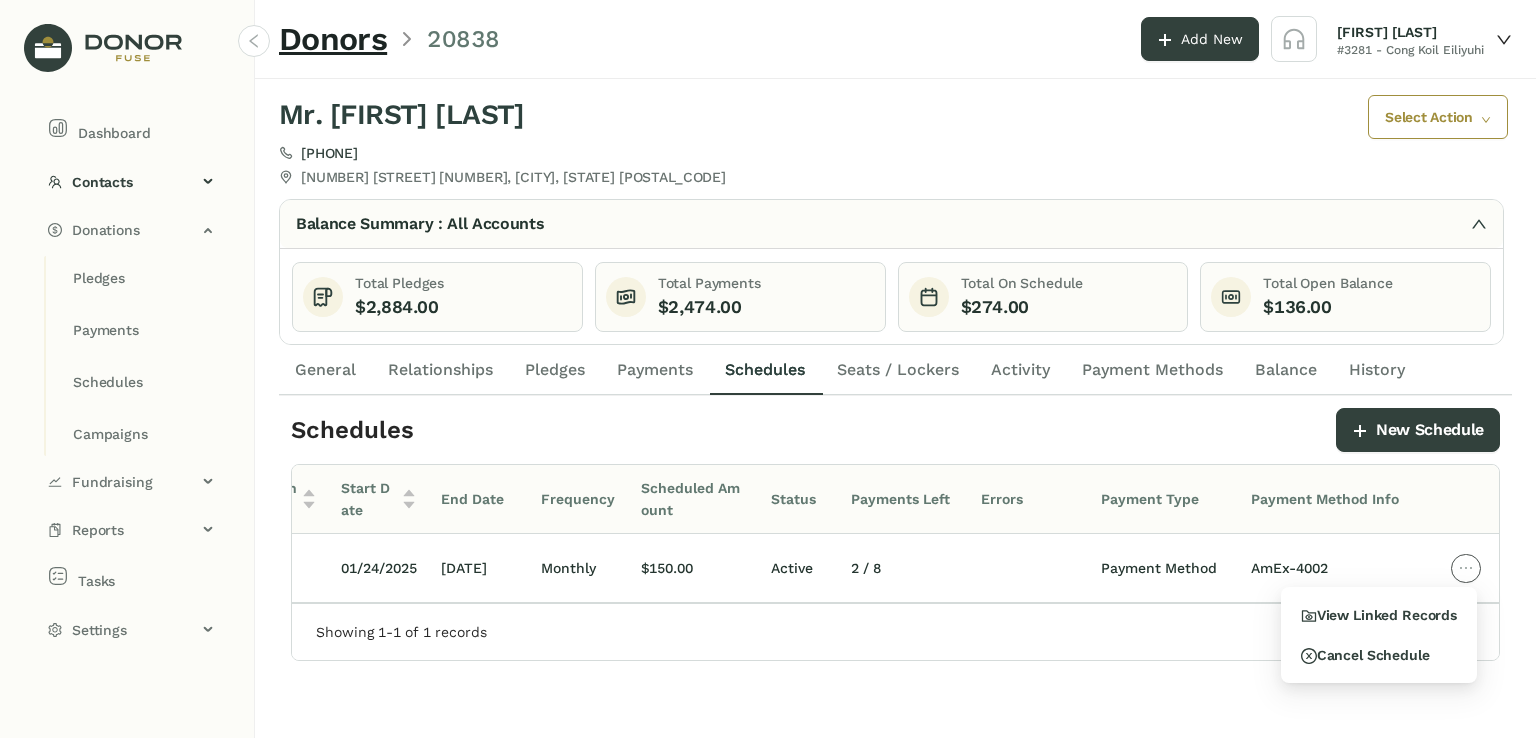 scroll, scrollTop: 0, scrollLeft: 0, axis: both 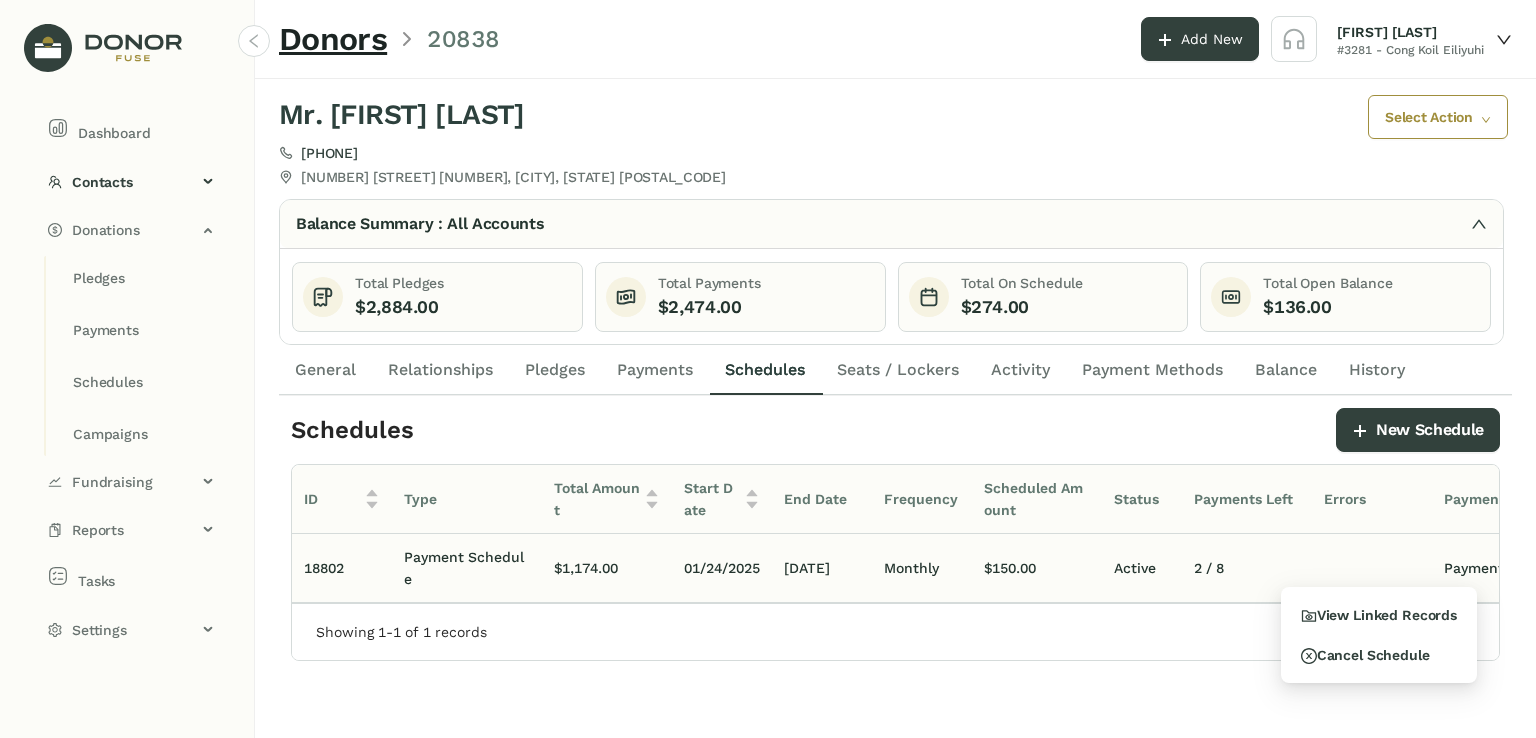 click on "18802" 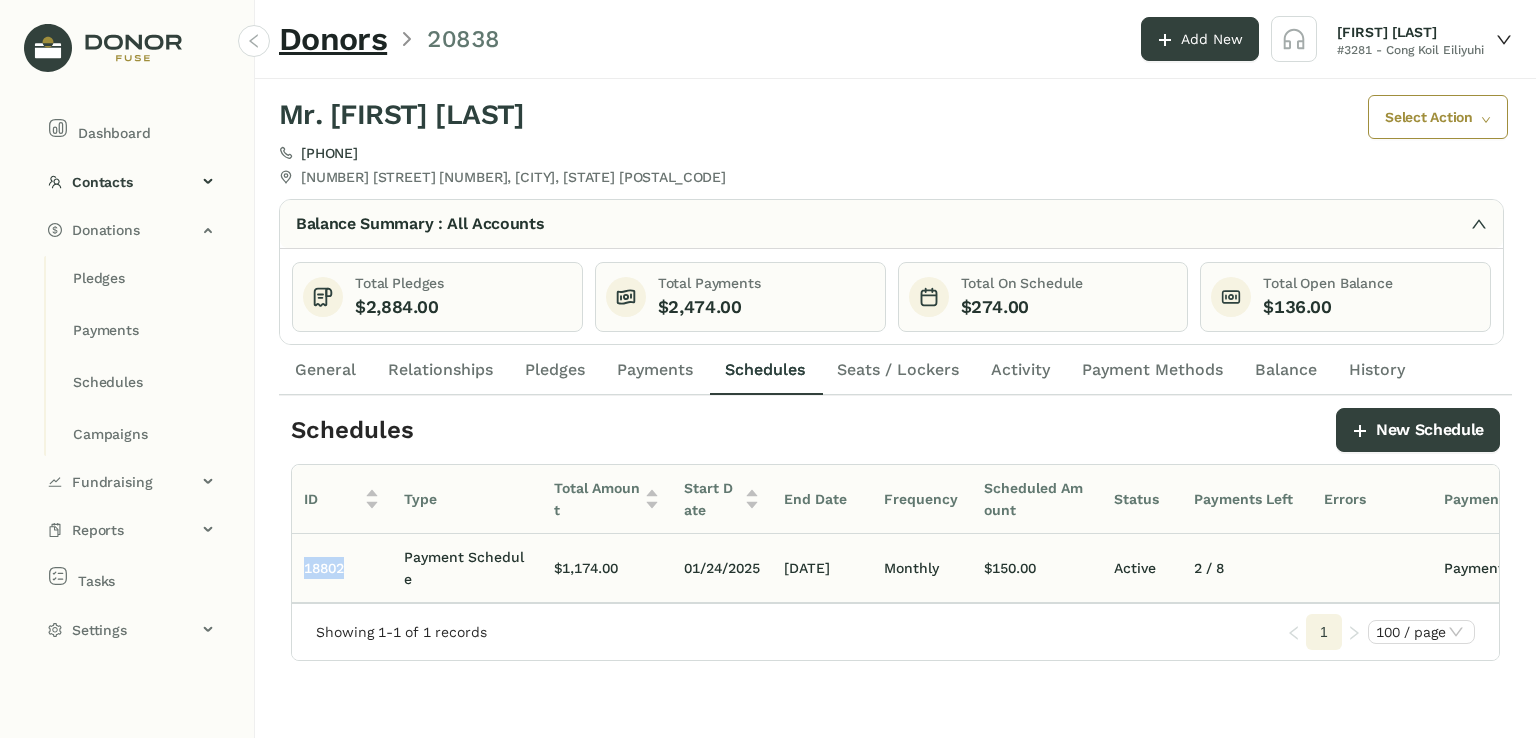 click on "18802" 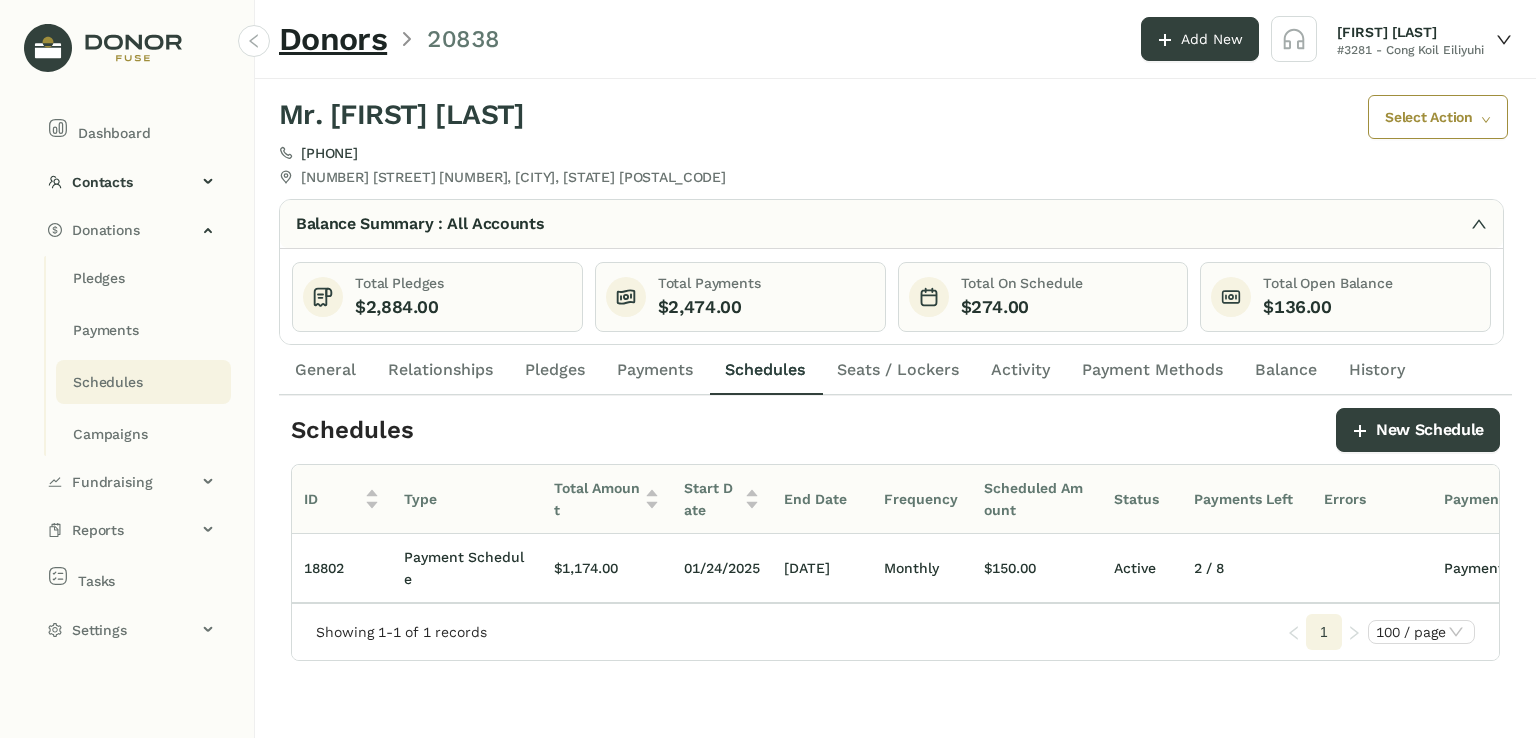 click on "Schedules" 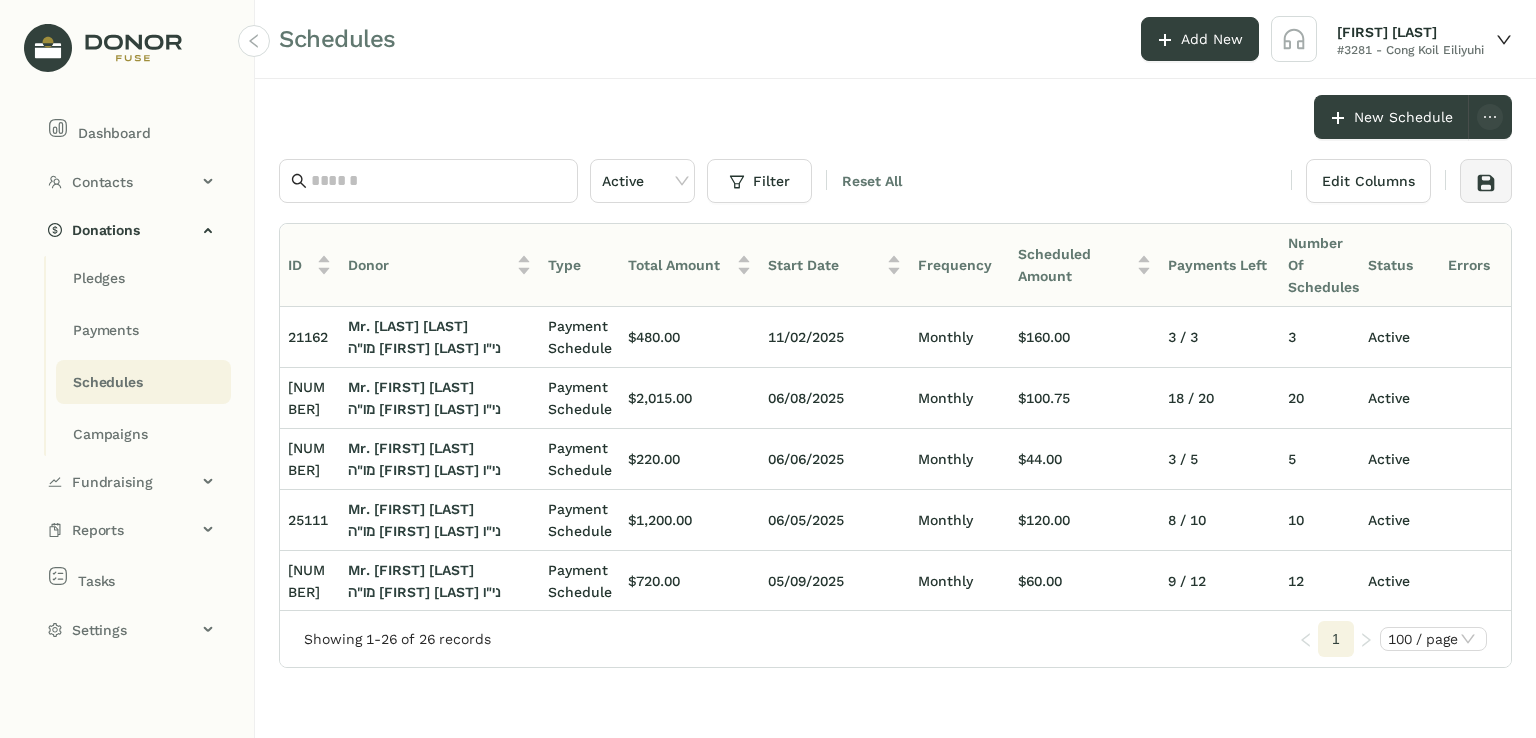 drag, startPoint x: 1513, startPoint y: 333, endPoint x: 1516, endPoint y: 365, distance: 32.140316 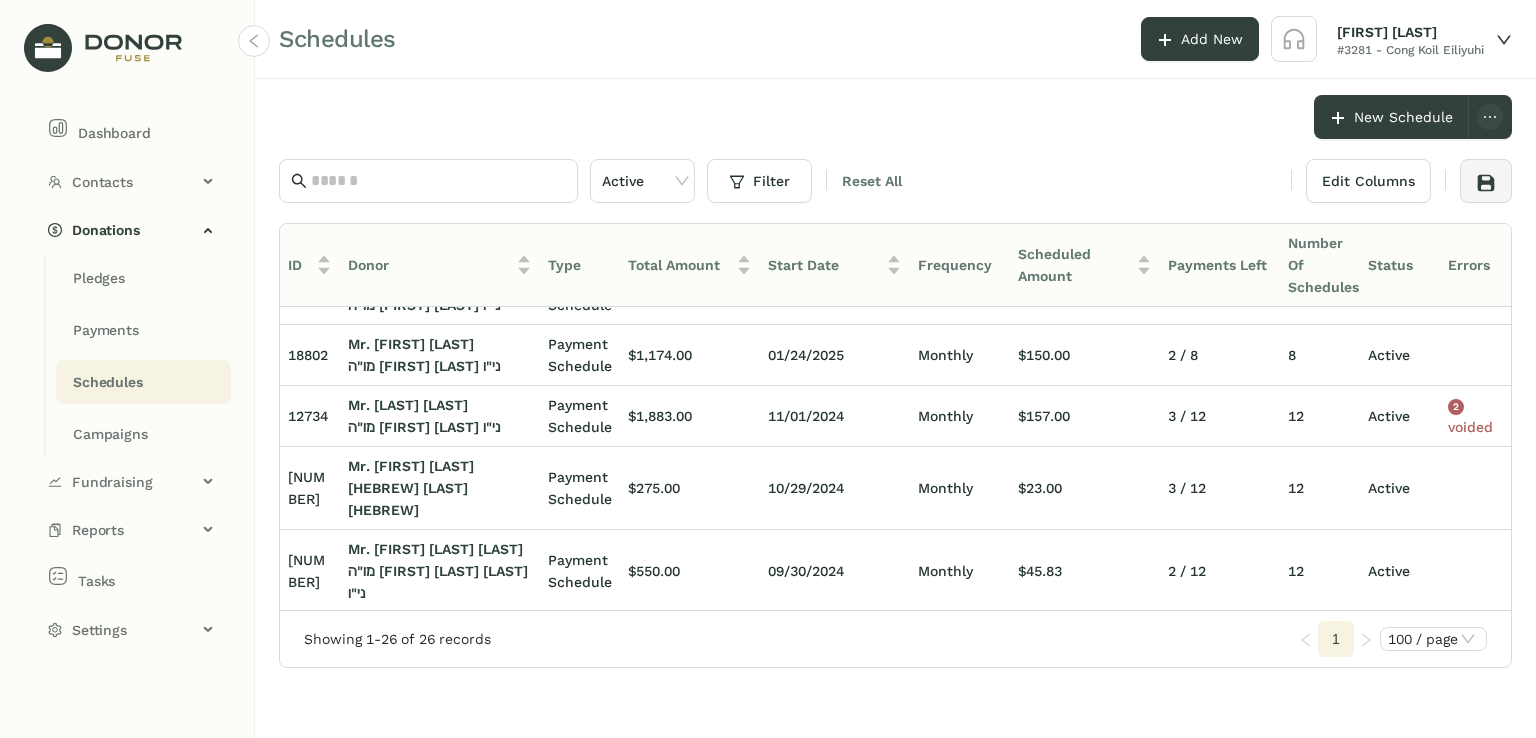 scroll, scrollTop: 1104, scrollLeft: 0, axis: vertical 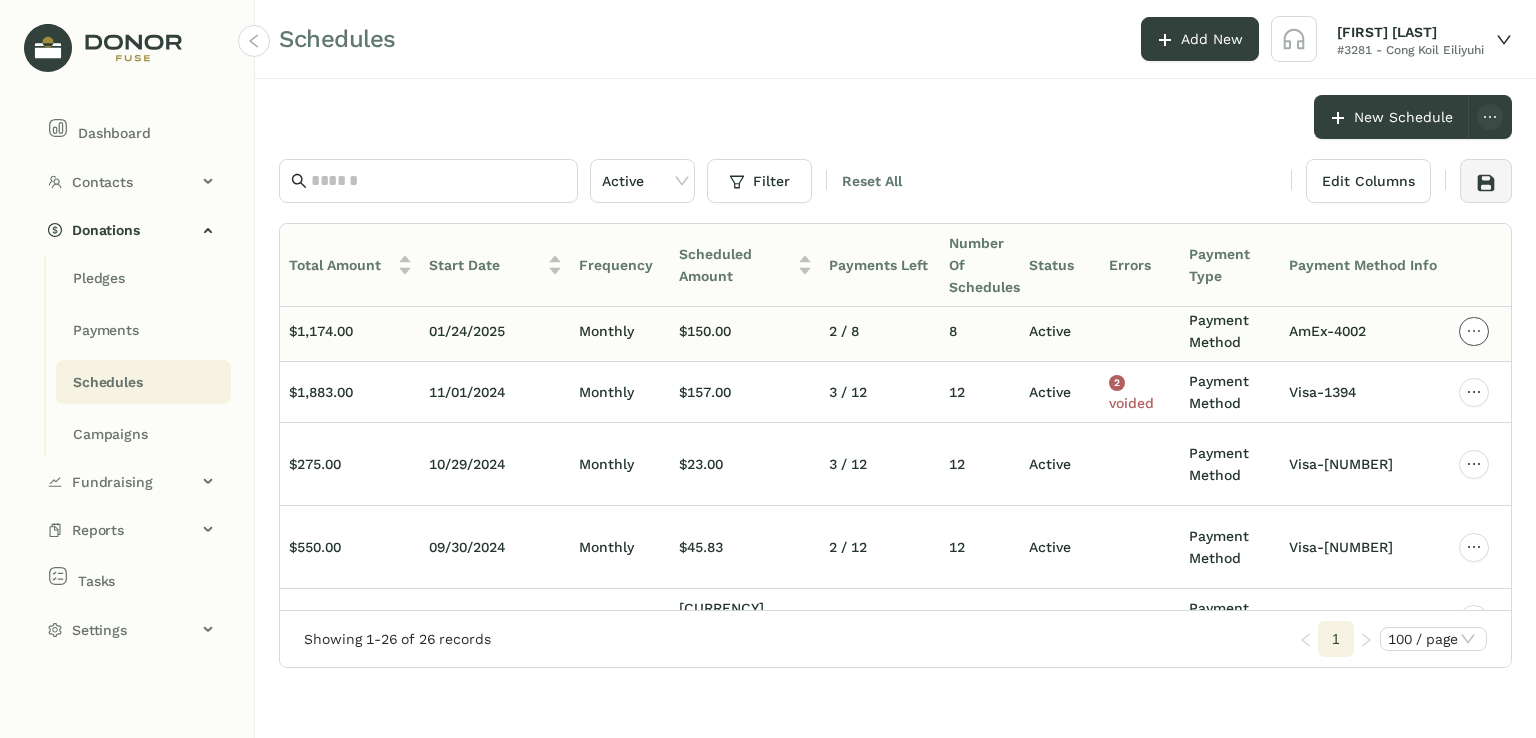 click 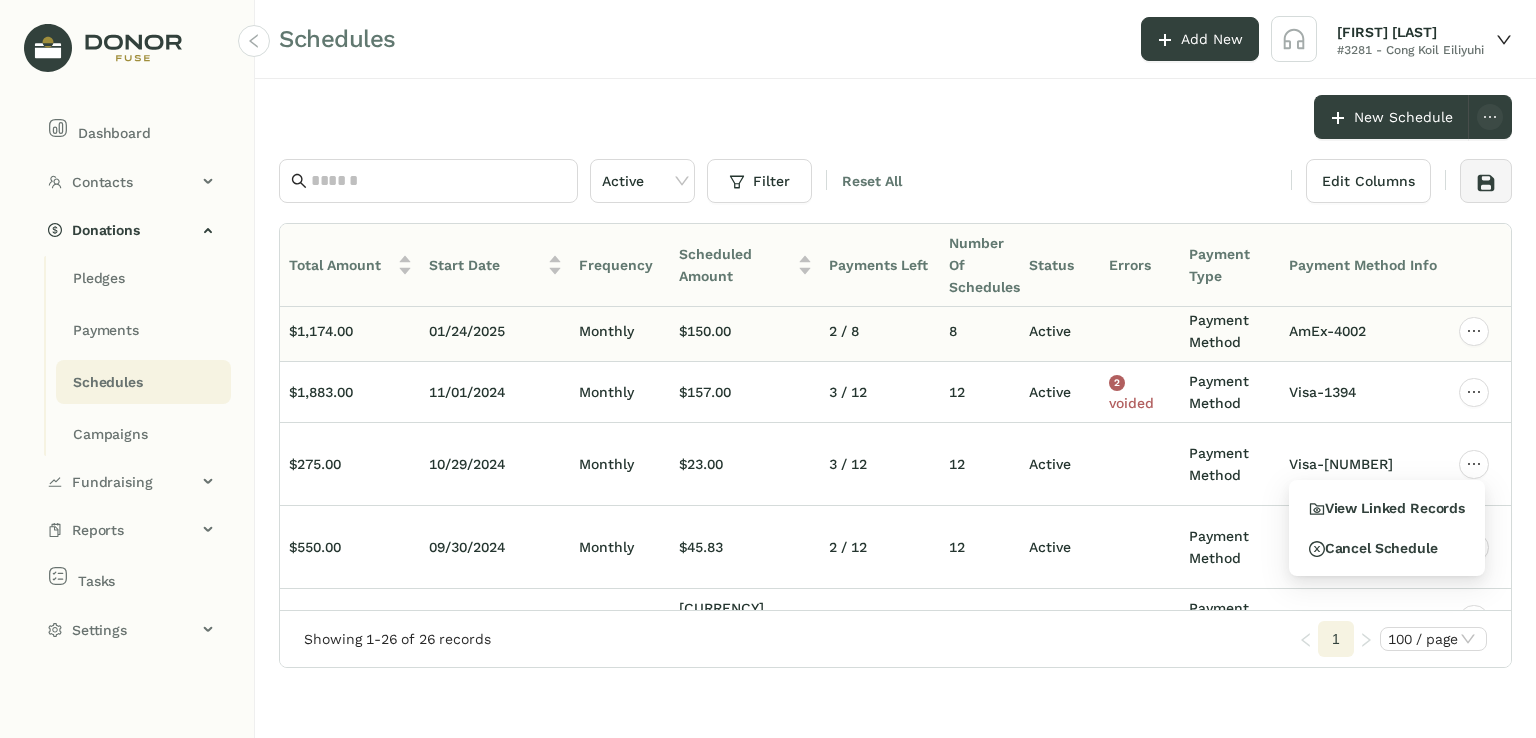 click on "$150.00" 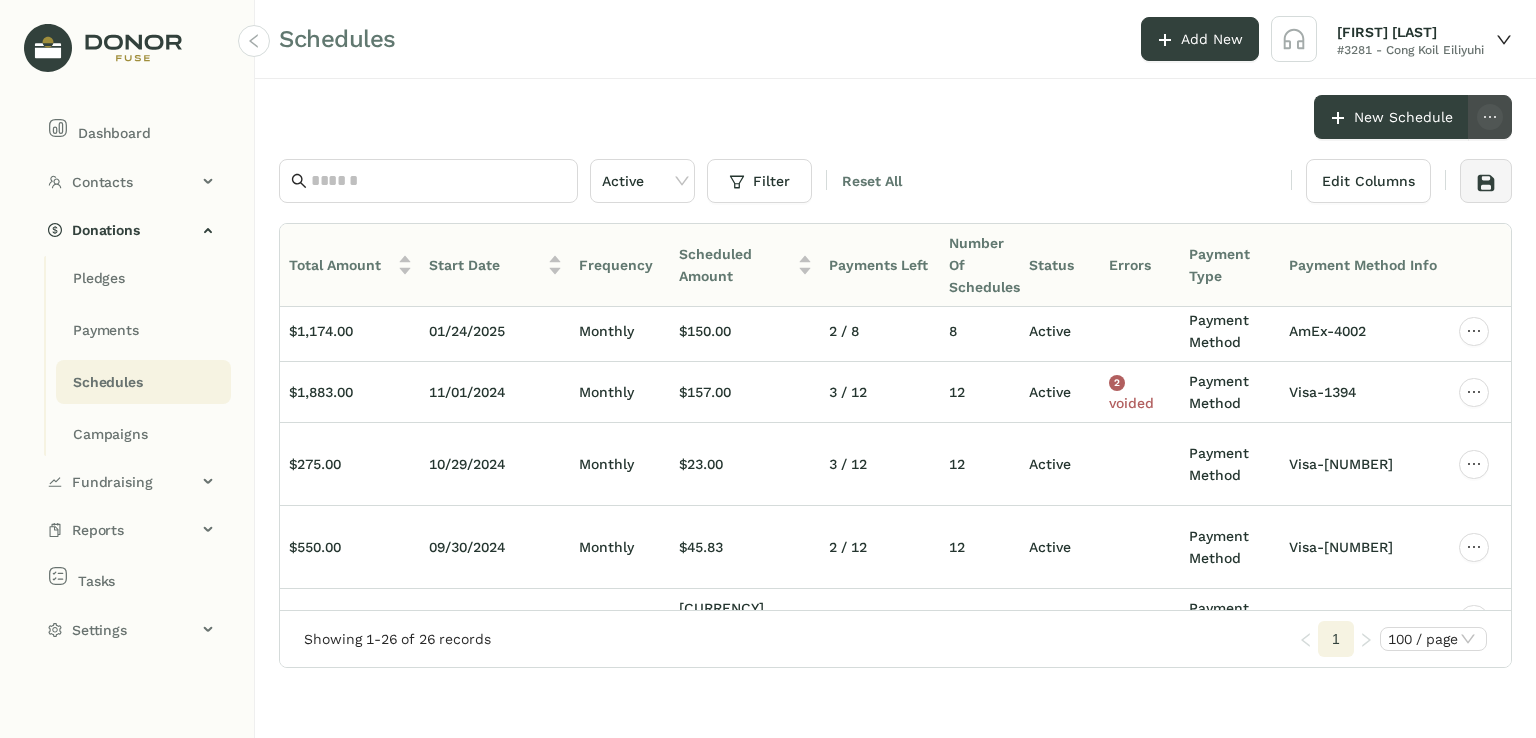 click 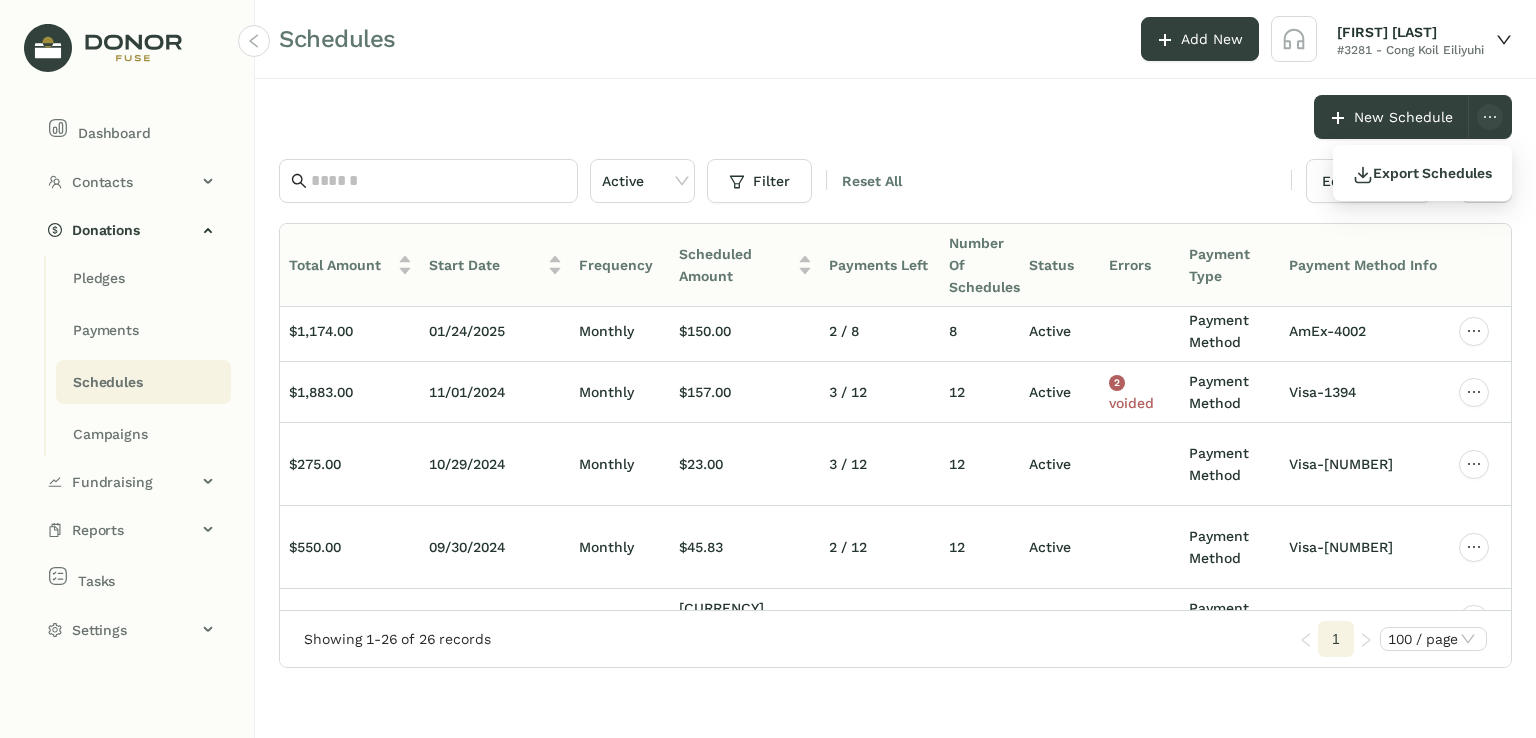 click on "Active Filter Reset All" 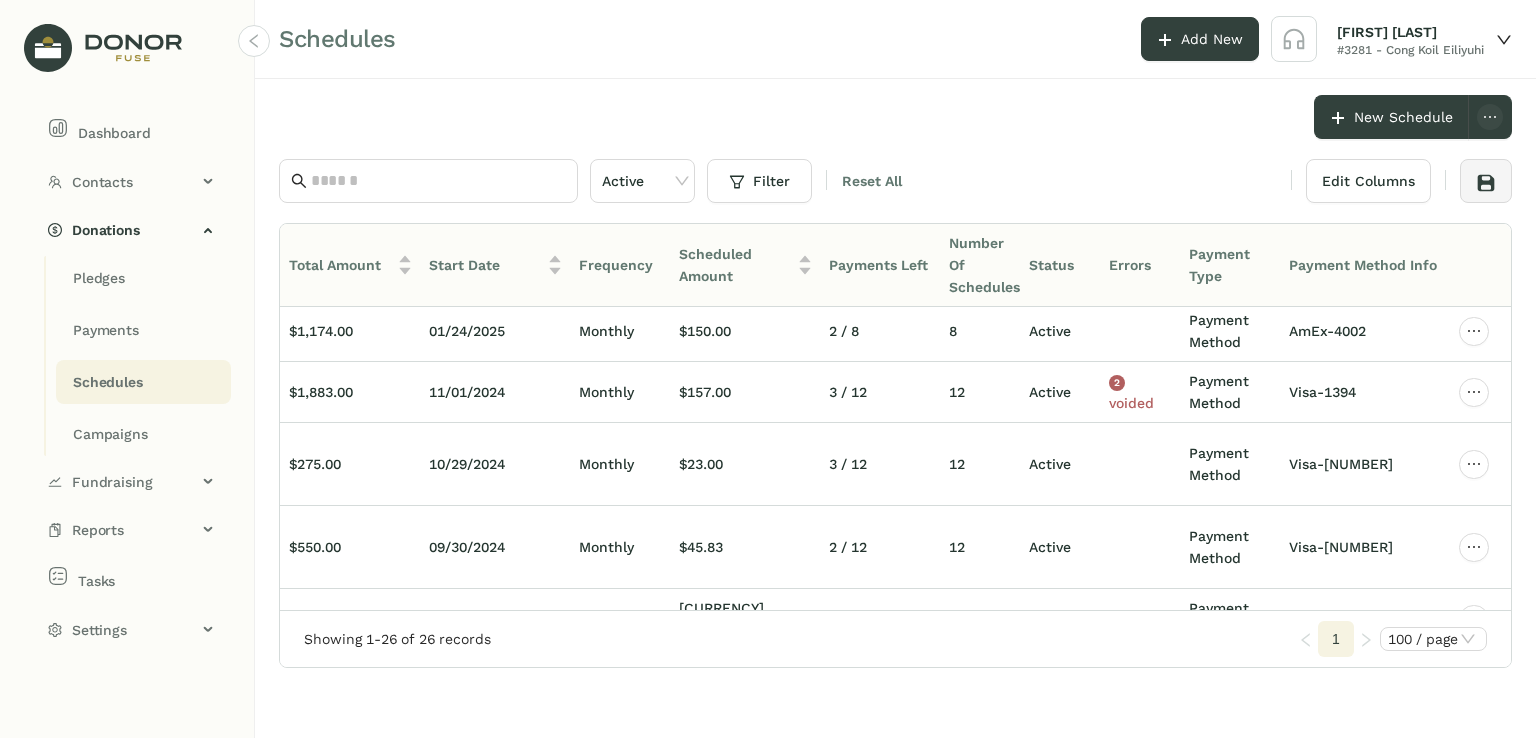 scroll, scrollTop: 1104, scrollLeft: 0, axis: vertical 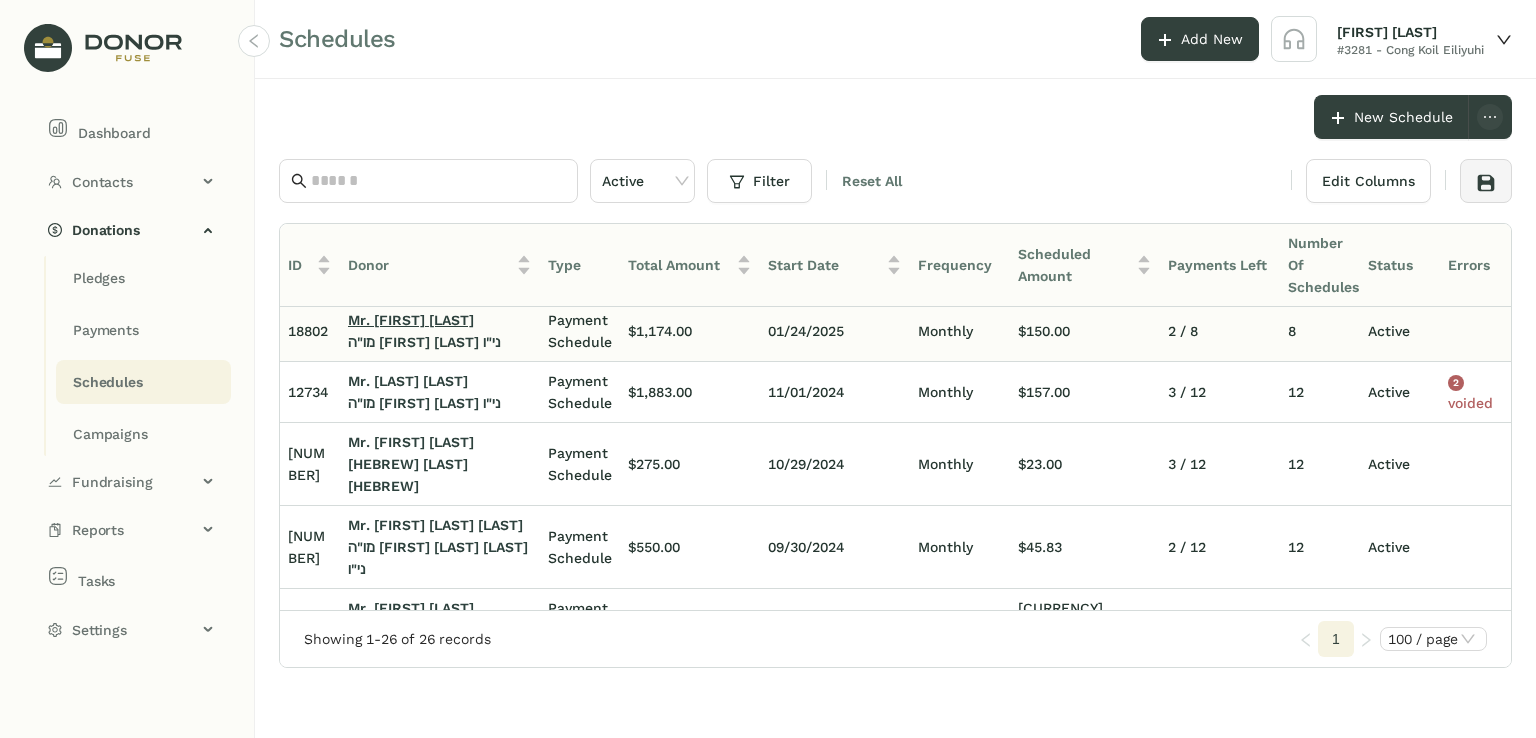 click on "Mr. [FIRST] [LAST]" 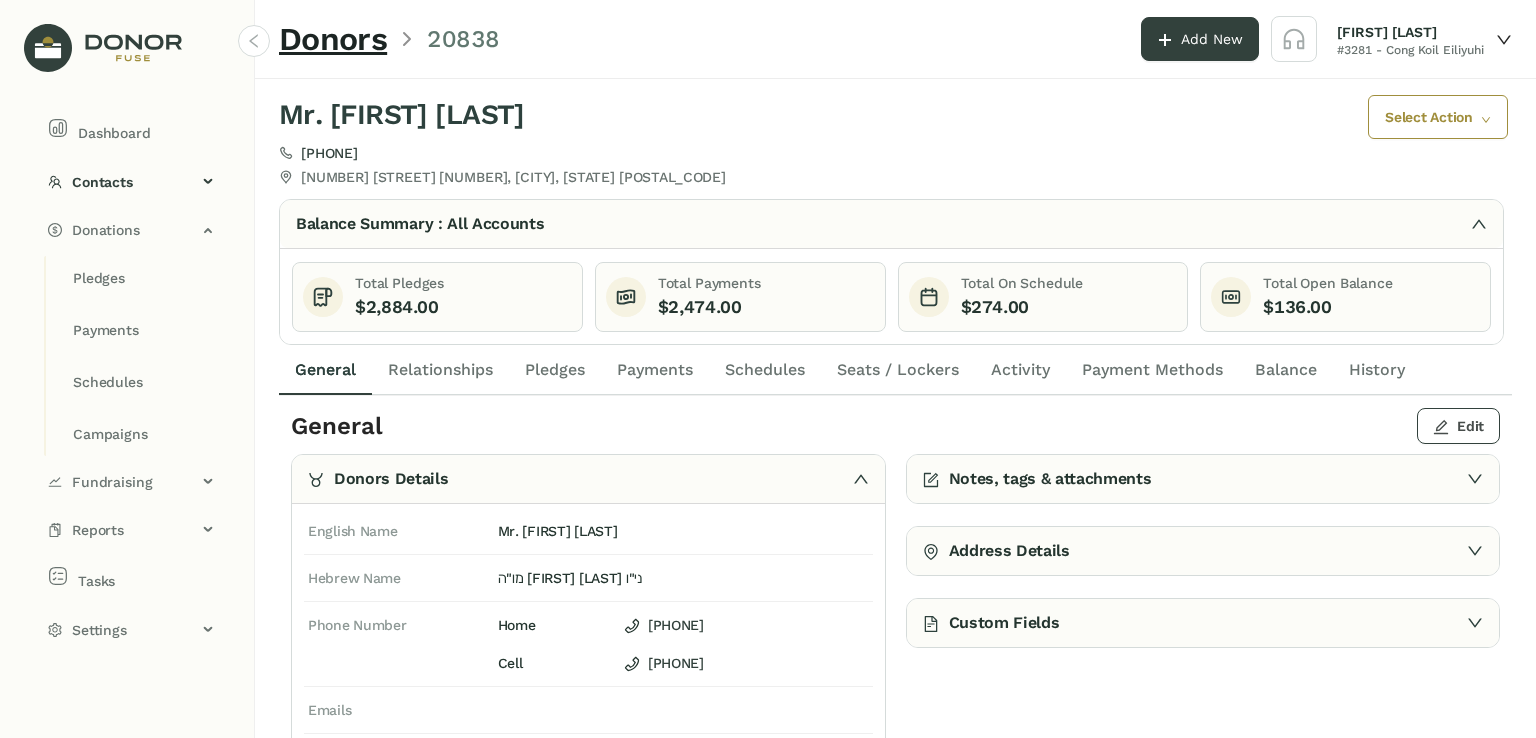 click on "Edit" 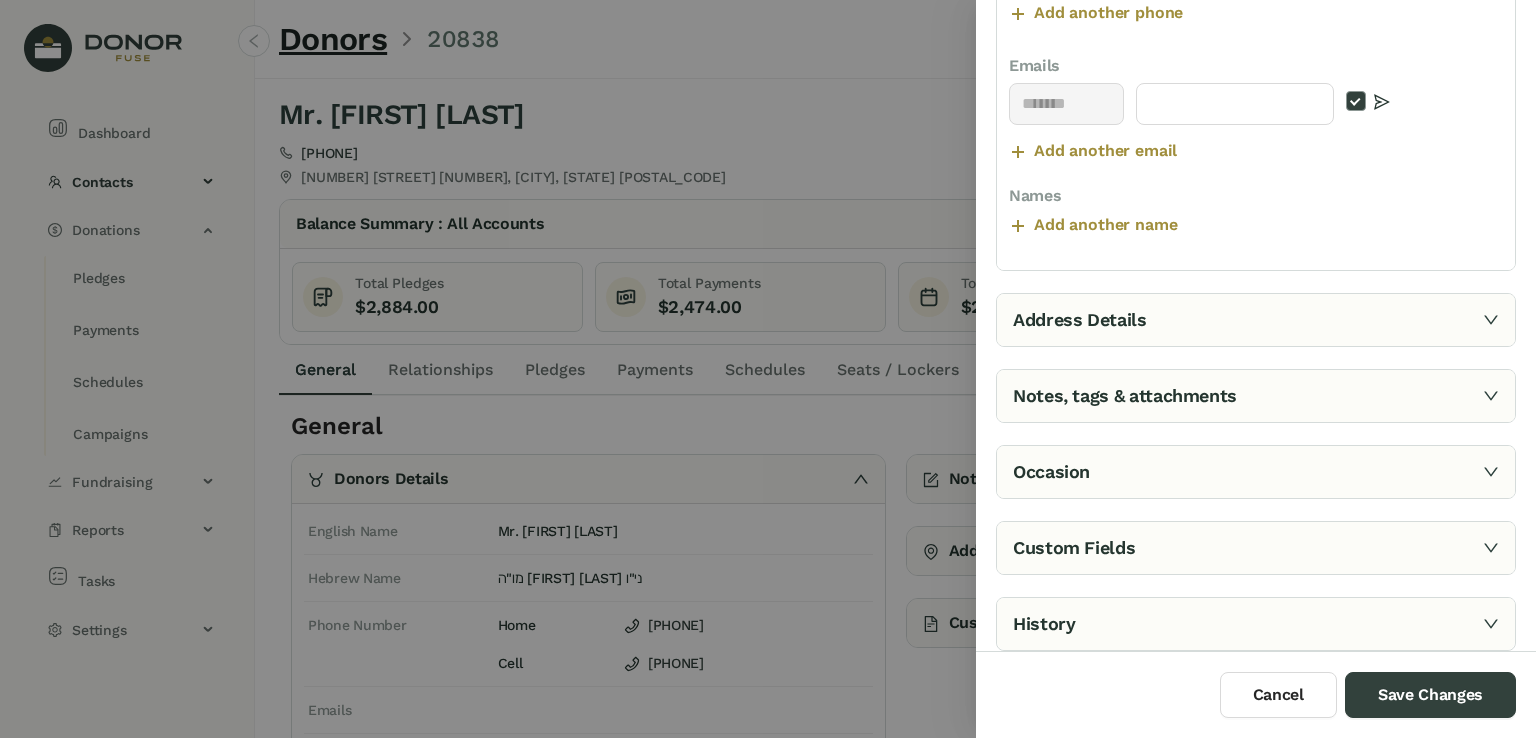 scroll, scrollTop: 591, scrollLeft: 0, axis: vertical 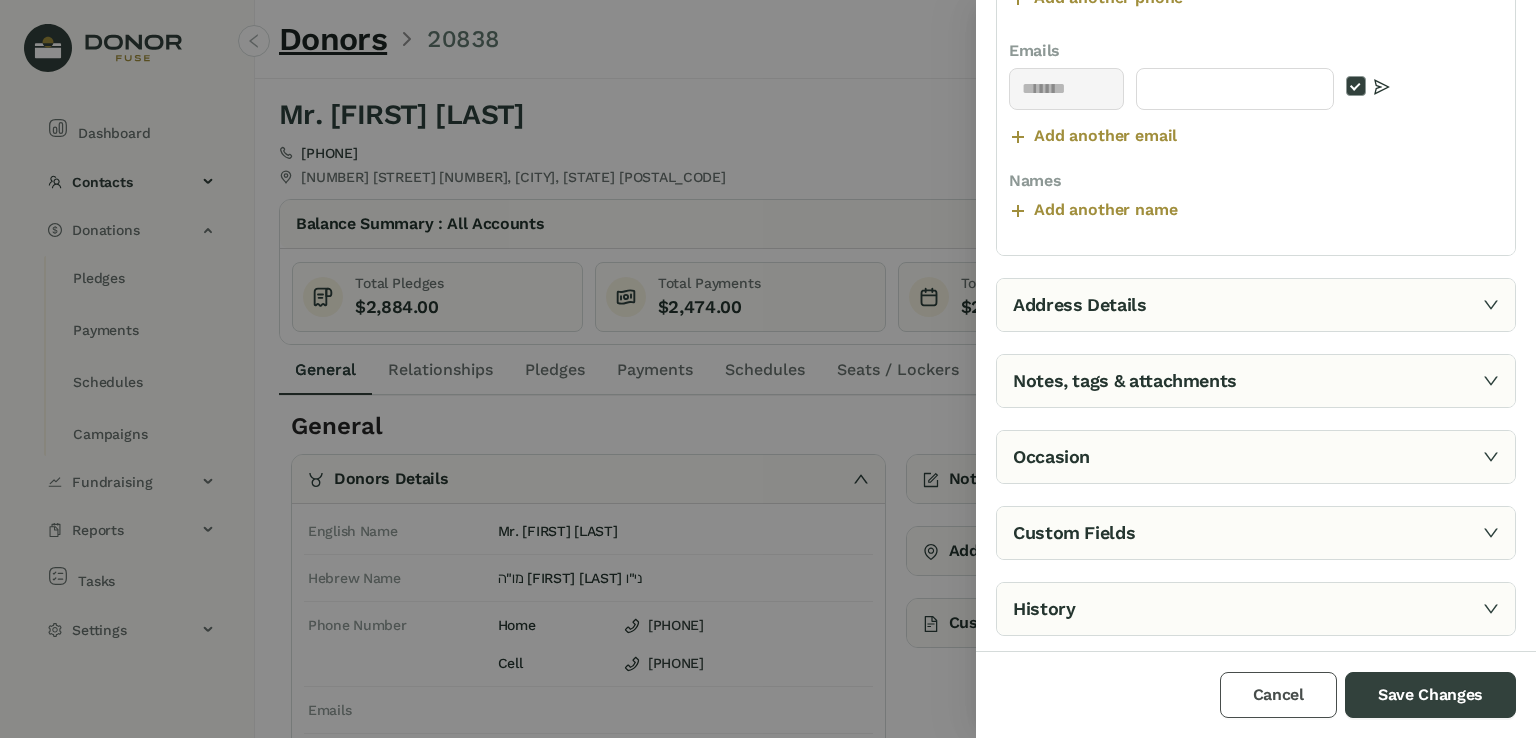 click on "Cancel" at bounding box center [1278, 695] 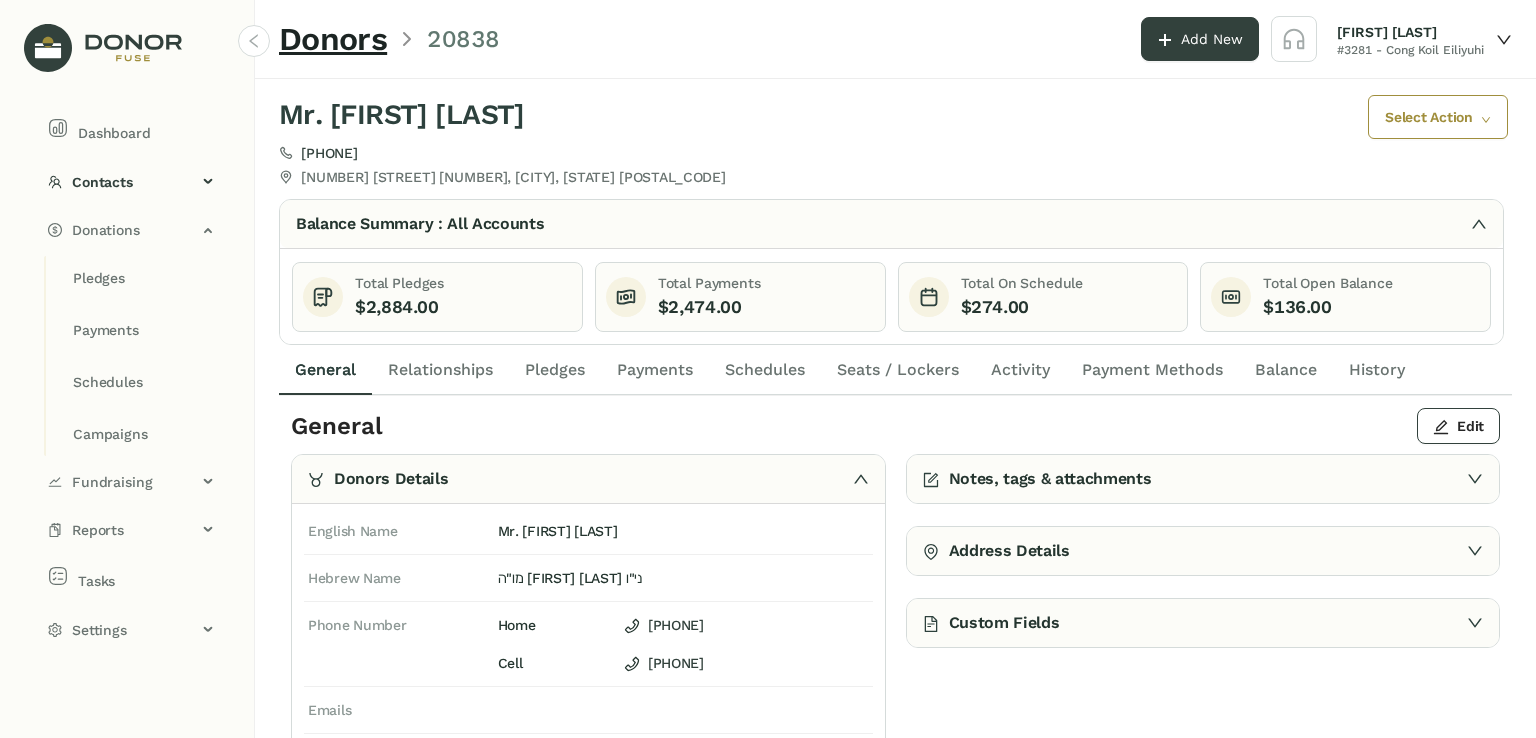 click on "Schedules" 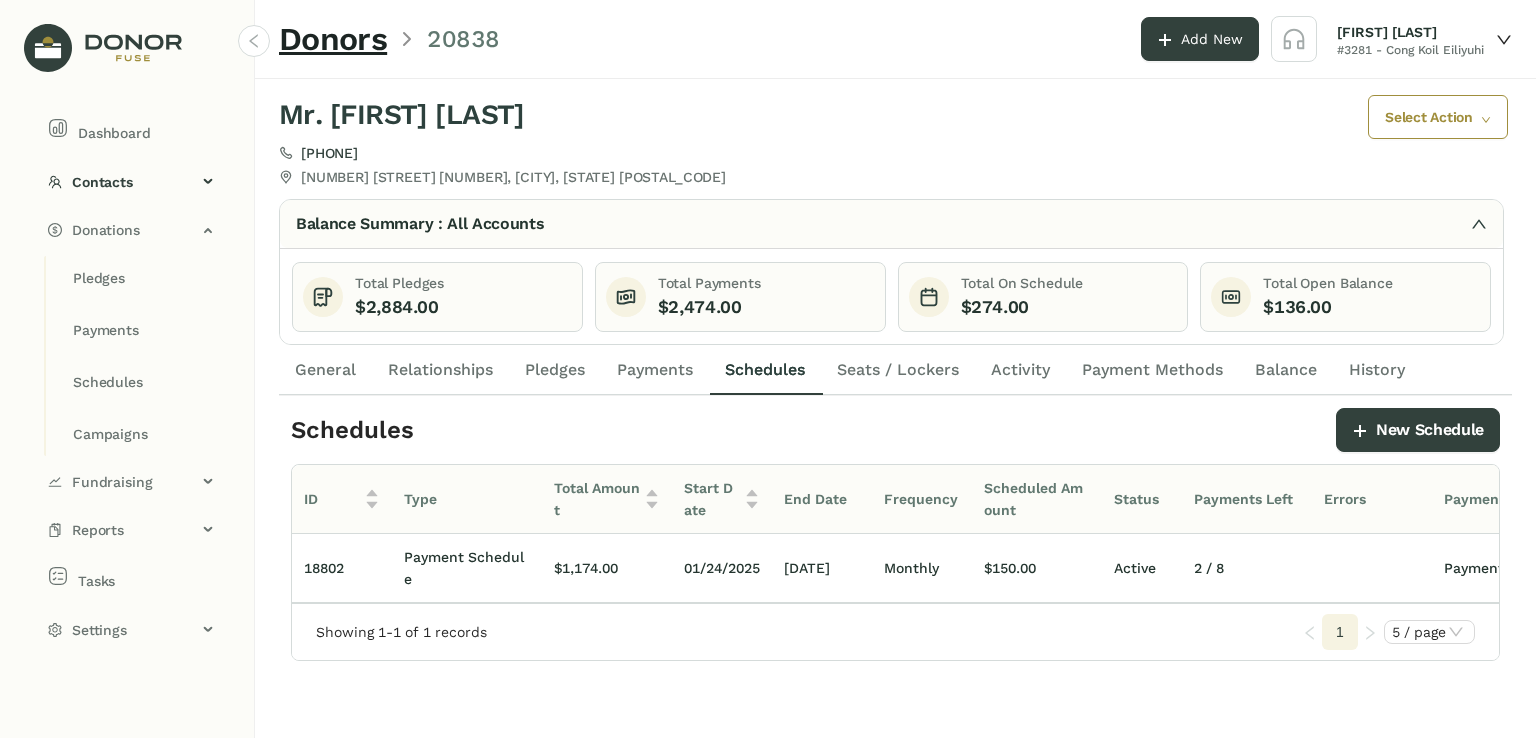click on "Select Action" 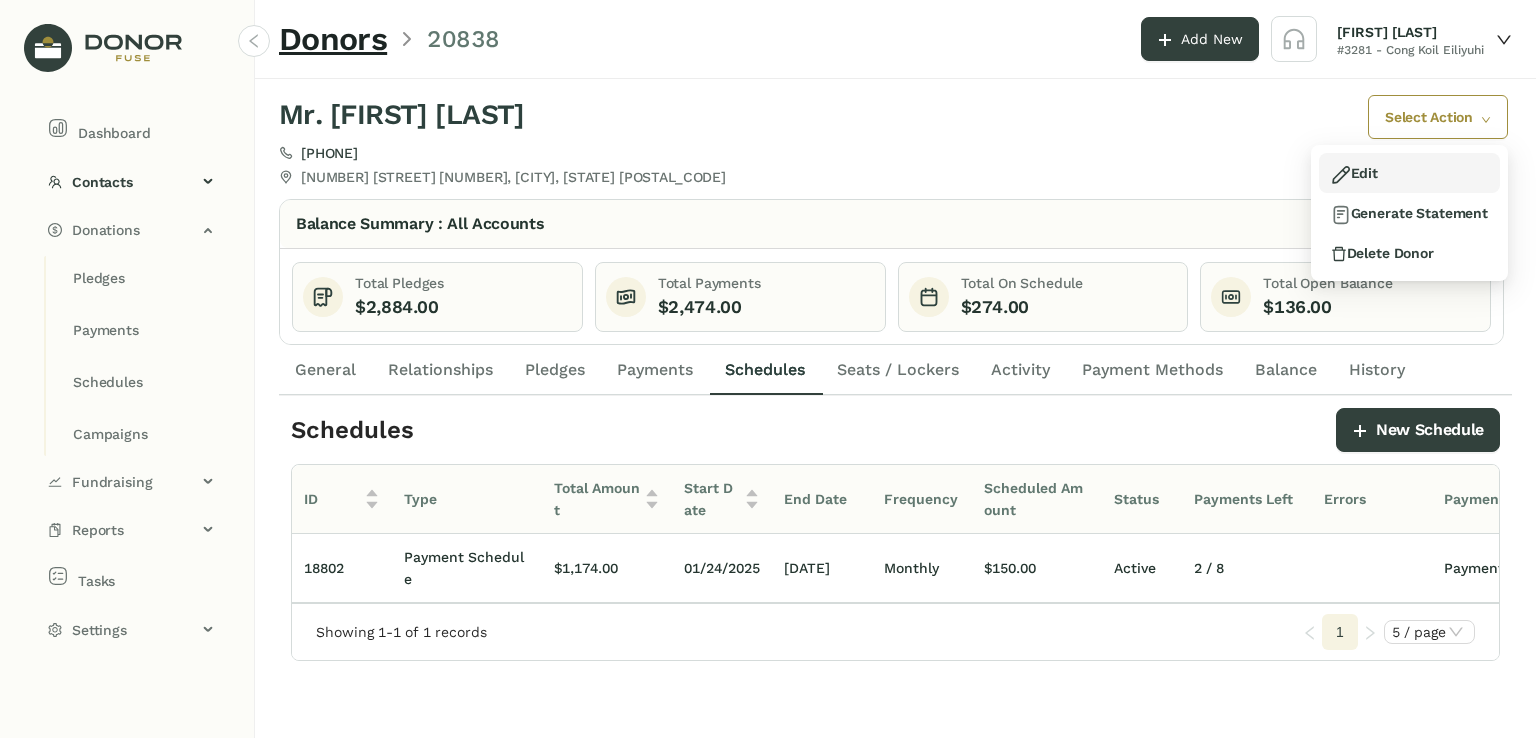 click on "Edit" at bounding box center [1354, 173] 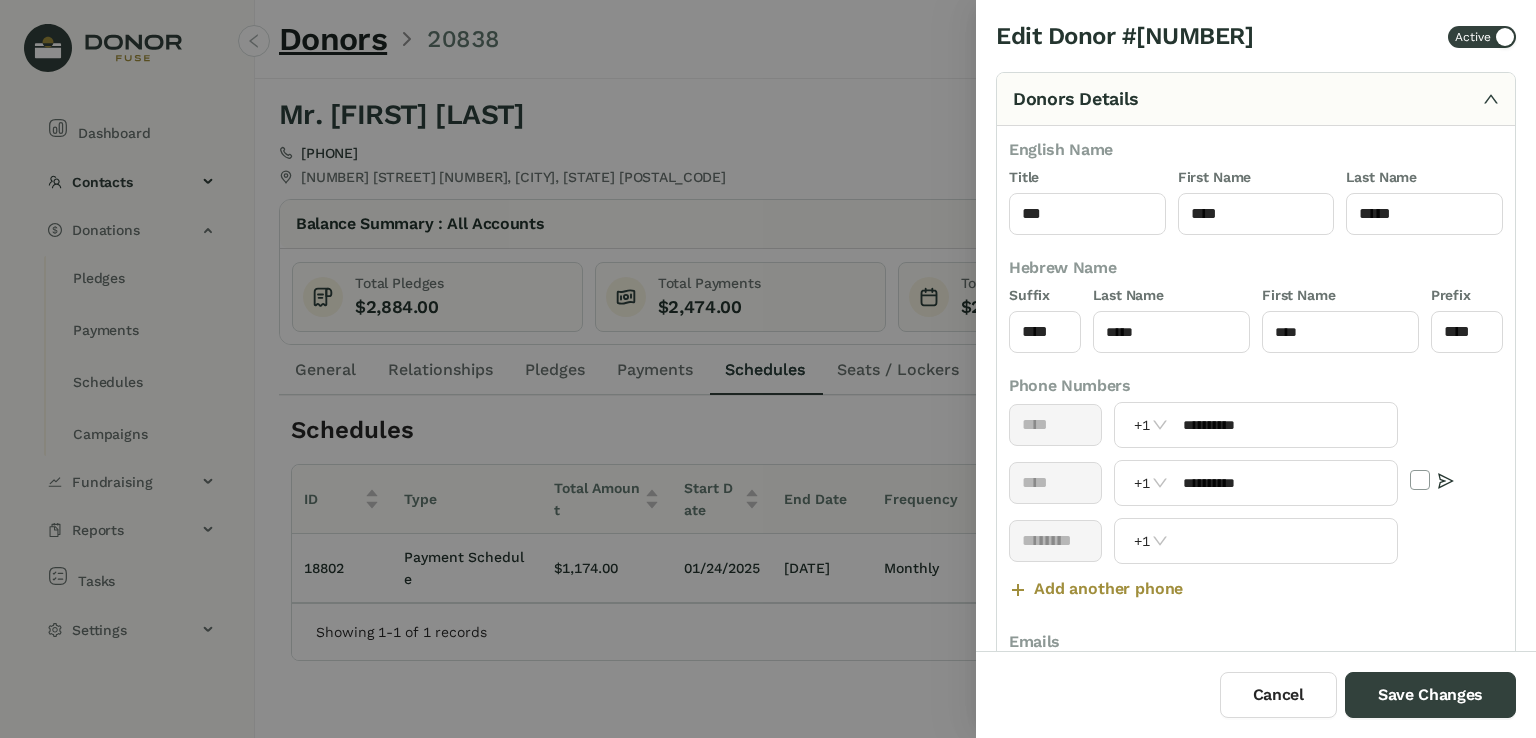 click at bounding box center [768, 369] 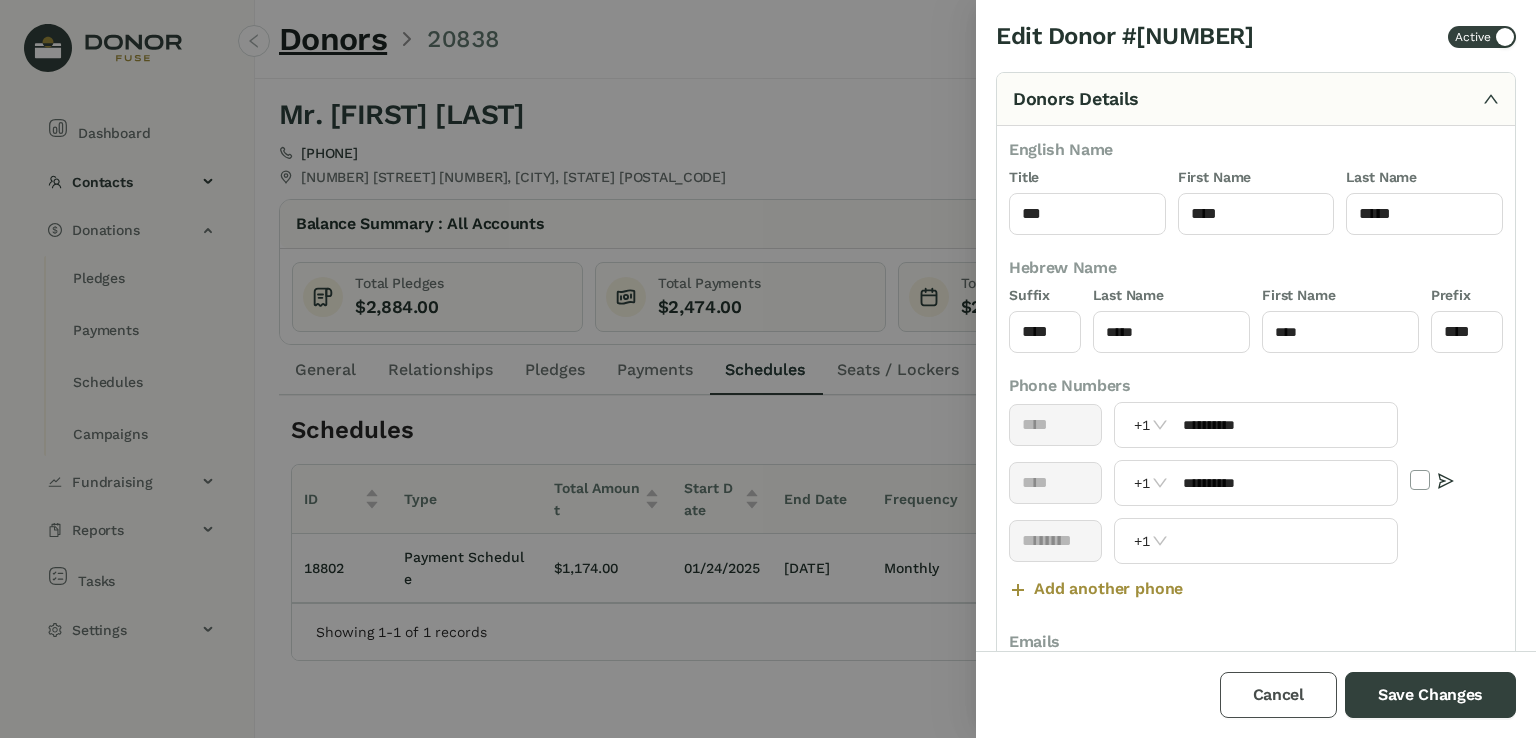 click on "Cancel" at bounding box center [1278, 695] 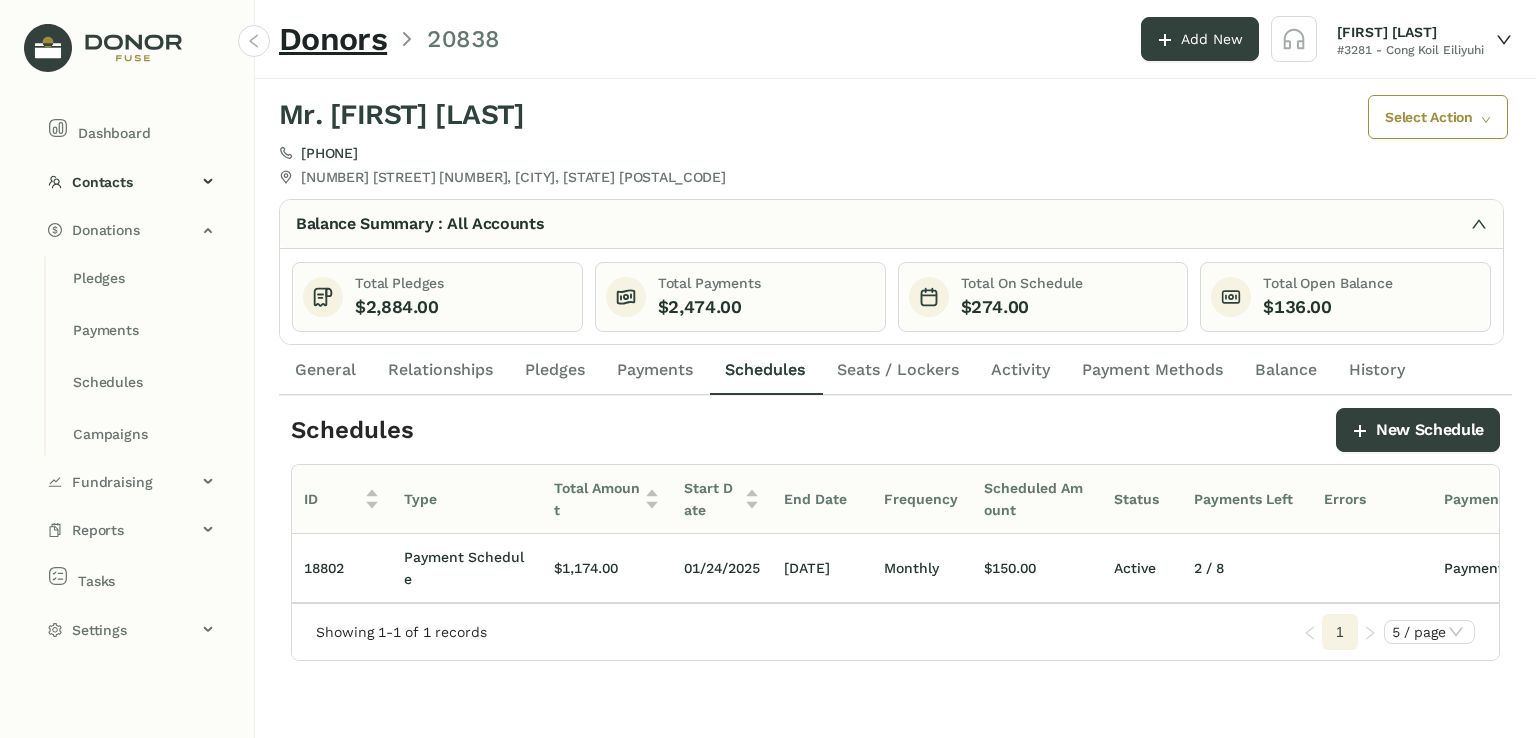 click on "[FIRST] [LAST] [PHONE] [NUMBER] [STREET] [NUMBER], [CITY], [STATE] [POSTAL_CODE] Select Action Balance Summary : All Accounts Total Pledges $[NUMBER] Total Payments $[NUMBER] Total On Schedule $[NUMBER] Total Open Balance $[NUMBER] Totals By Campaign Pledges Created with Highcharts 11.4.8 Chart title Highcharts.com General Relationships Pledges Payments Schedules Seats / Lockers Activity Payment Methods Balance History Schedules New Schedule ID Type Total Amount Start Date End Date Frequency Scheduled Amount Status Payments Left Errors Payment Type Payment Method Info [NUMBER] Payment Schedule $[NUMBER] [DATE] [DATE] Monthly $[NUMBER] Active [NUMBER] / [NUMBER] Payment Method AmEx-[NUMBER] Showing 1-1 of 1 records 1 5 / page" 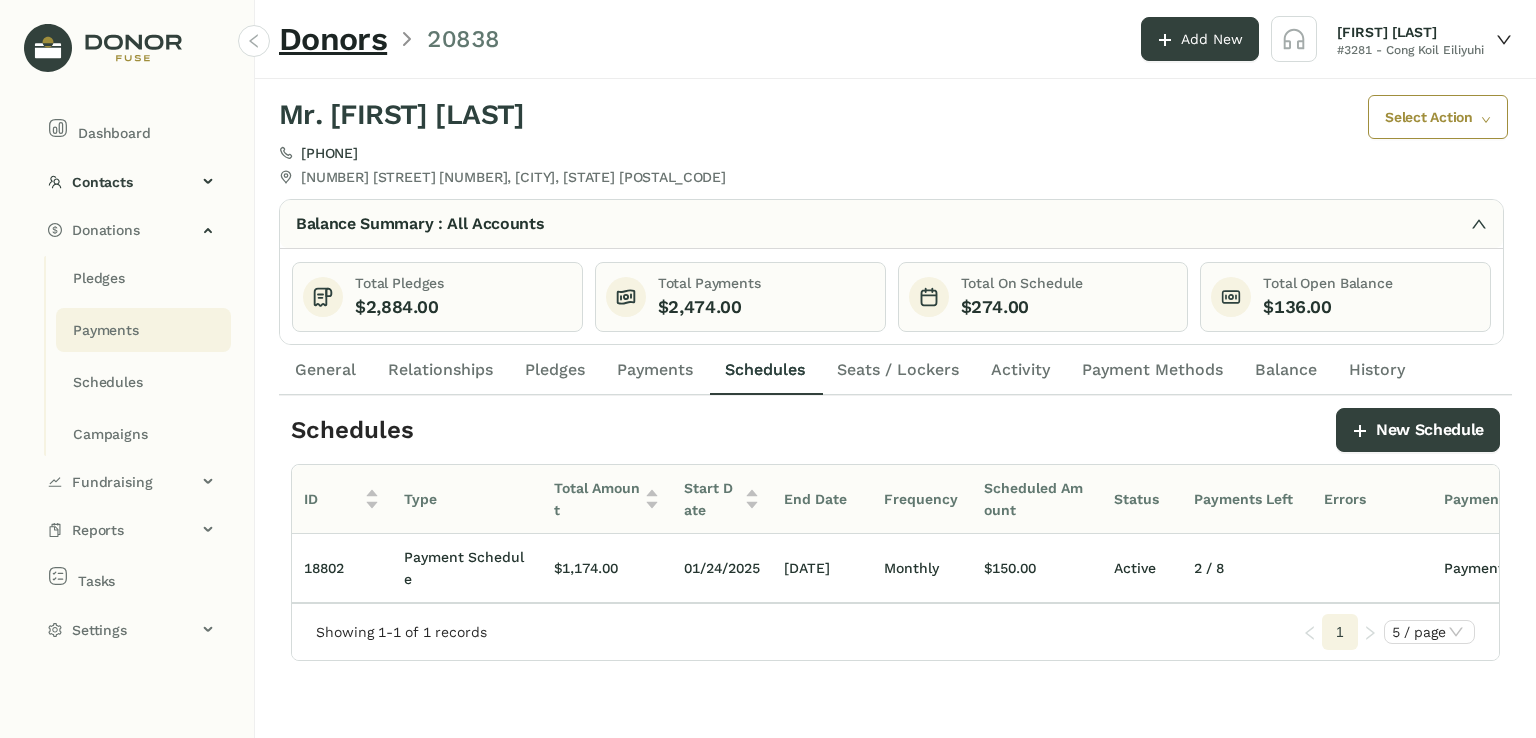 click on "Payments" 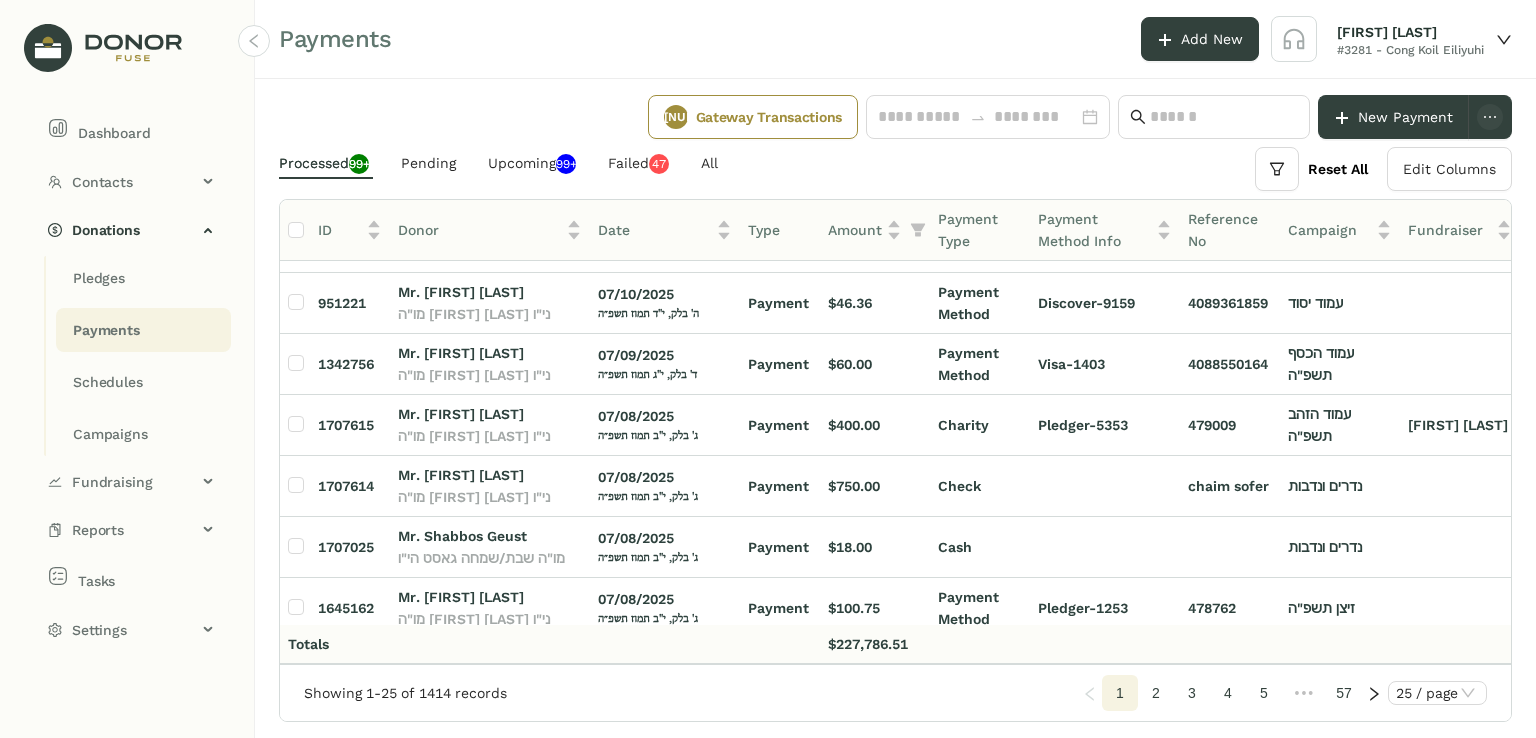 scroll, scrollTop: 292, scrollLeft: 0, axis: vertical 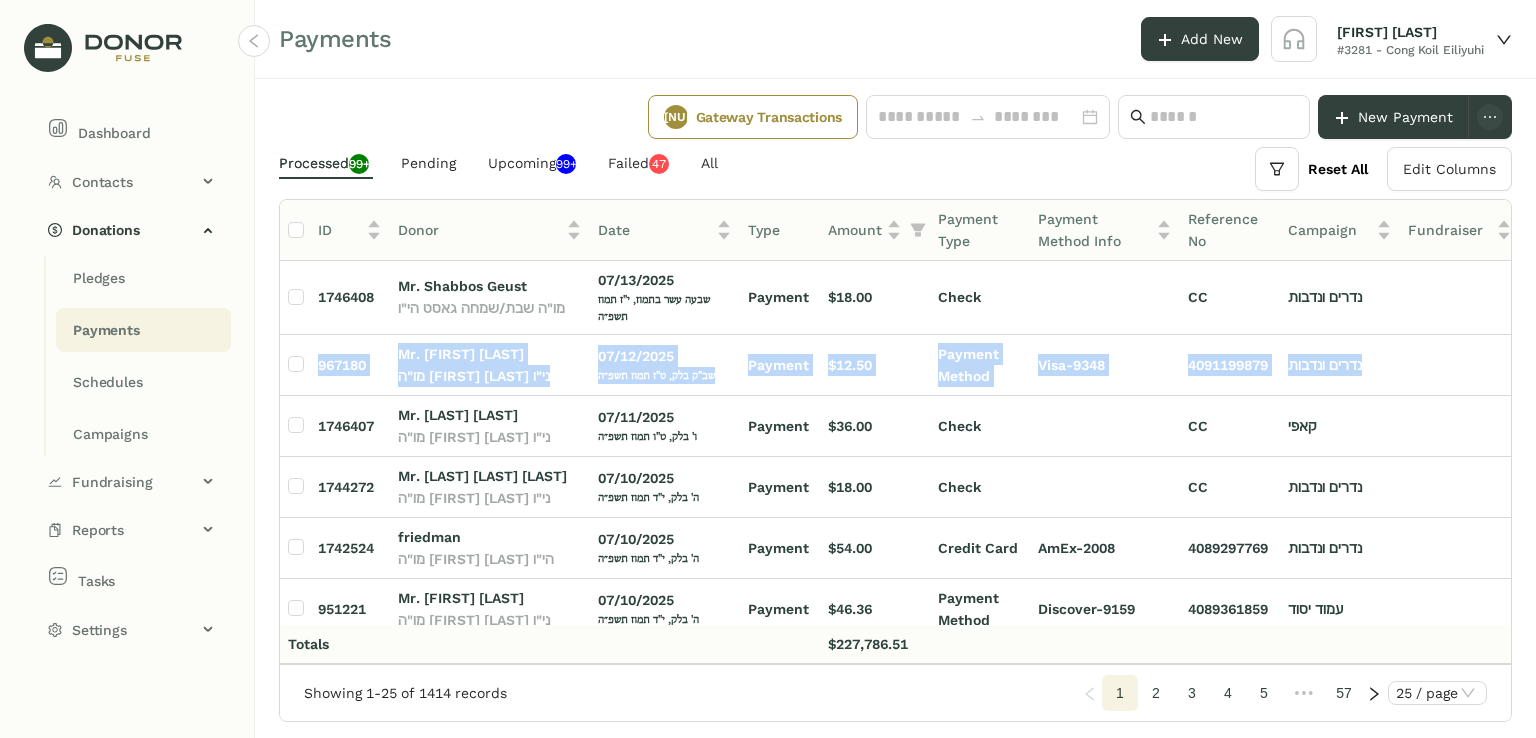 drag, startPoint x: 1512, startPoint y: 326, endPoint x: 1512, endPoint y: 365, distance: 39 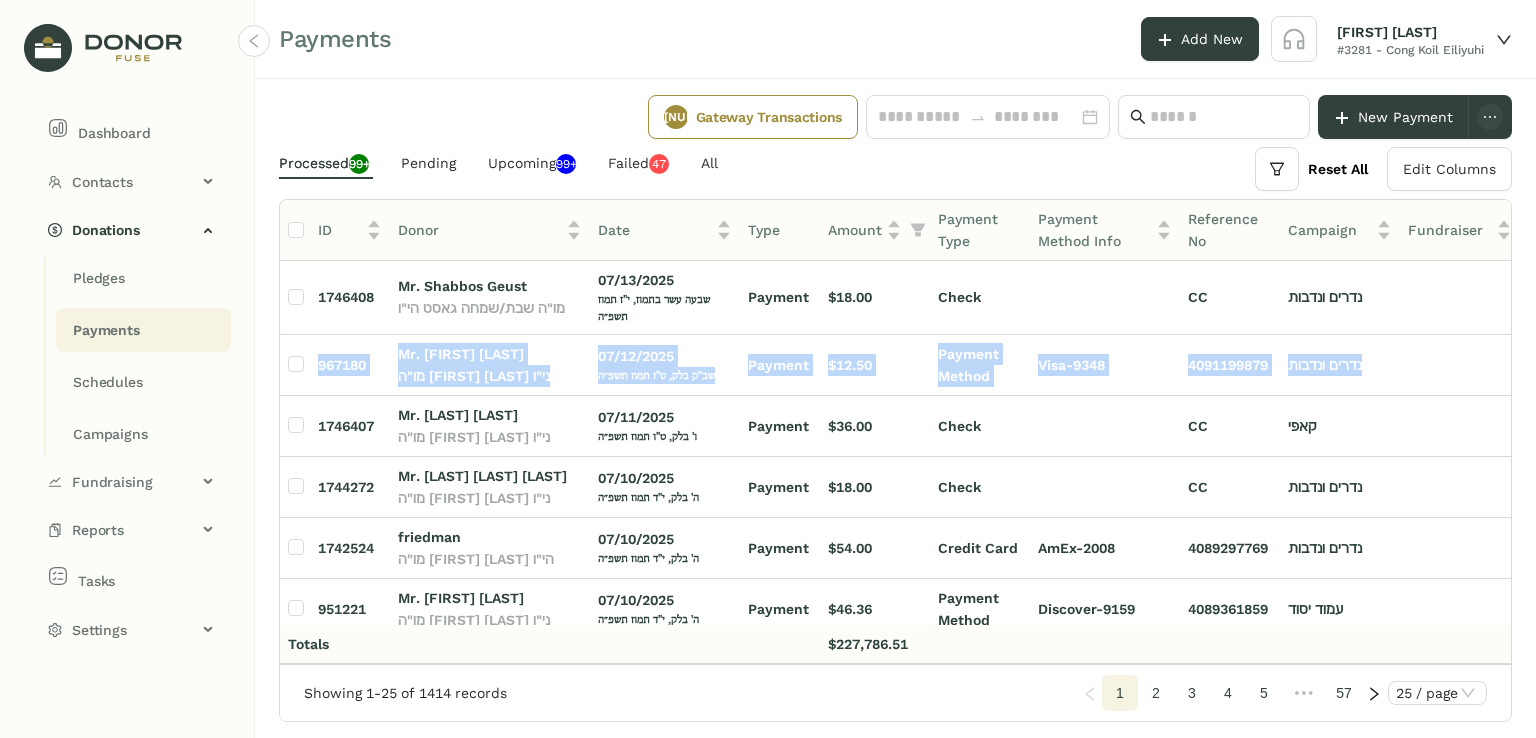 click on "Gateway Transactions   New Payment   Processed  99+  Pending   Upcoming  99+  Failed   0   1   2   3   4   5   6   7   8   9   0   1   2   3   4   5   6   7   8   9  All Reset All  Edit Columns
ID  Donor   Date   Type   Amount   Payment Type   Payment Method Info   Reference No   Campaign   Fundraiser  1746408 Mr. [LAST] [LAST] [HEBREW] [HEBREW] [HEBREW] [HEBREW] 07/13/2025 [HEBREW], [HEBREW] [HEBREW] Payment $18.00 Check CC [HEBREW] 967180 Mr. [LAST] [LAST] [HEBREW] [HEBREW] [HEBREW] [HEBREW] 07/12/2025 [HEBREW] [HEBREW], [HEBREW] [HEBREW] Payment $12.50 Payment Method Visa-[CC] [PHONE] [HEBREW] 1746407 Mr. [LAST] [LAST] [HEBREW] [HEBREW] [HEBREW] [HEBREW] 07/11/2025 [HEBREW] [HEBREW], [HEBREW] [HEBREW] Payment $36.00 Check CC [HEBREW] 1744272 Mr. [LAST] [LAST] [LAST] [HEBREW] [HEBREW] [HEBREW] [HEBREW] [HEBREW] [HEBREW] 07/10/2025 [HEBREW] [HEBREW], [HEBREW] [HEBREW] Payment $18.00 CC" 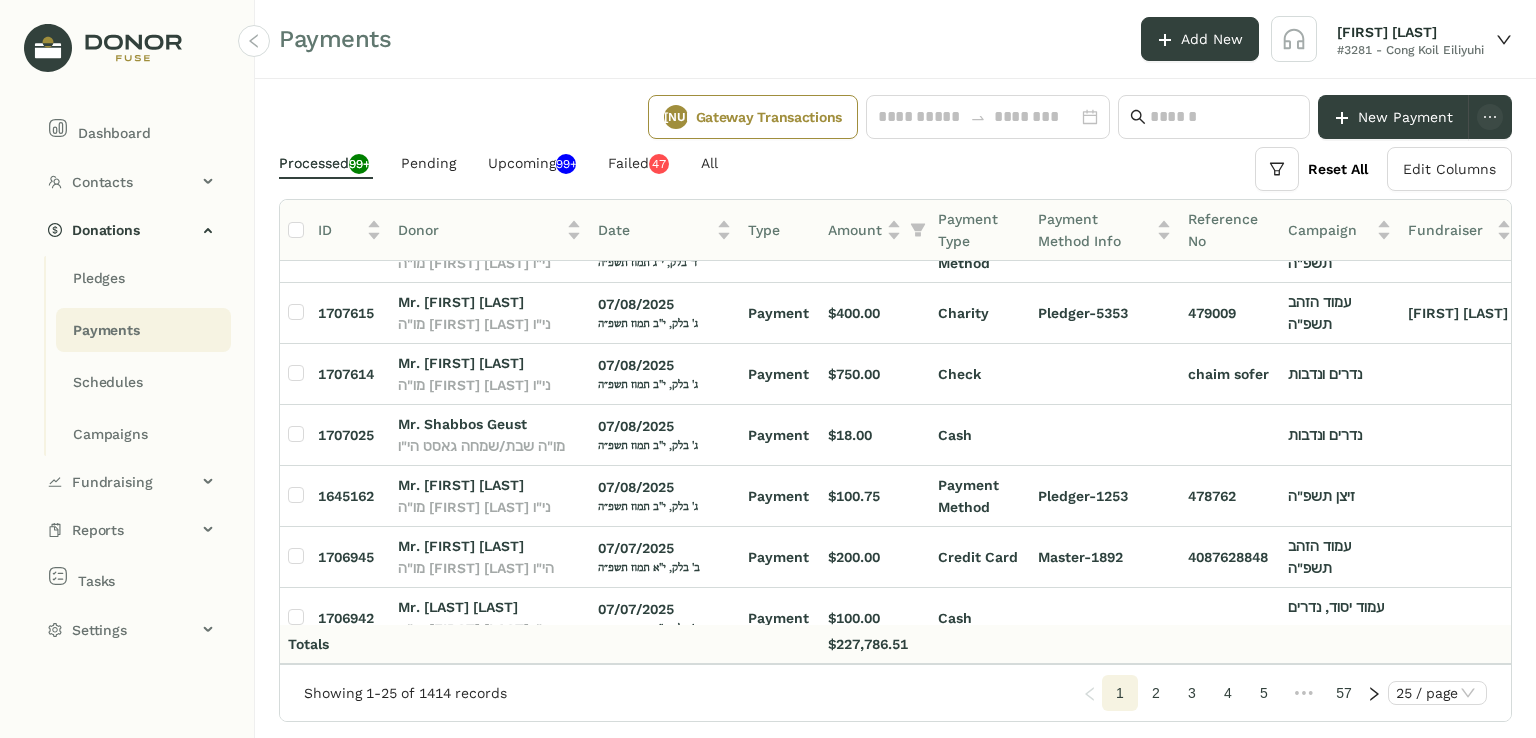 scroll, scrollTop: 443, scrollLeft: 0, axis: vertical 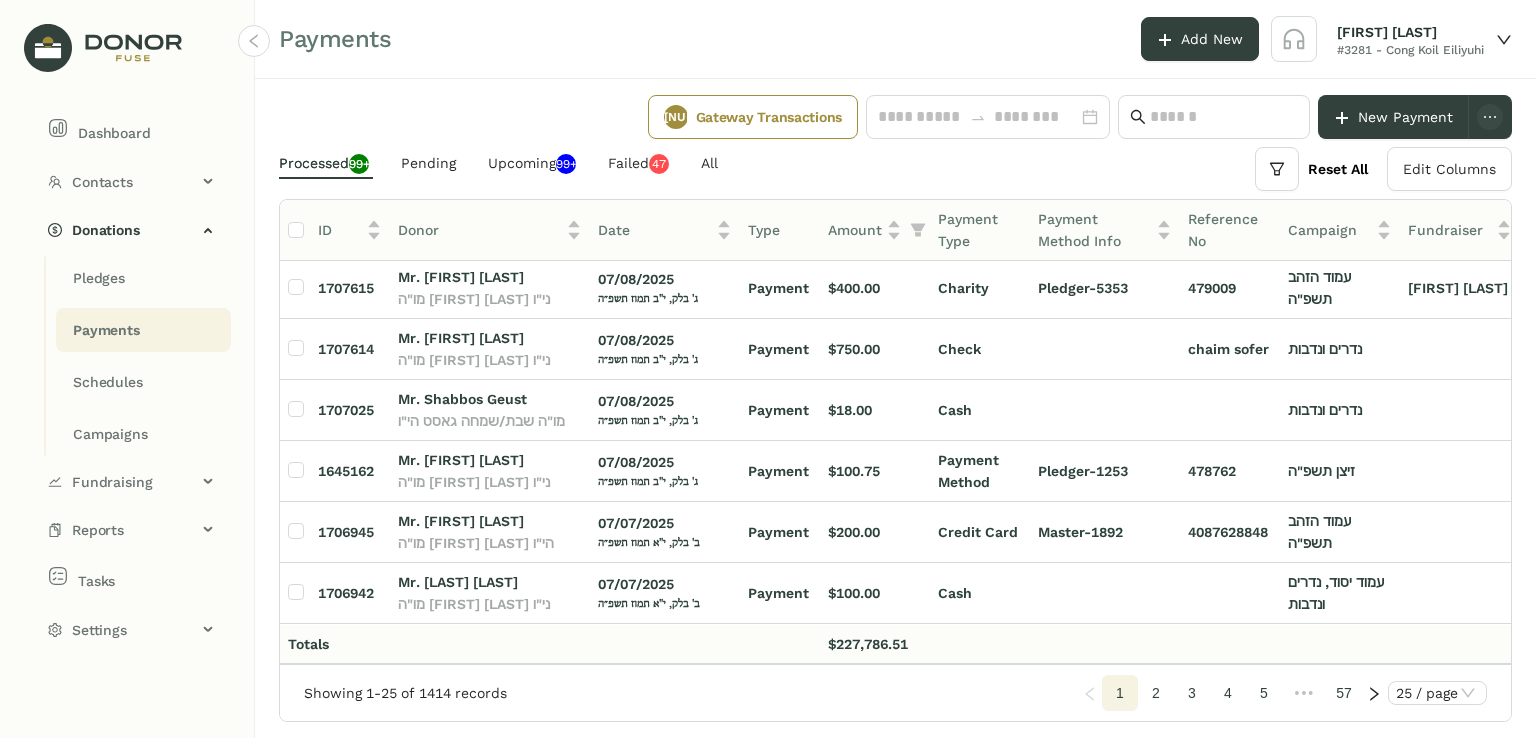 click on "Payments" 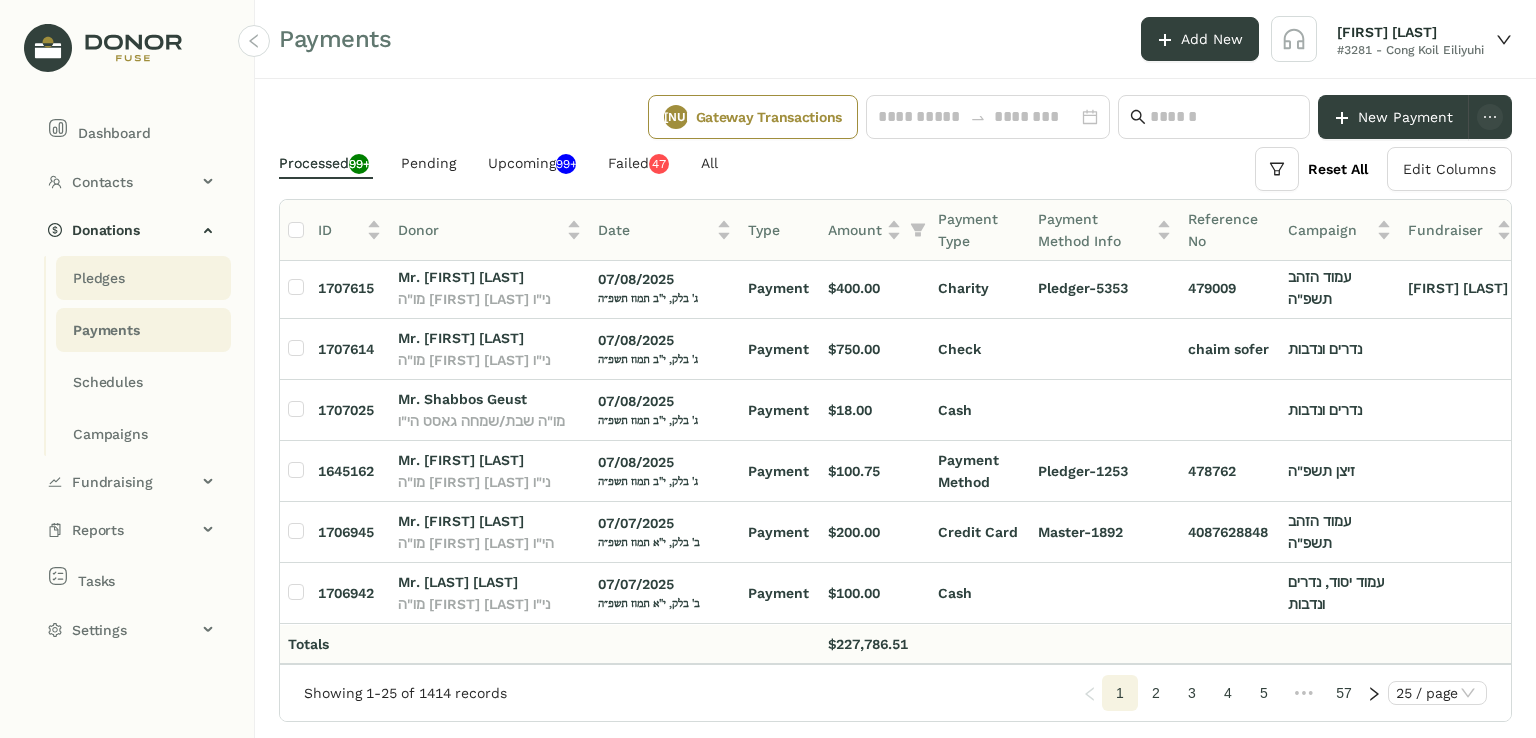 click on "Pledges" 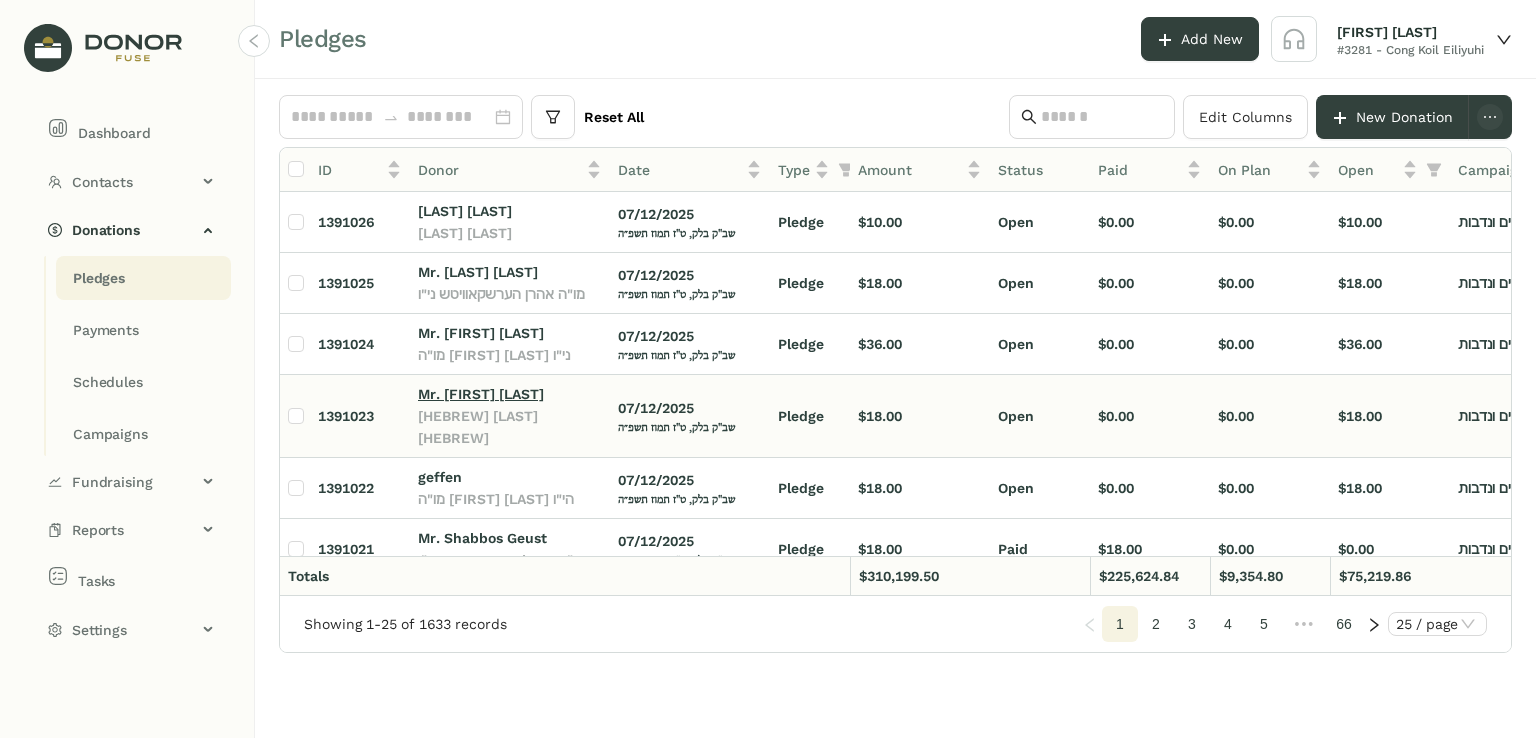 click on "Mr. [FIRST] [LAST]" 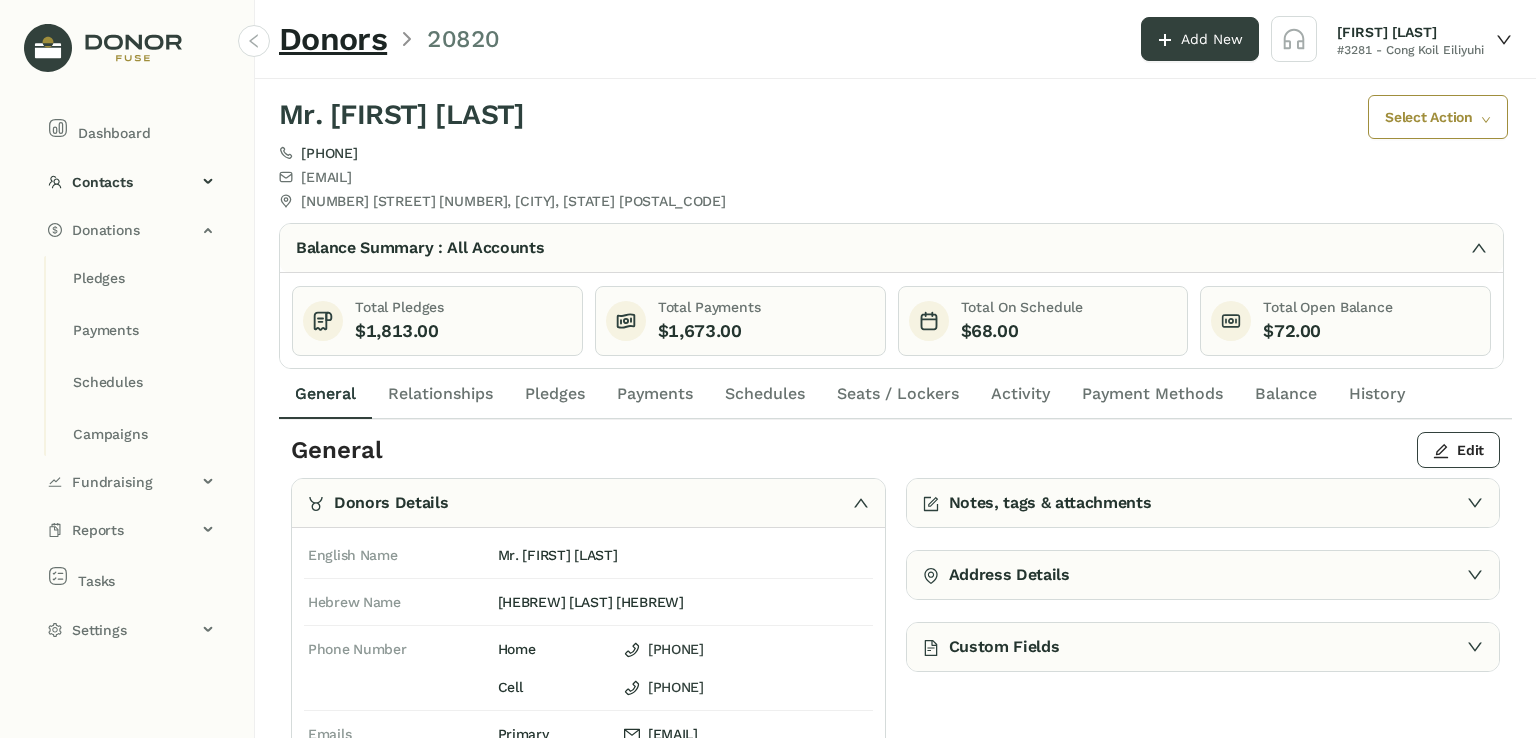 click on "Pledges" 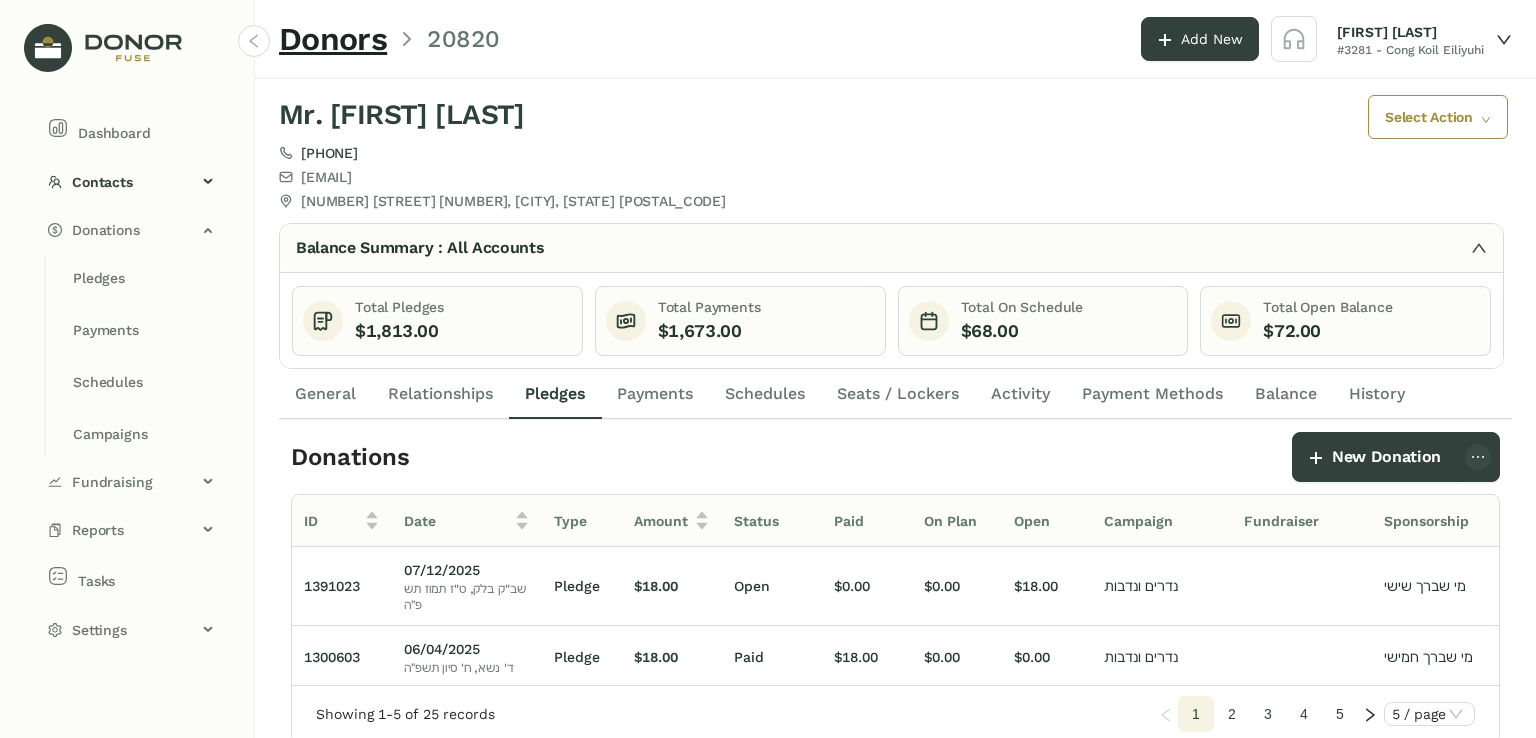 click on "General" 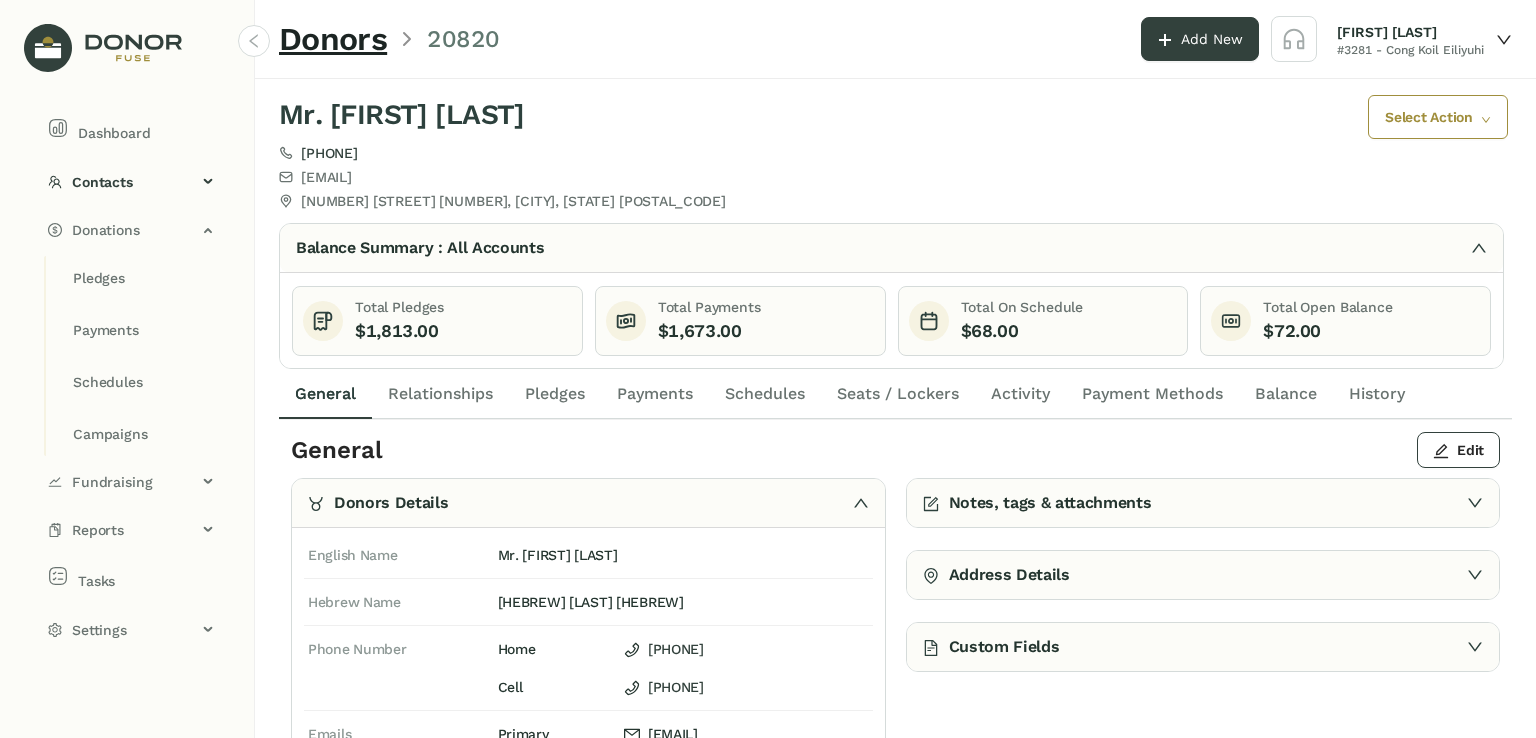 click on "Payments" 